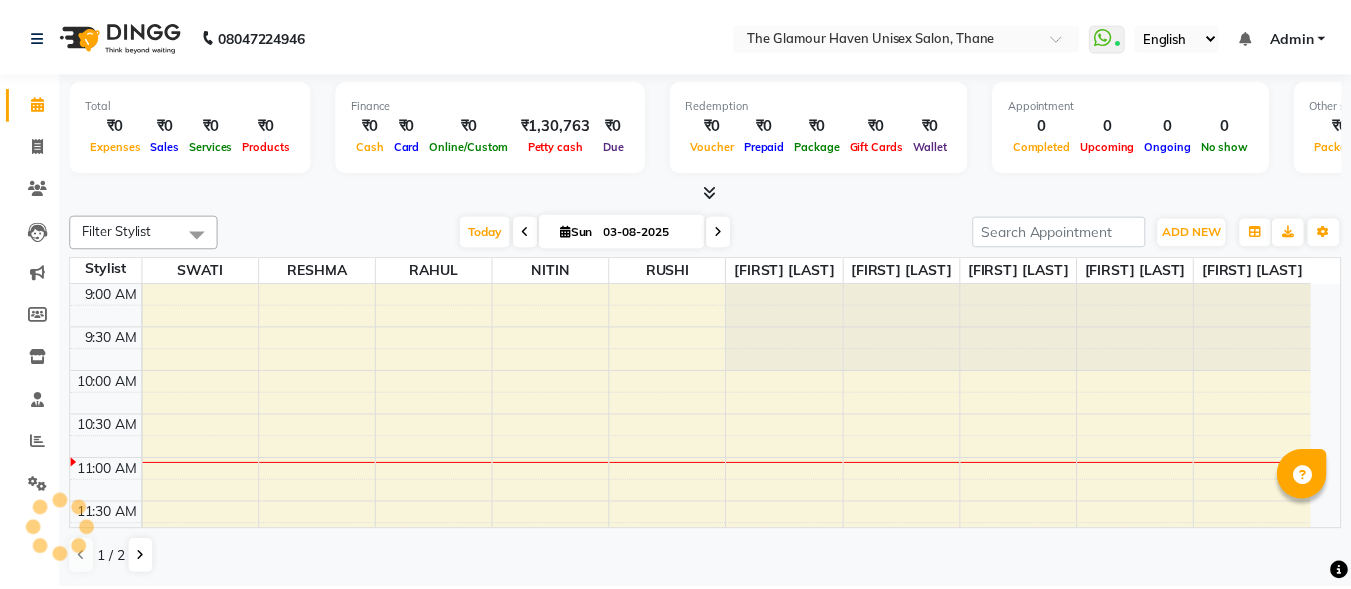 scroll, scrollTop: 0, scrollLeft: 0, axis: both 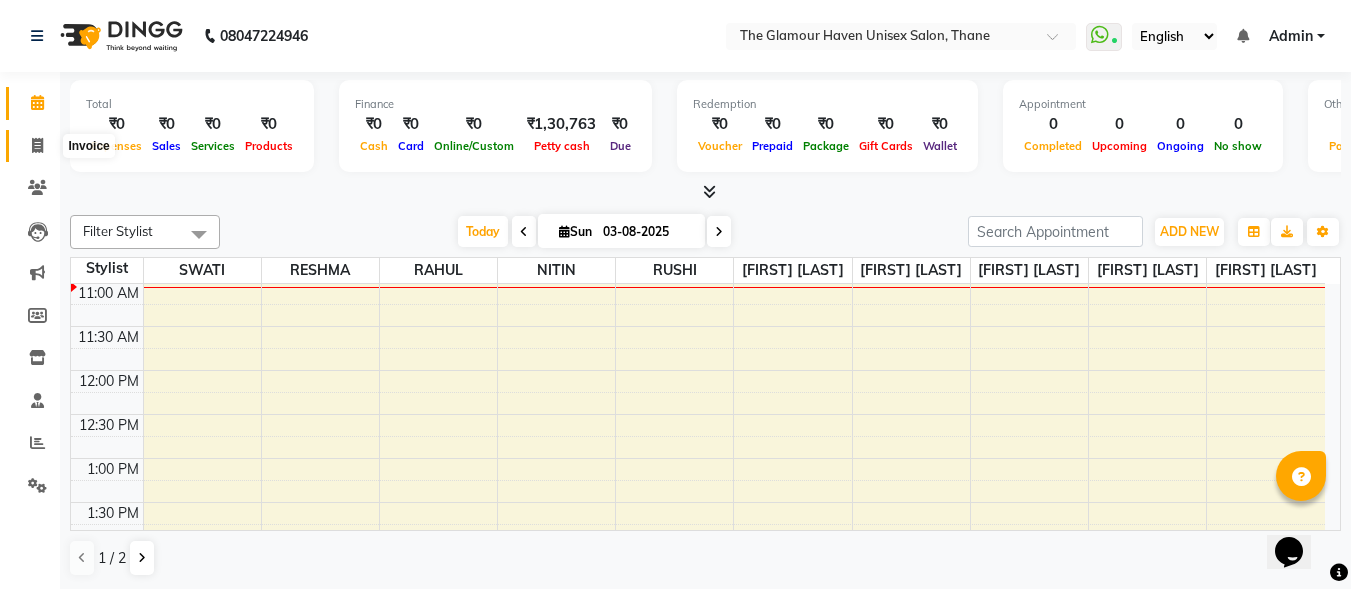 drag, startPoint x: 29, startPoint y: 151, endPoint x: 47, endPoint y: 152, distance: 18.027756 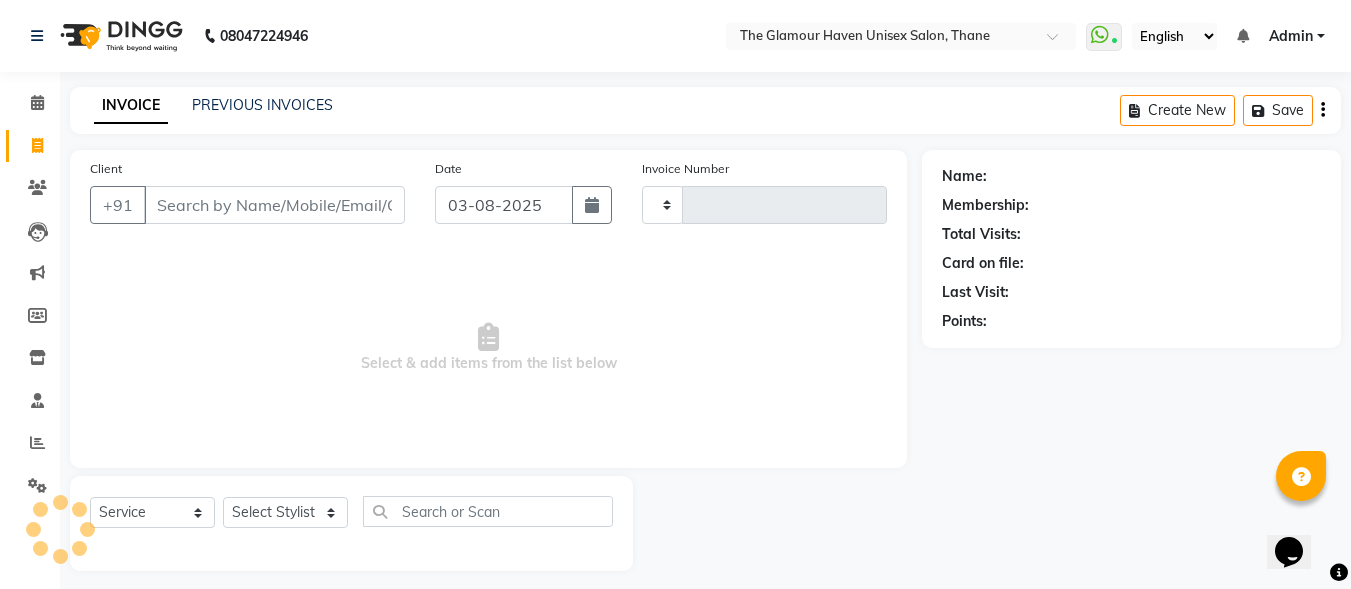 type on "1187" 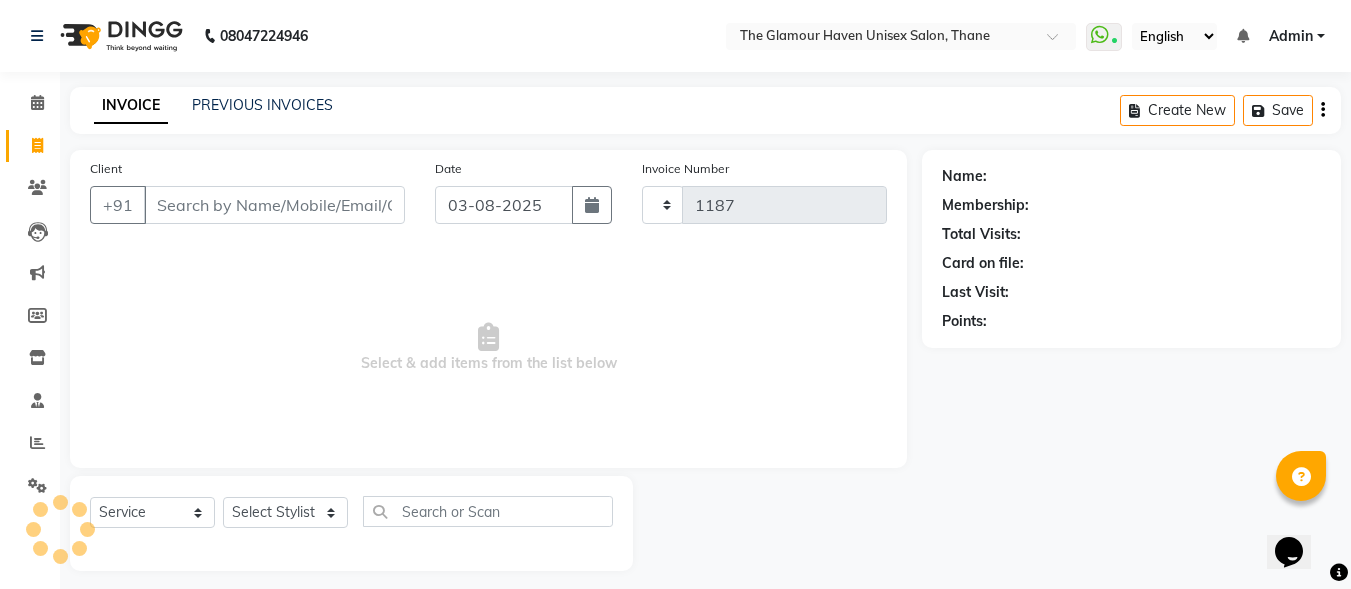 select on "7124" 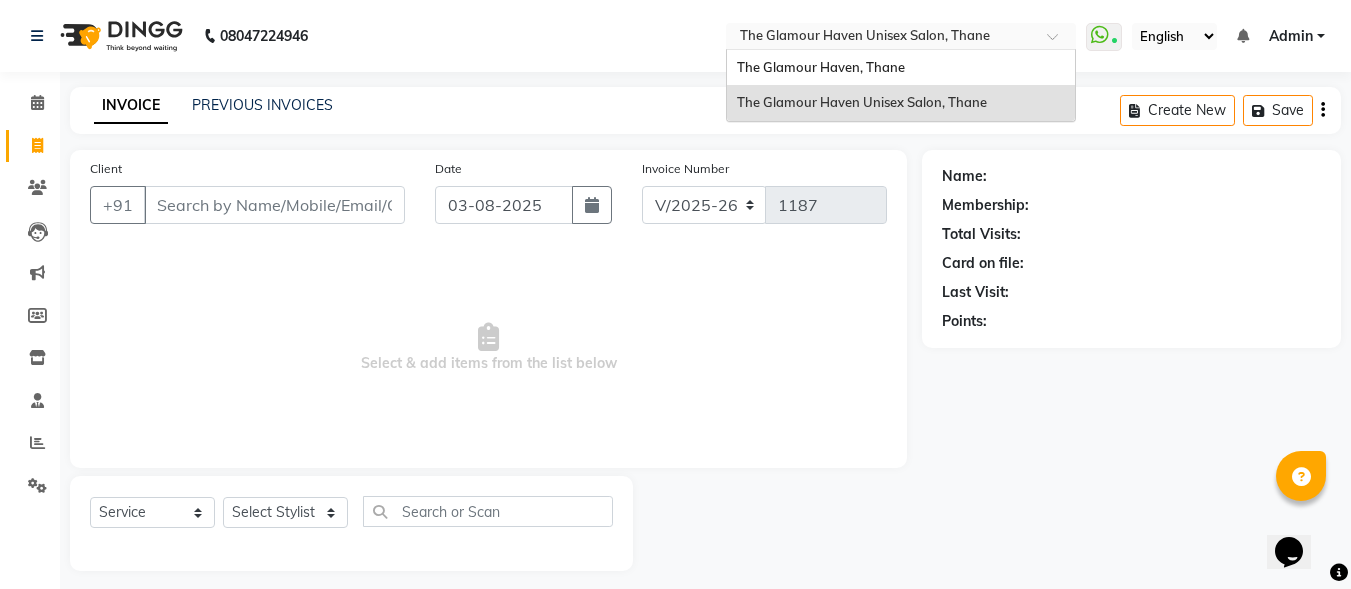 click at bounding box center [901, 38] 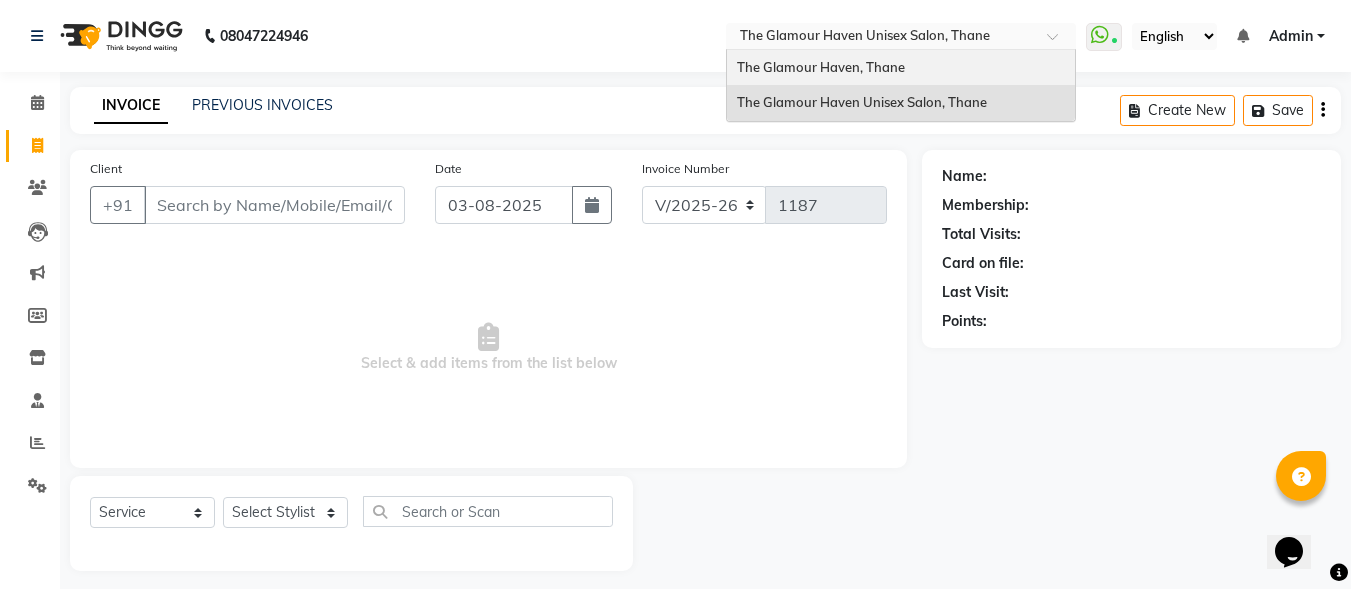 click on "INVOICE PREVIOUS INVOICES Create New   Save" 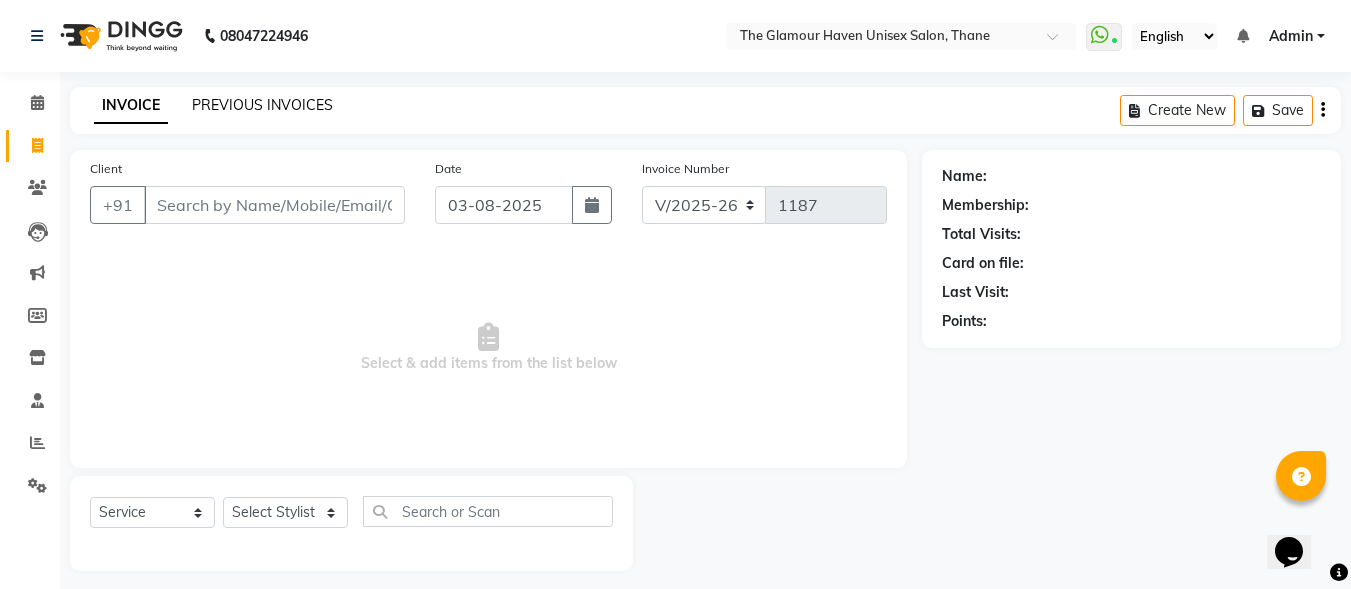 click on "PREVIOUS INVOICES" 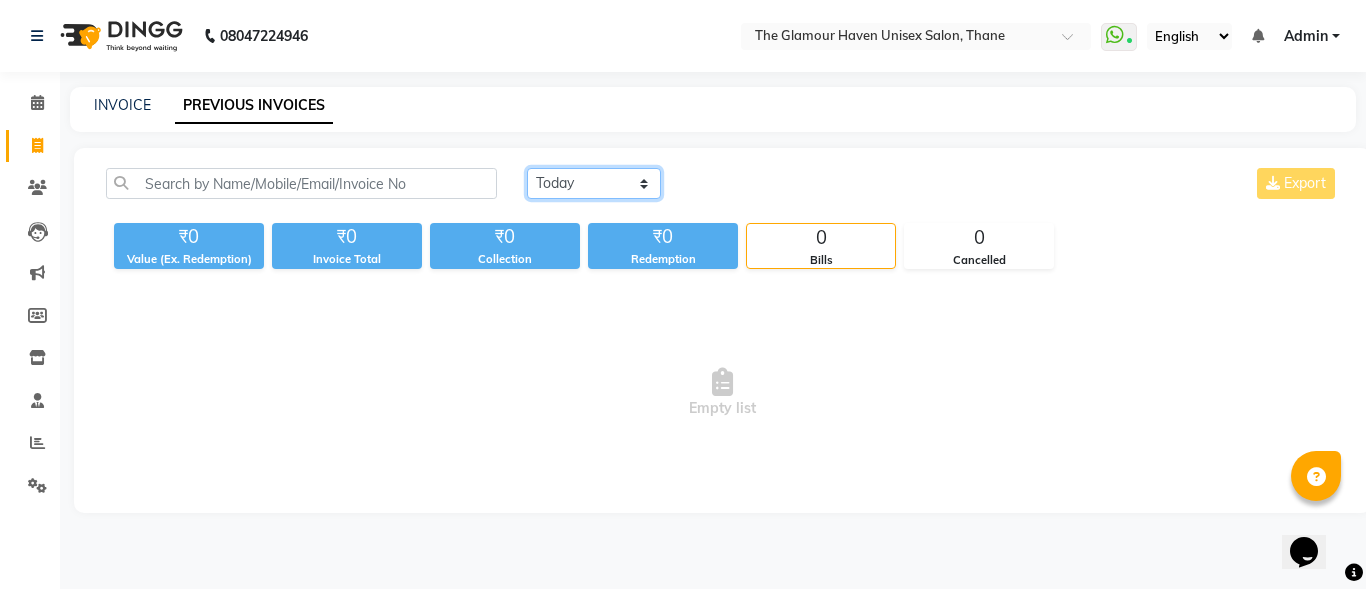 click on "Today Yesterday Custom Range" 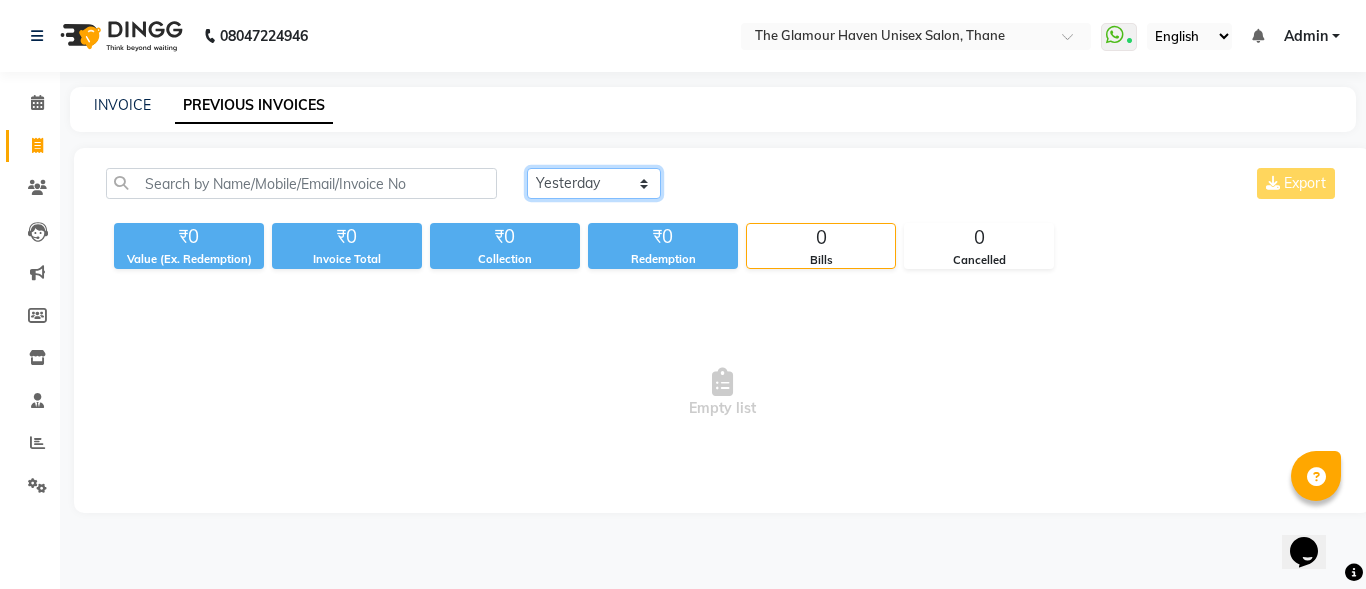 click on "Today Yesterday Custom Range" 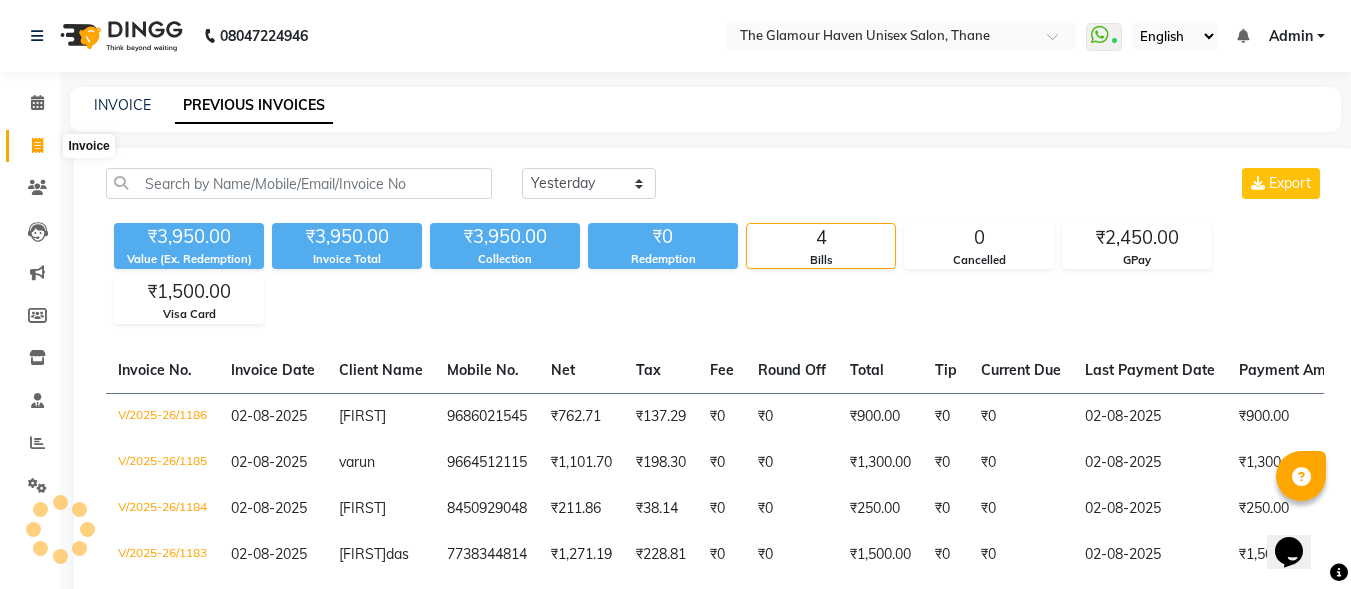 click 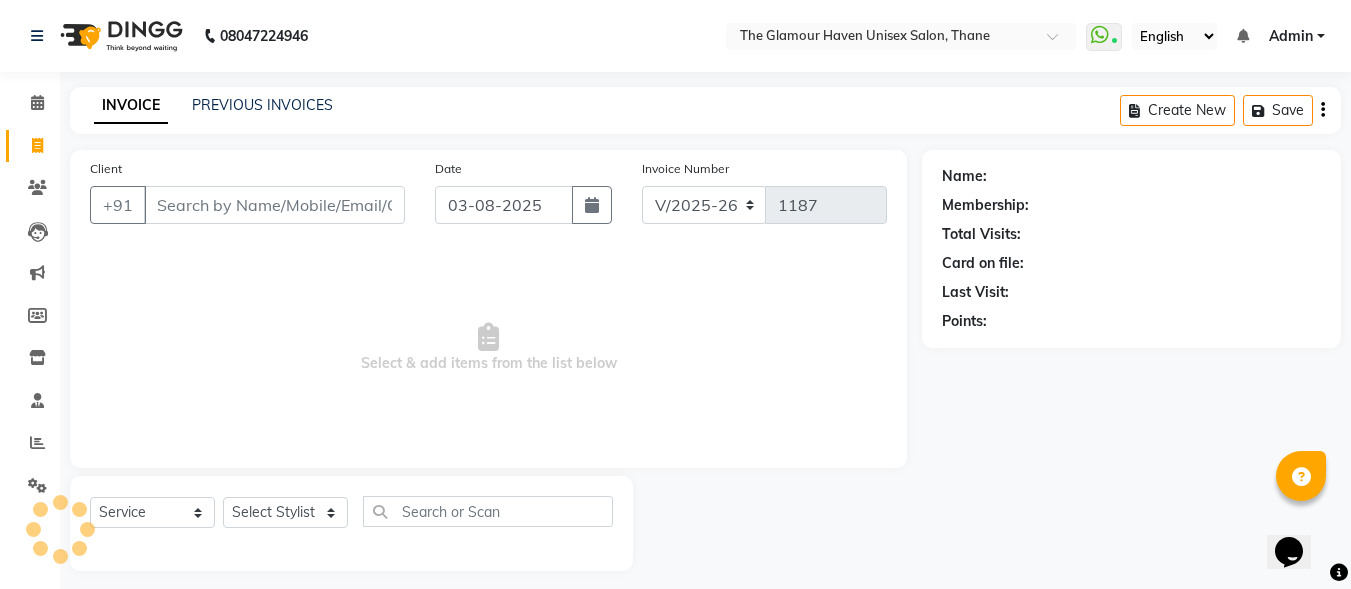 scroll, scrollTop: 12, scrollLeft: 0, axis: vertical 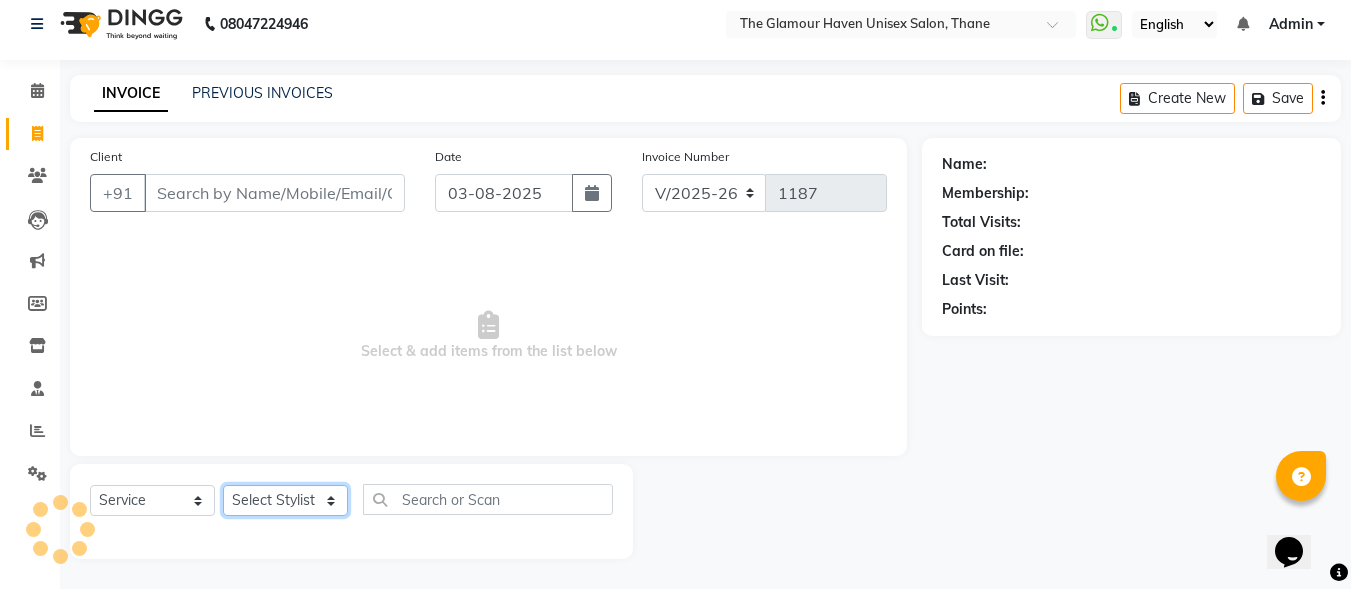 click on "Select Stylist" 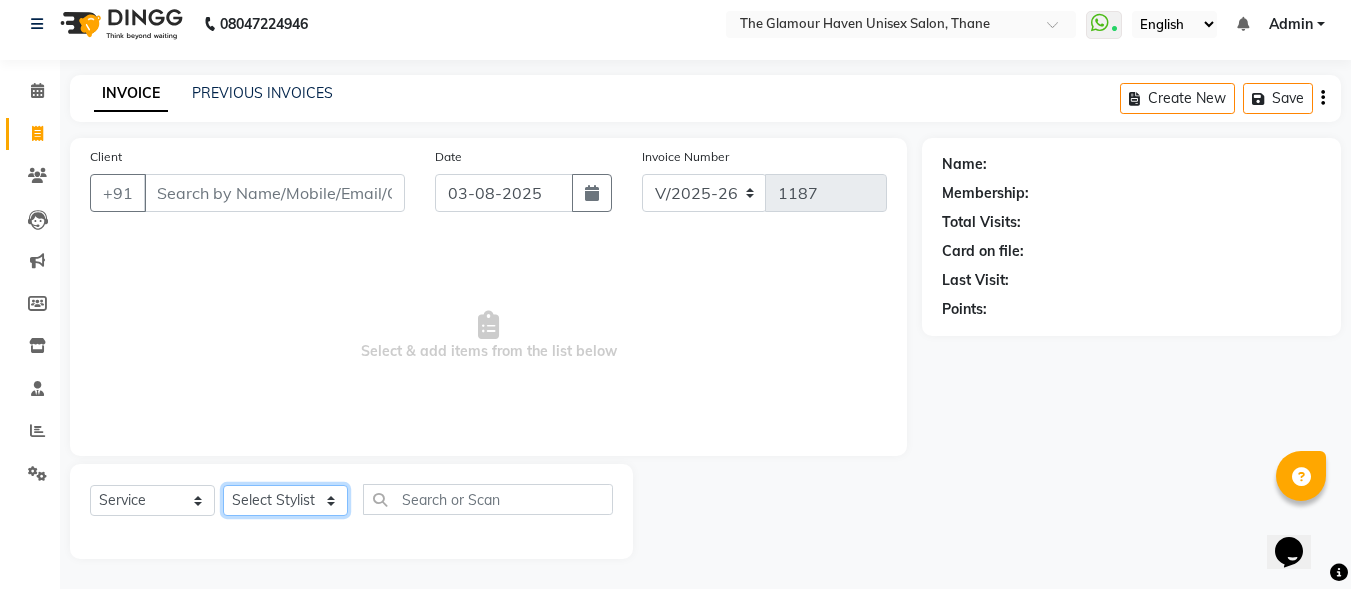click on "Select Stylist [FIRST] [LAST] [FIRST] [LAST] [FIRST] [LAST] [FIRST] [LAST] [FIRST] [LAST] [FIRST] [LAST] [FIRST] [LAST] [FIRST] [LAST]" 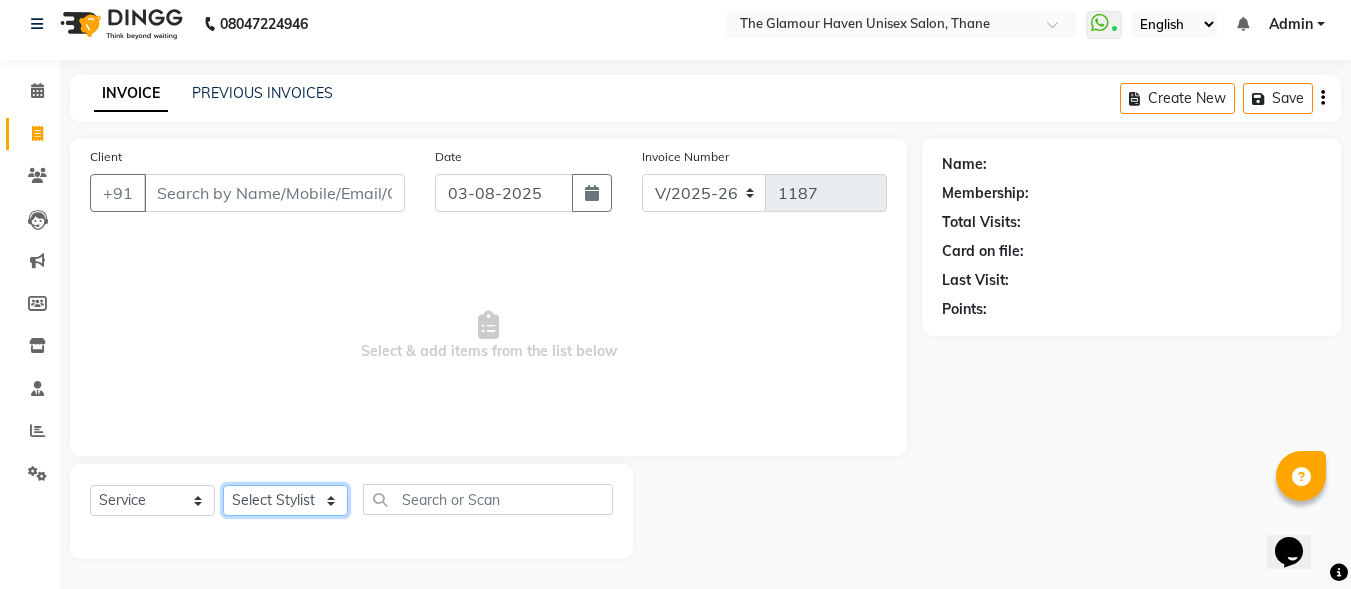 select on "63040" 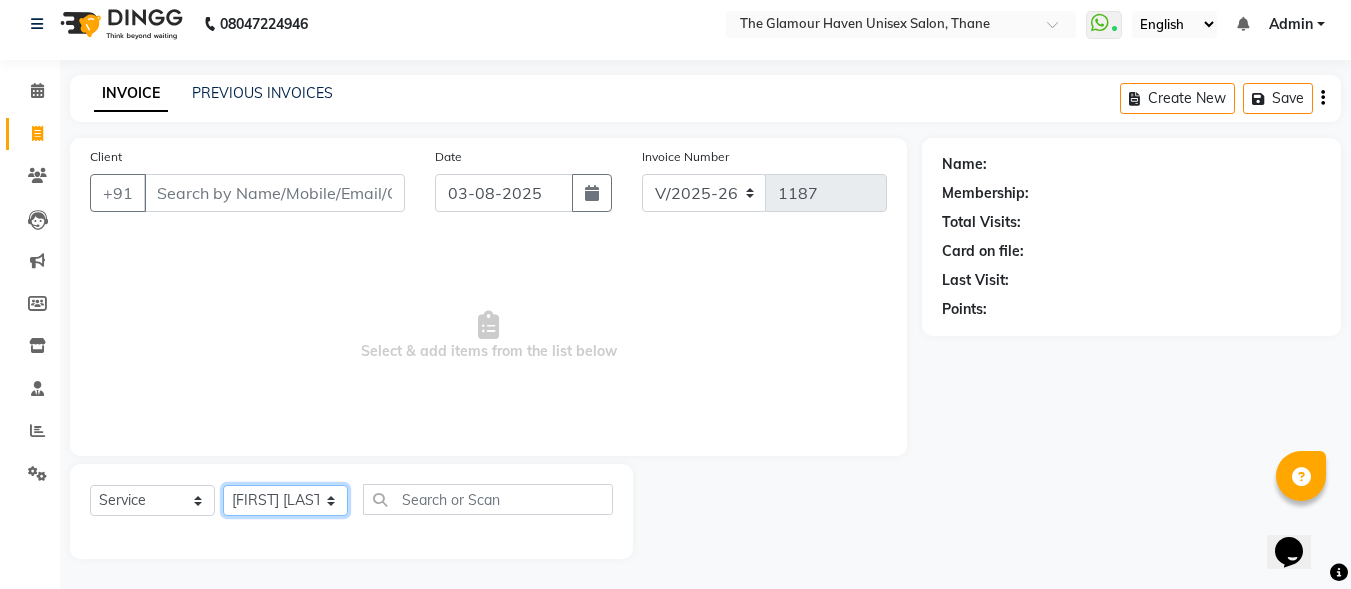 click on "Select Stylist [FIRST] [LAST] [FIRST] [LAST] [FIRST] [LAST] [FIRST] [LAST] [FIRST] [LAST] [FIRST] [LAST] [FIRST] [LAST] [FIRST] [LAST]" 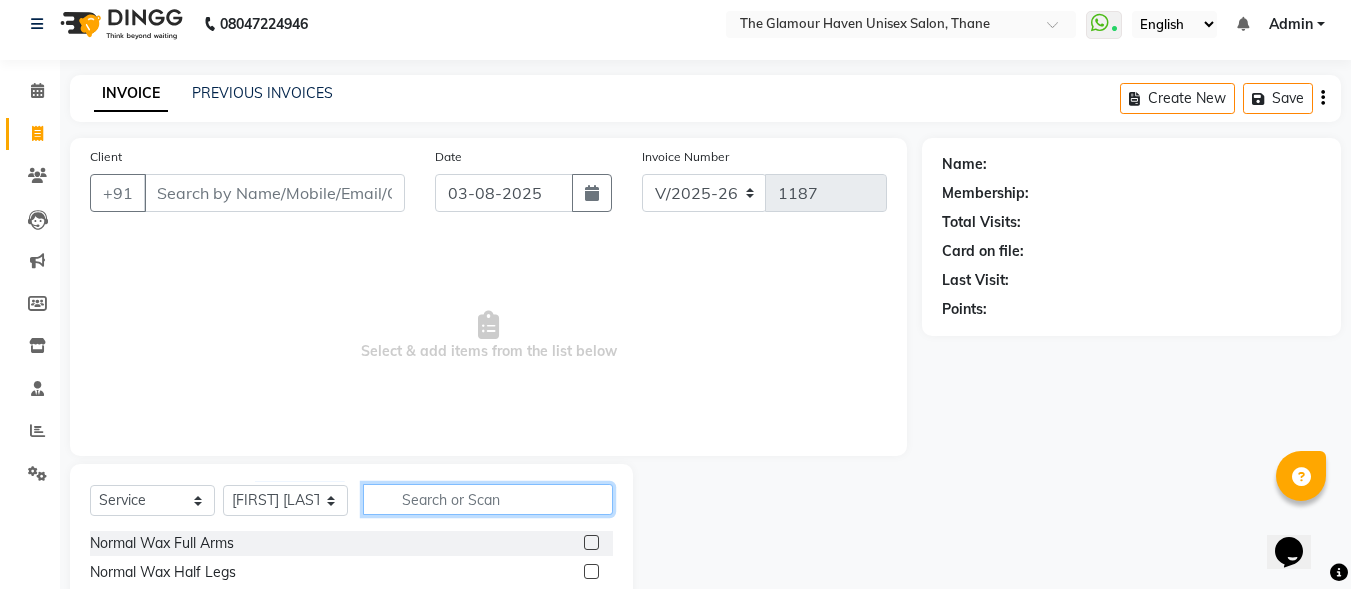 click 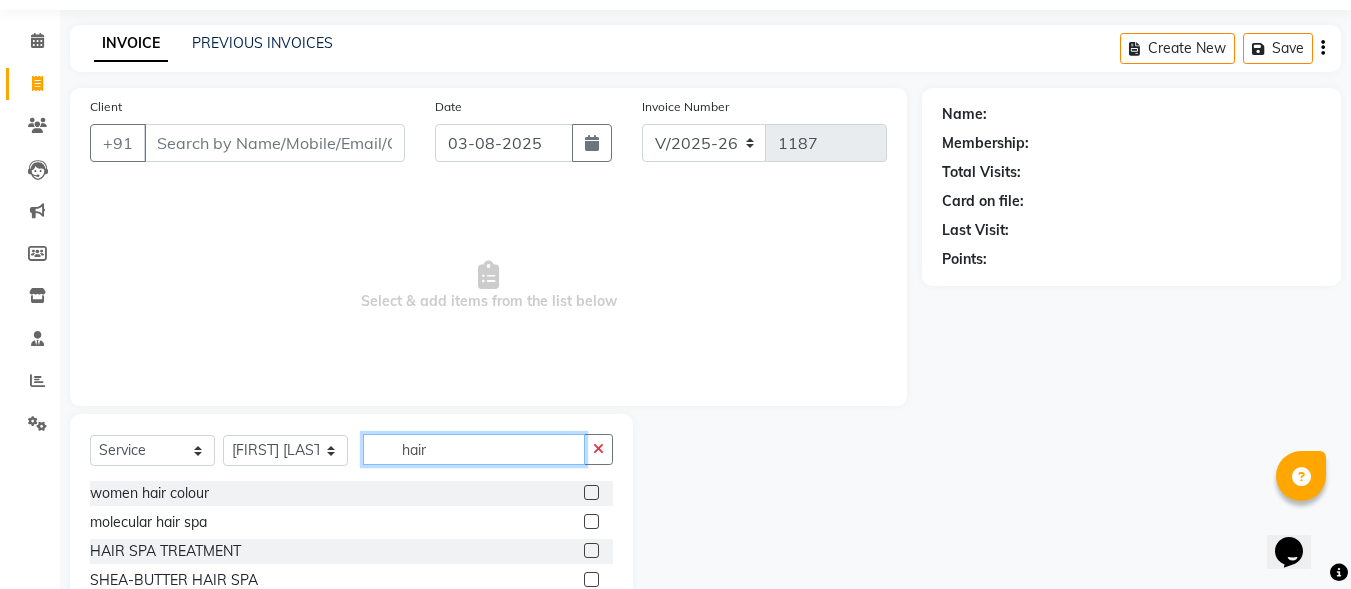 scroll, scrollTop: 112, scrollLeft: 0, axis: vertical 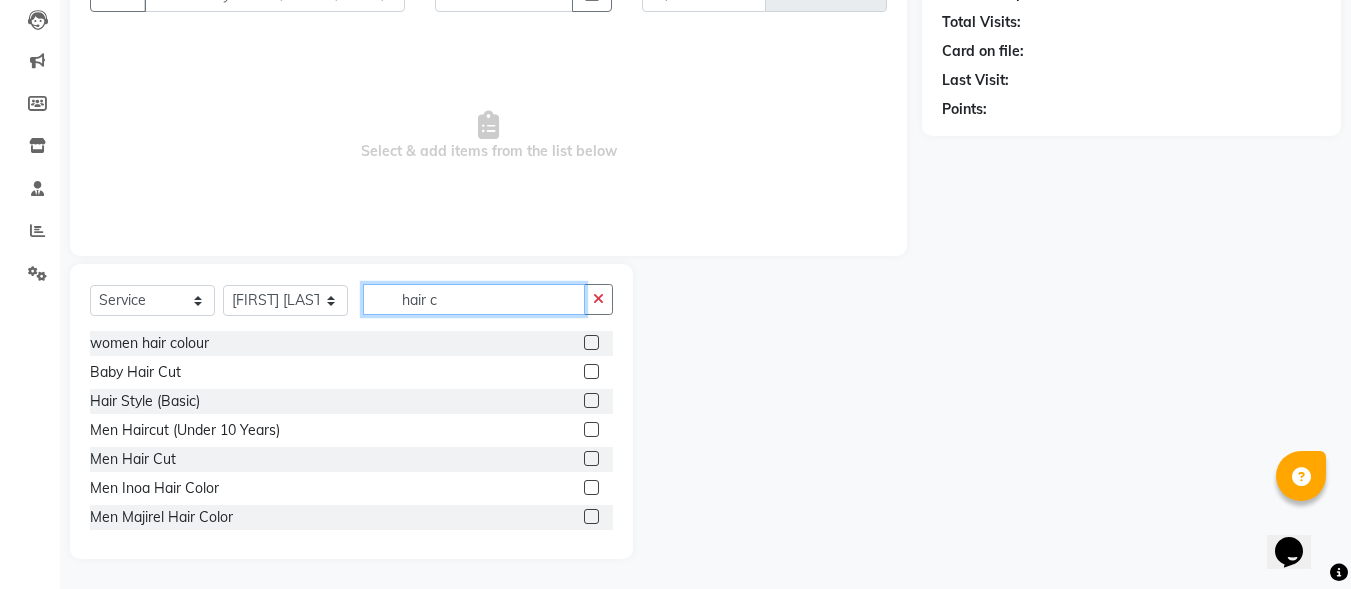 type on "hair c" 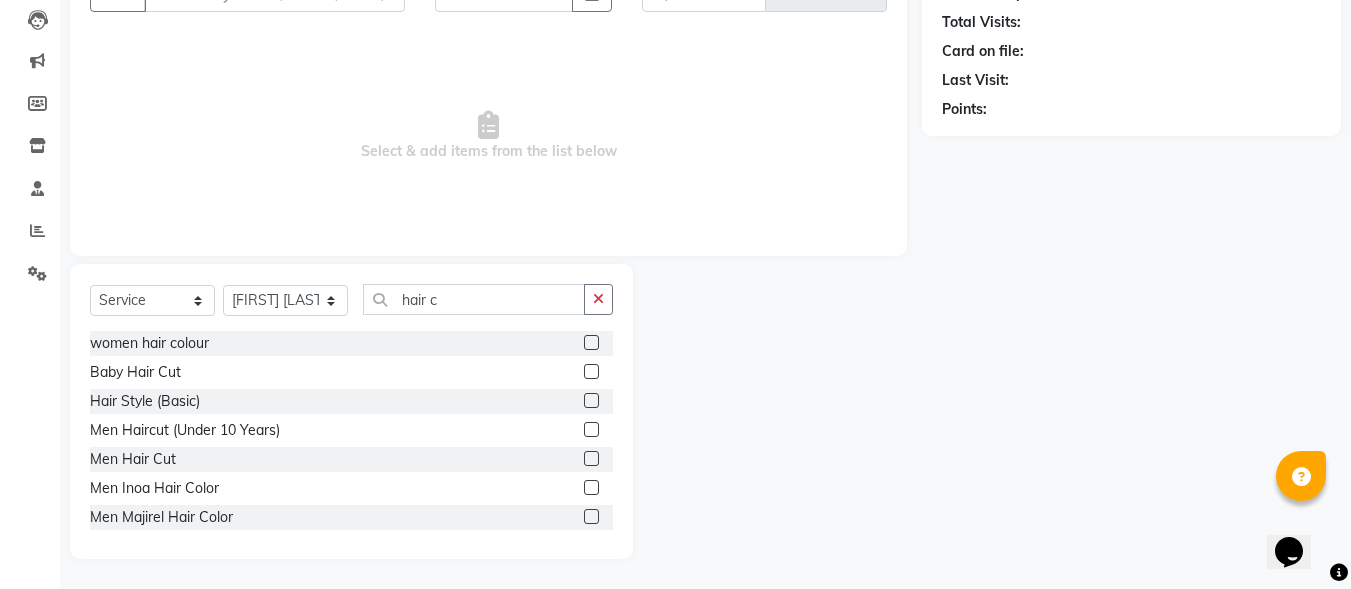 click 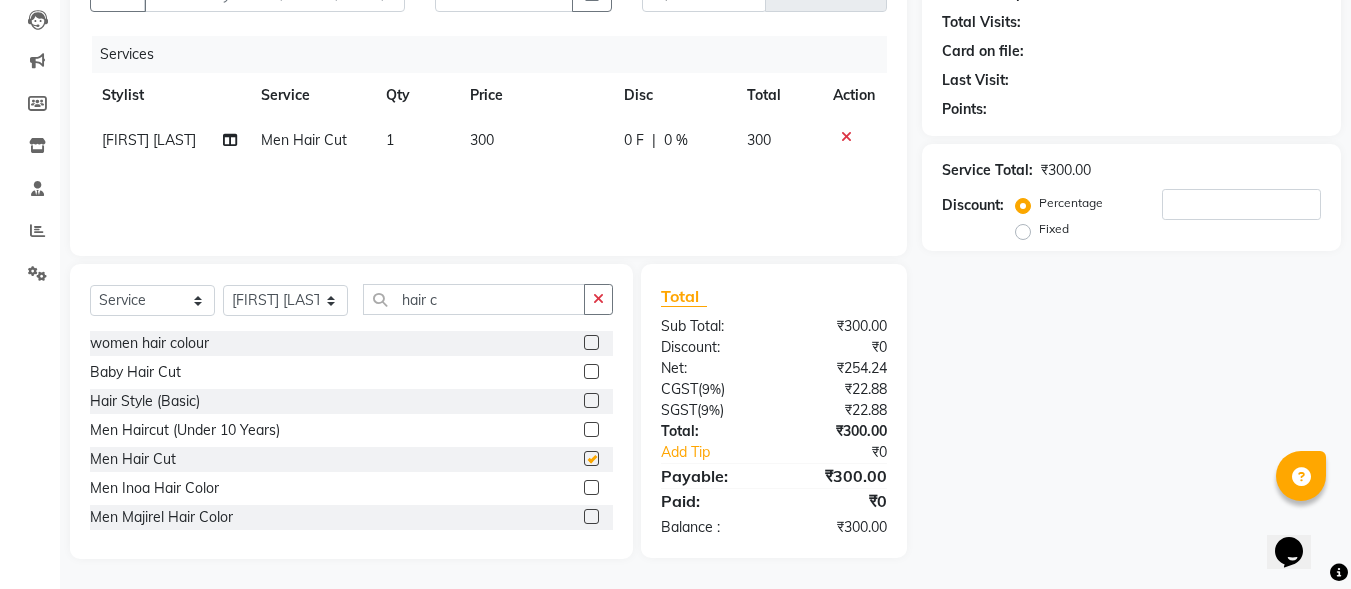 checkbox on "false" 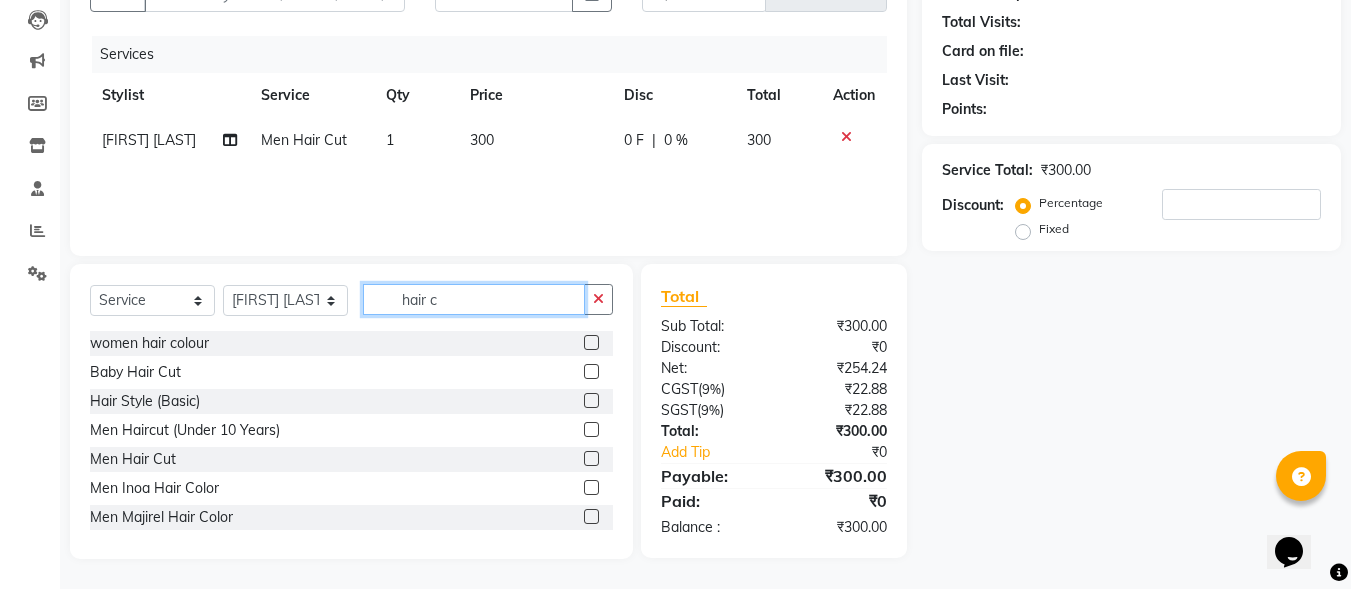 click on "hair c" 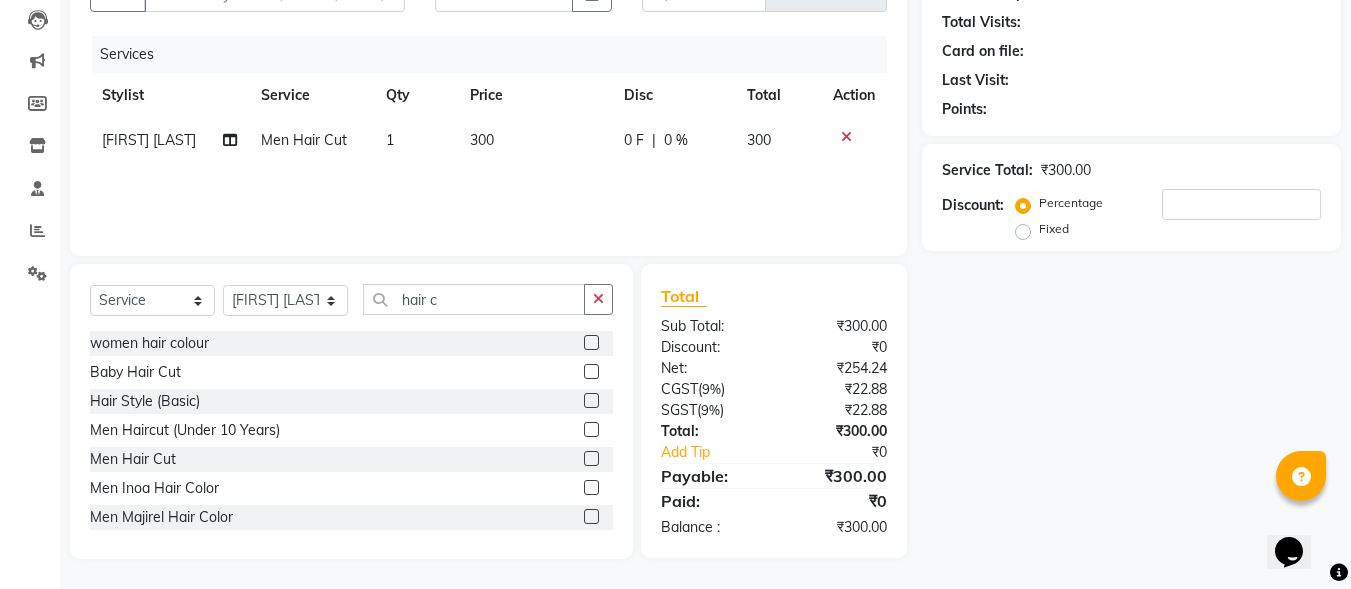 click 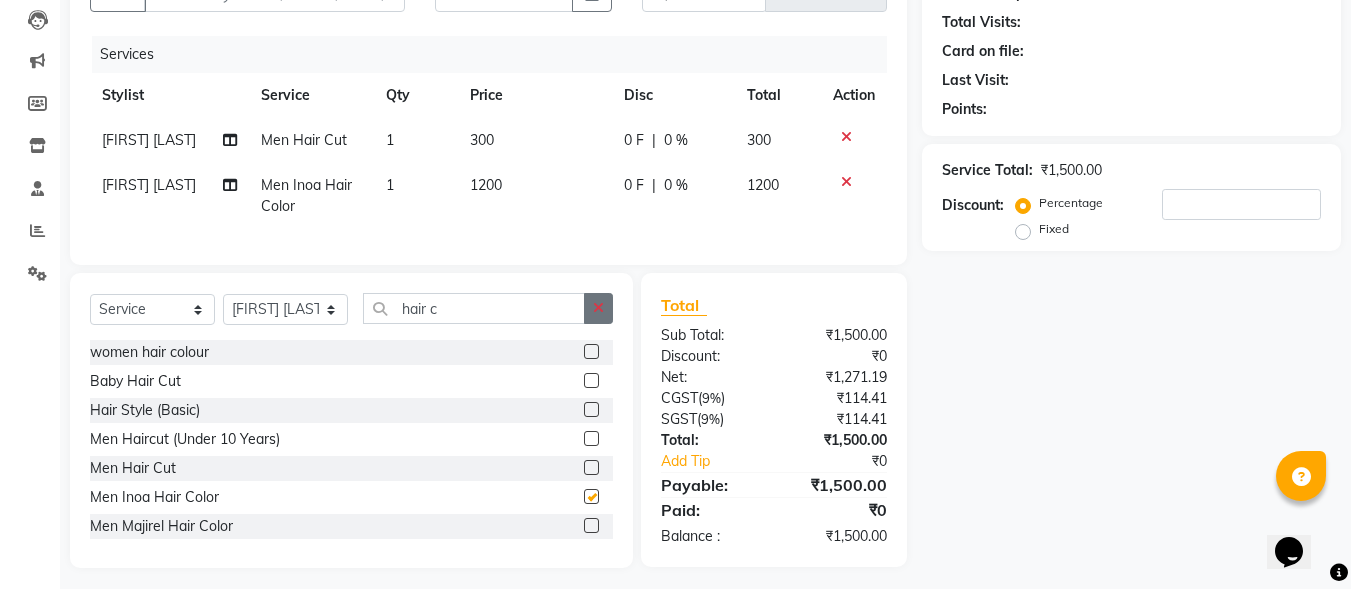 checkbox on "false" 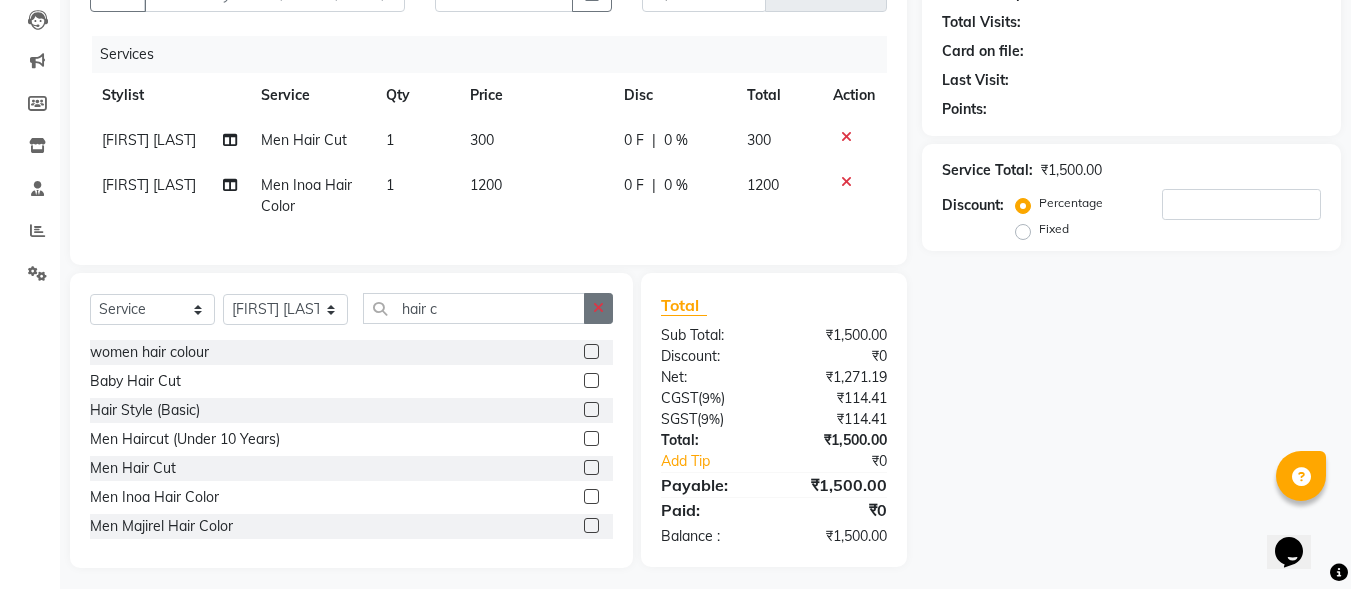 click 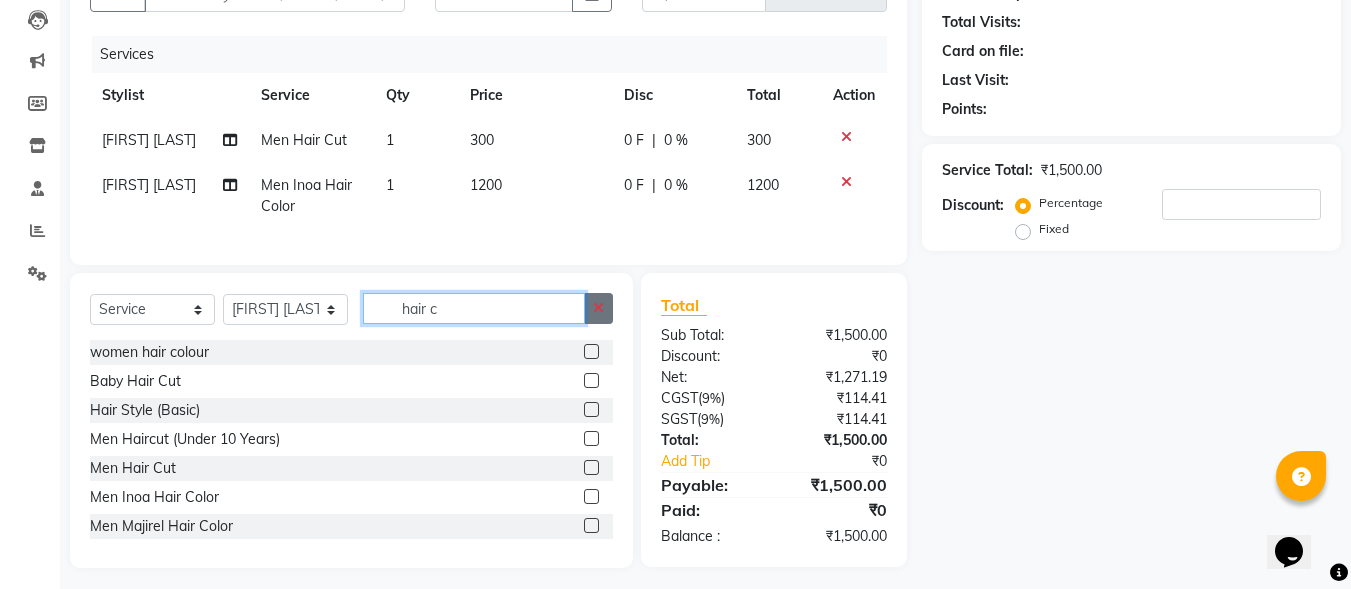 type 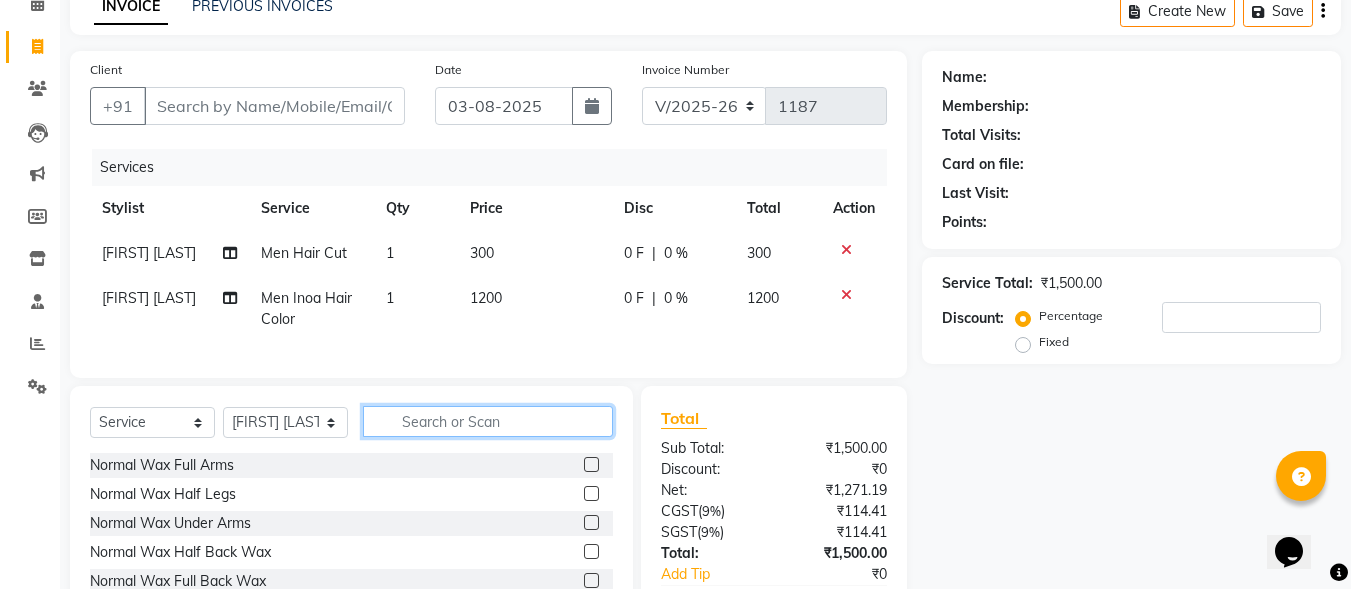 scroll, scrollTop: 0, scrollLeft: 0, axis: both 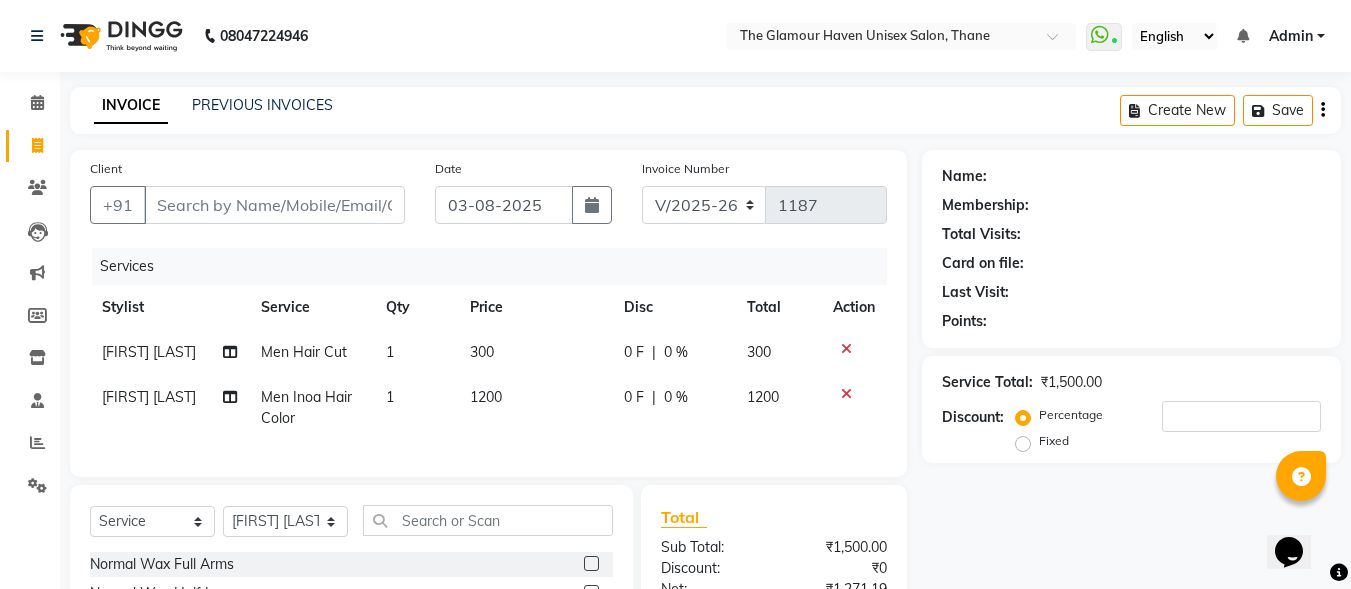 click on "INVOICE PREVIOUS INVOICES Create New   Save" 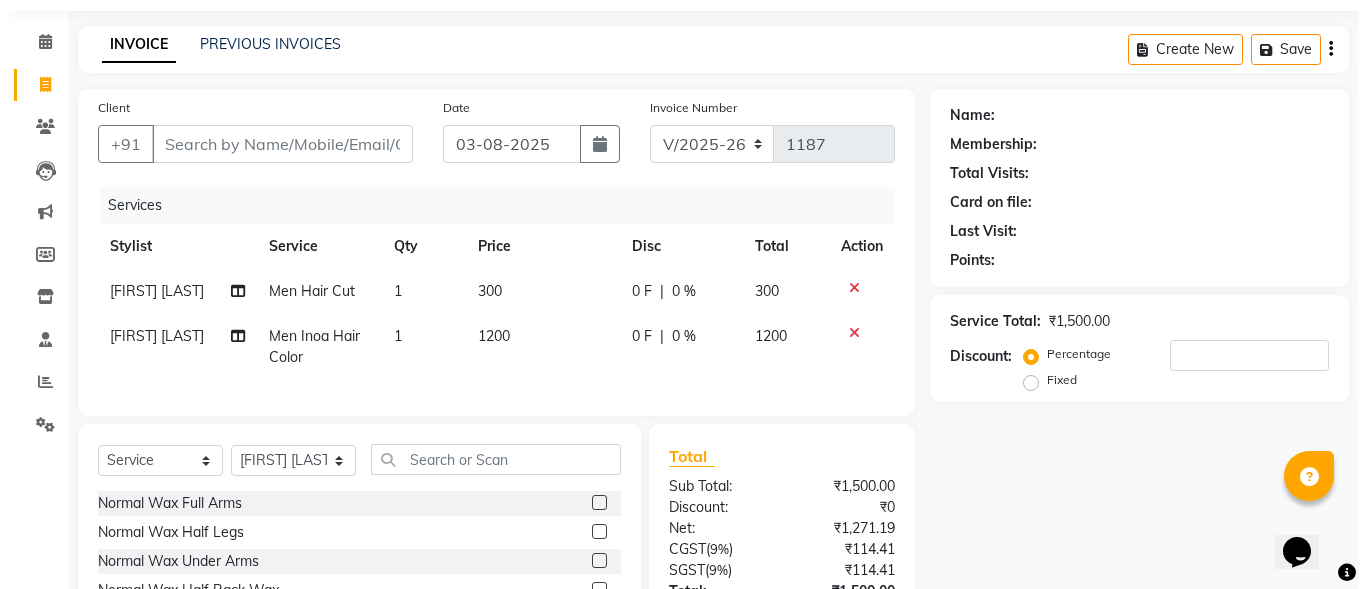 scroll, scrollTop: 100, scrollLeft: 0, axis: vertical 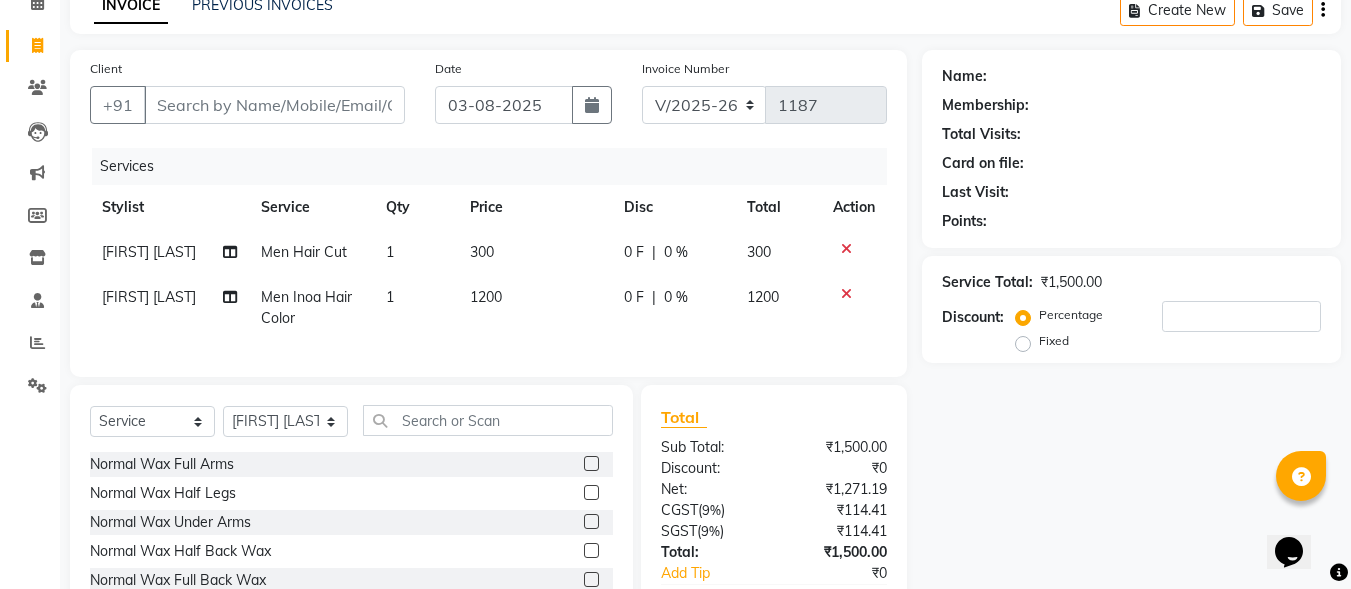 click on "Client +91 [DATE] Invoice Number V/2025 V/2025-26 1187 Services Stylist Service Qty Price Disc Total Action [FIRST] [LAST] Men Hair Cut 1 300 0 F | 0 % 300 [FIRST] [LAST] Men Inoa Hair Color 1 1200 0 F | 0 % 1200" 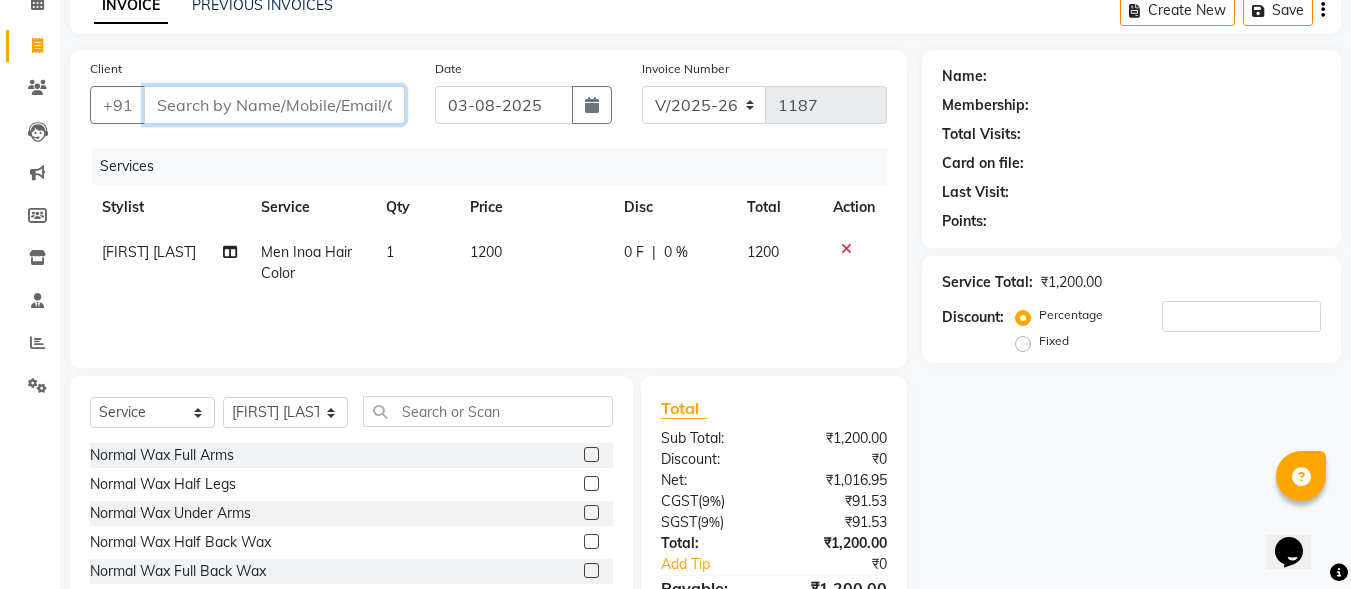 click on "Client" at bounding box center [274, 105] 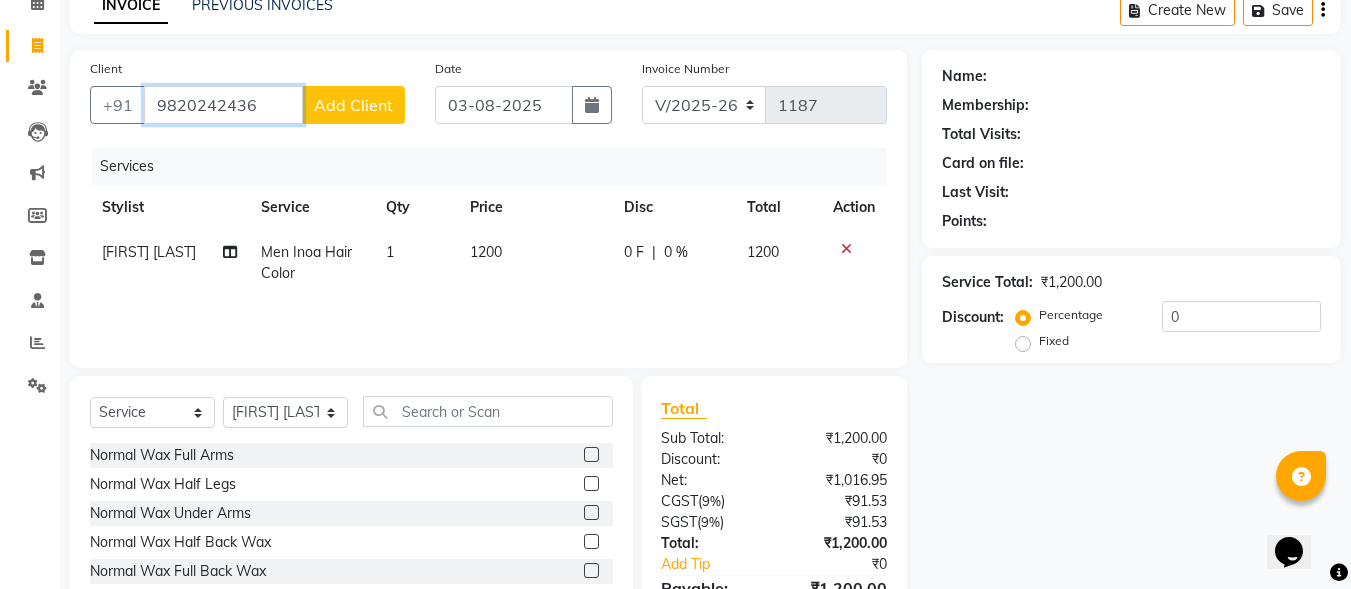 type on "9820242436" 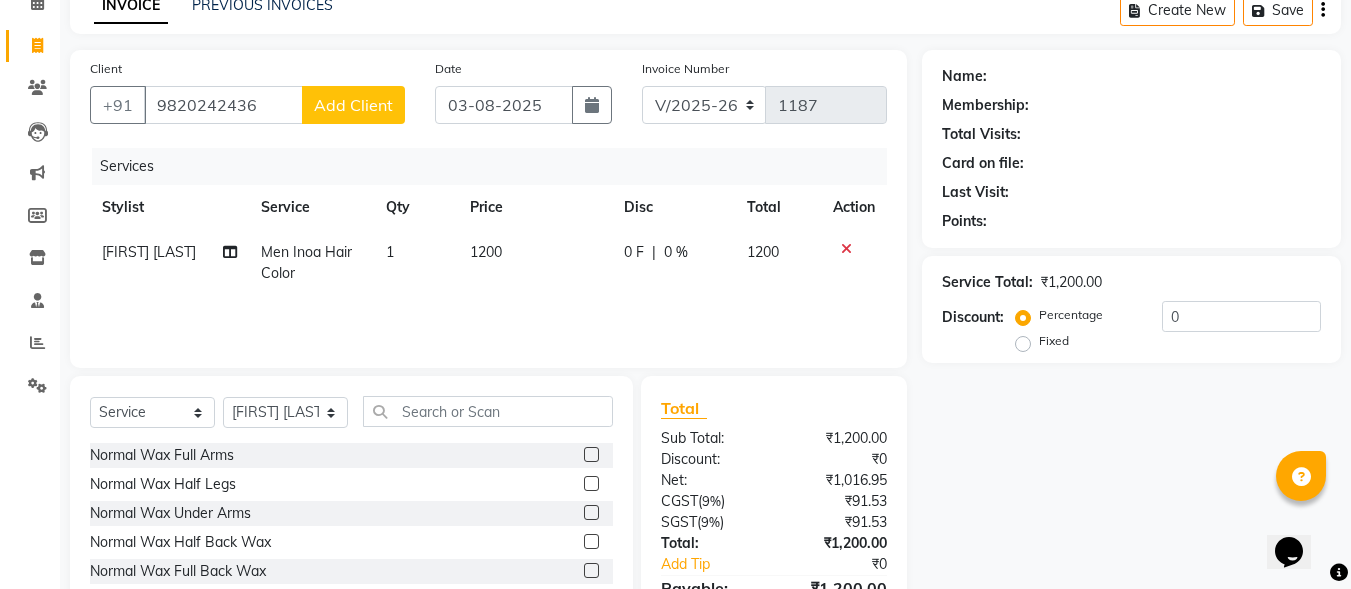 click on "Add Client" 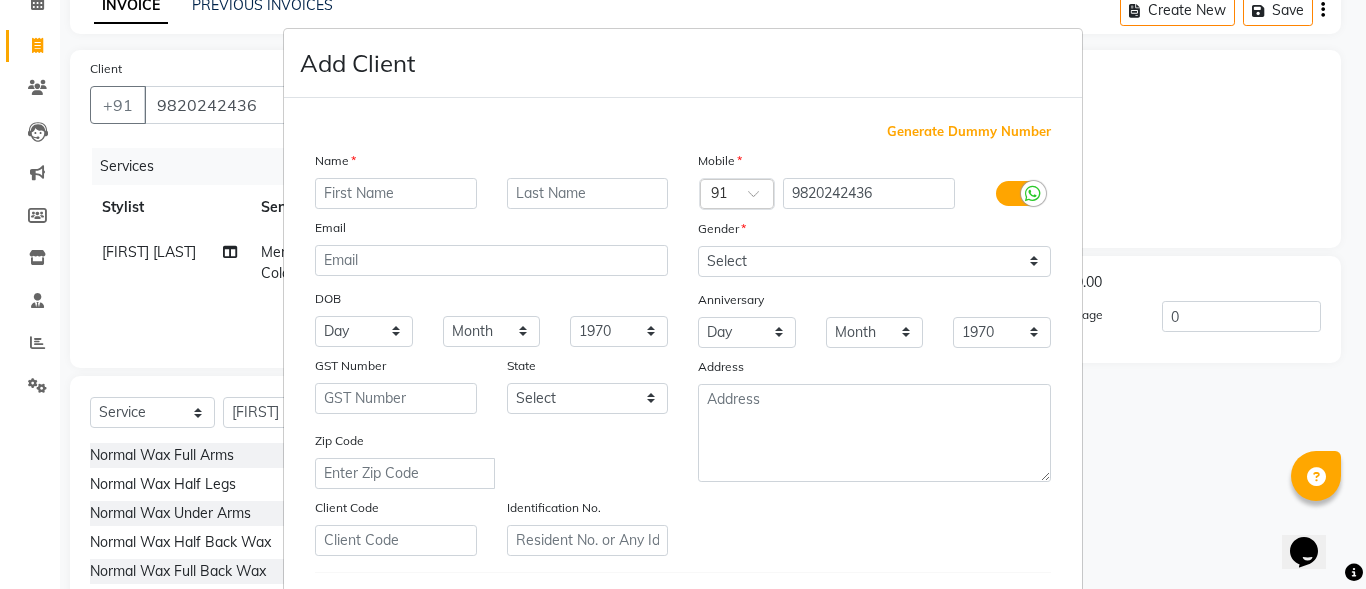 click at bounding box center [396, 193] 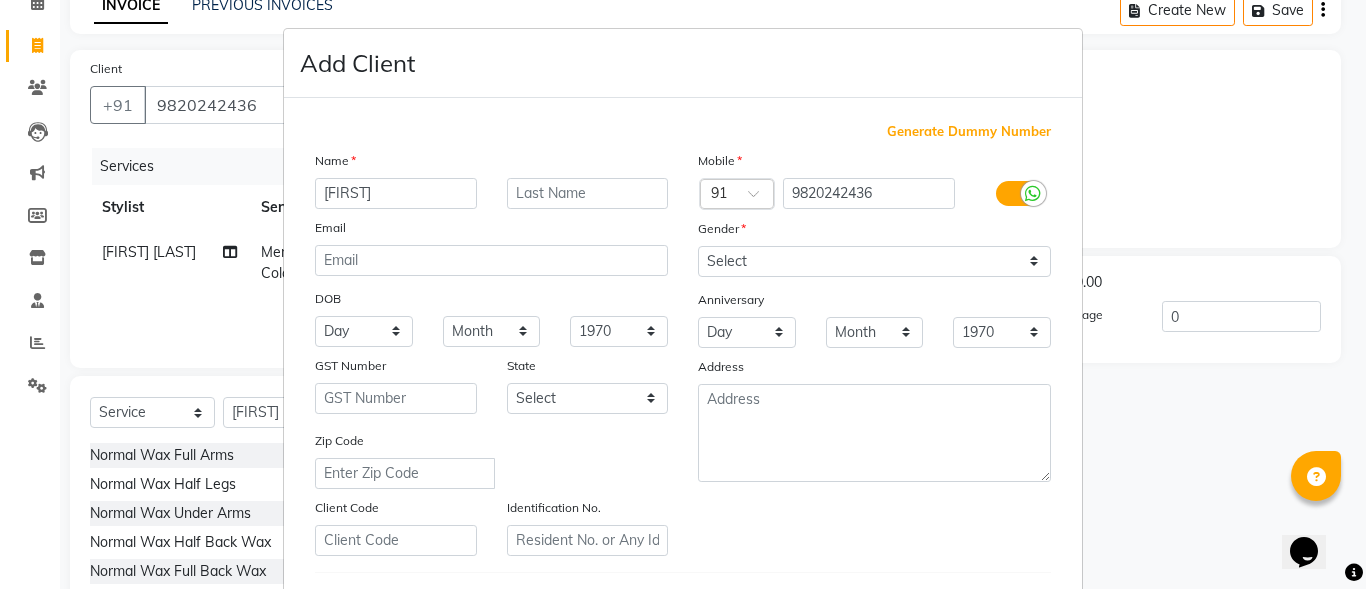 type on "[FIRST]" 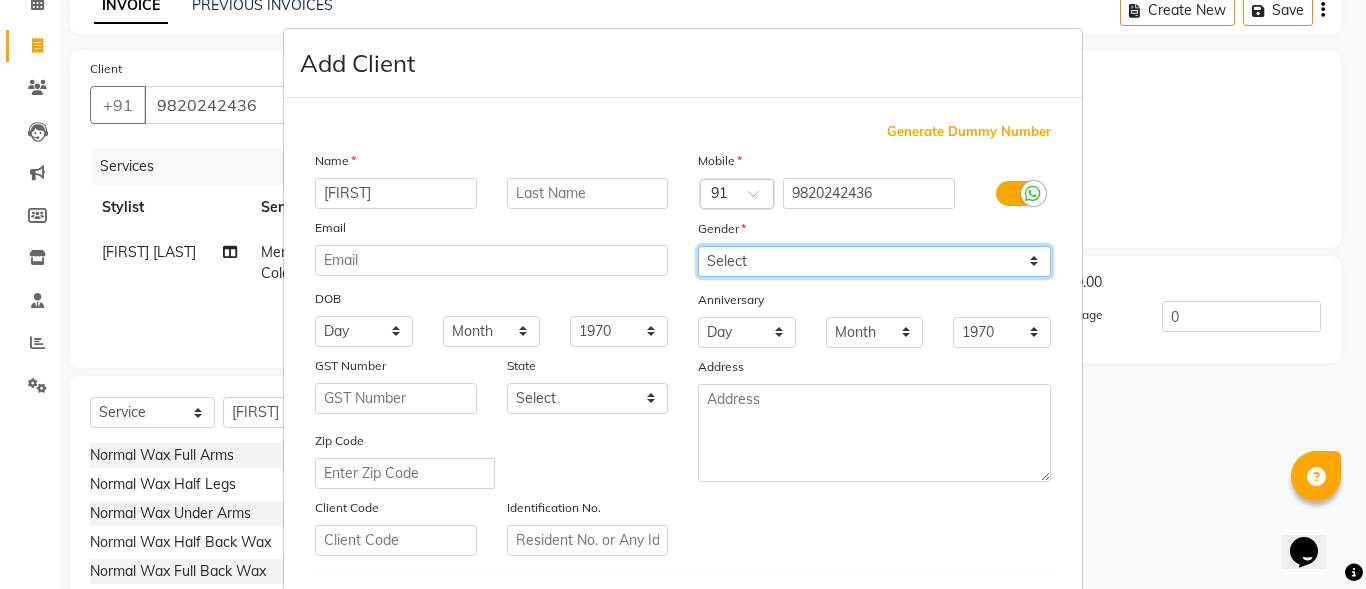 click on "Select Male Female Other Prefer Not To Say" at bounding box center [874, 261] 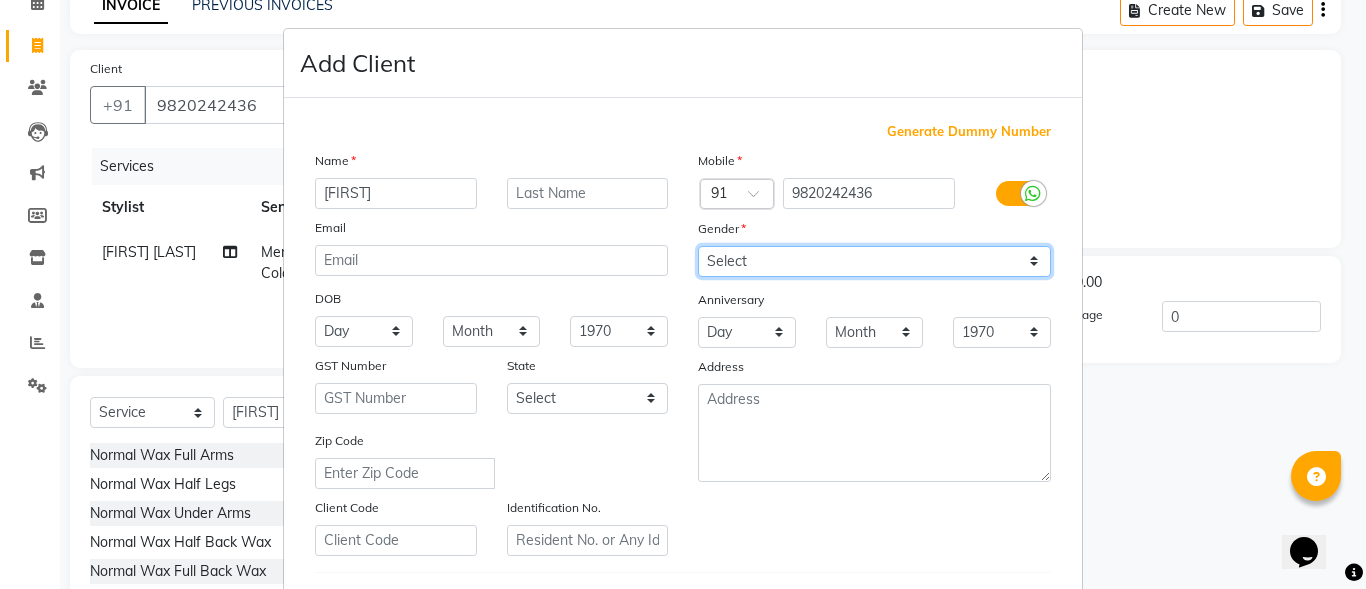 select on "male" 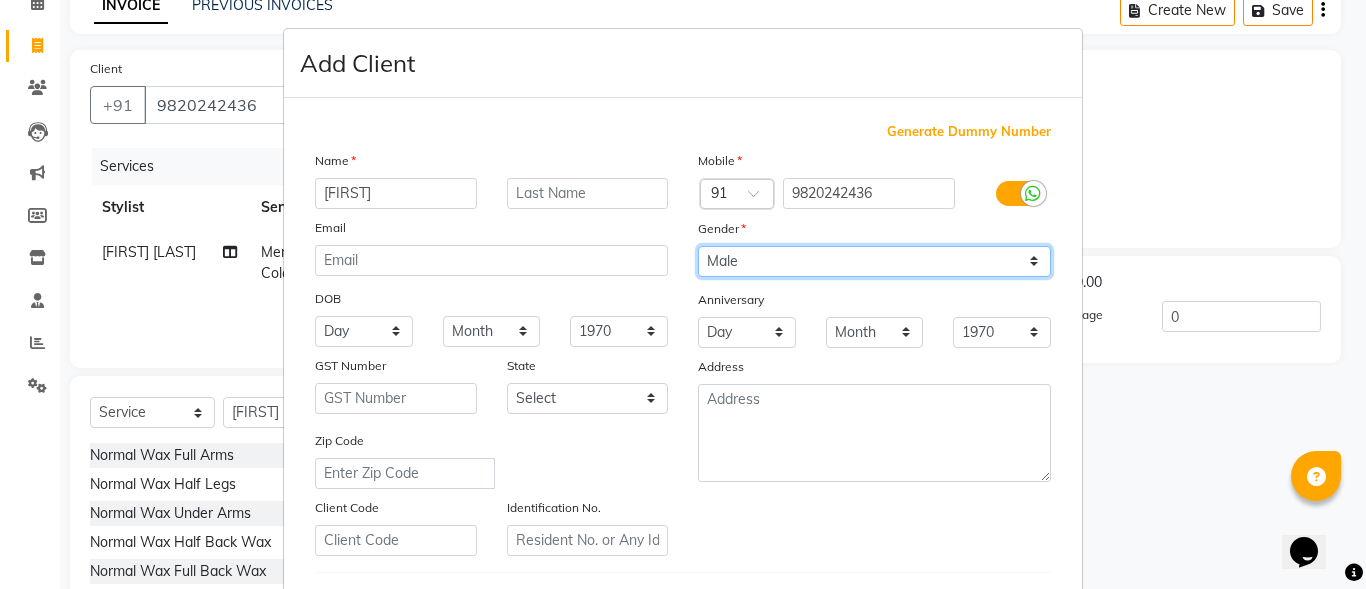 click on "Select Male Female Other Prefer Not To Say" at bounding box center [874, 261] 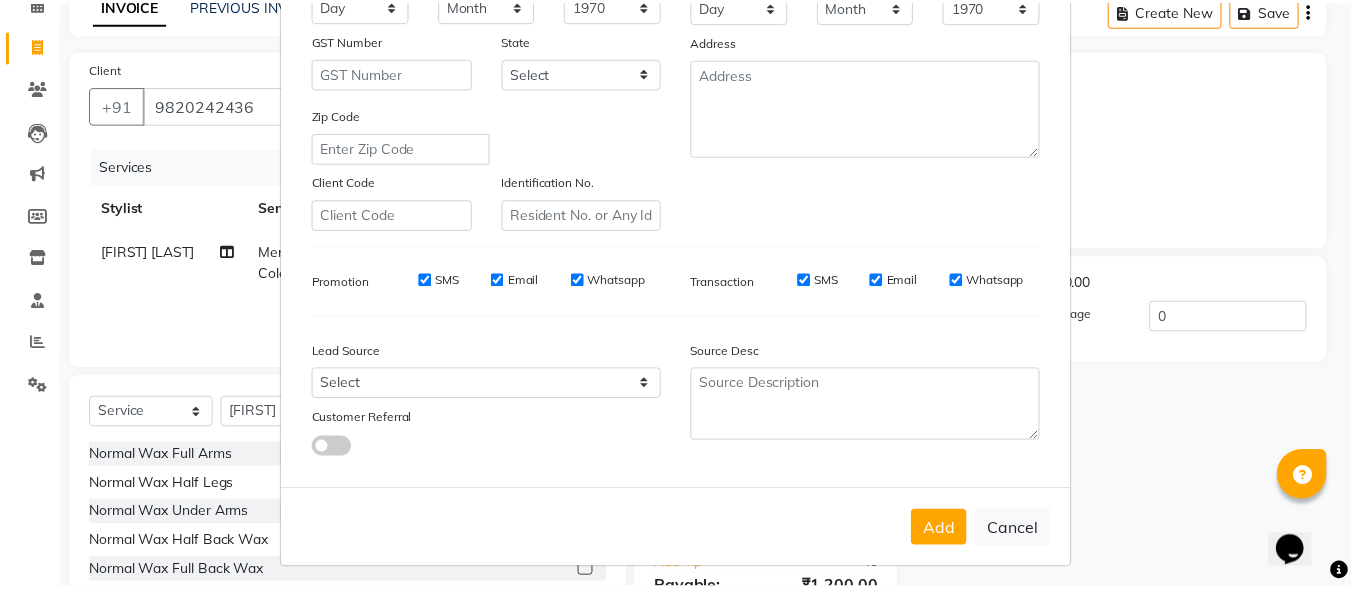 scroll, scrollTop: 334, scrollLeft: 0, axis: vertical 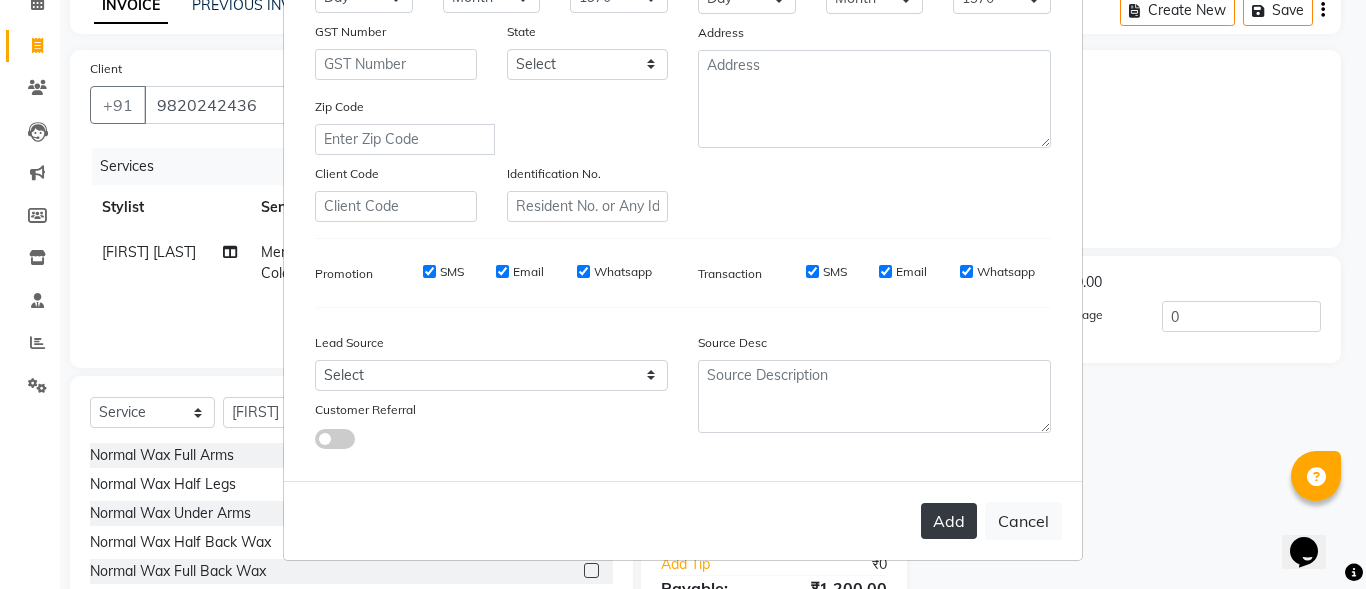 click on "Add" at bounding box center (949, 521) 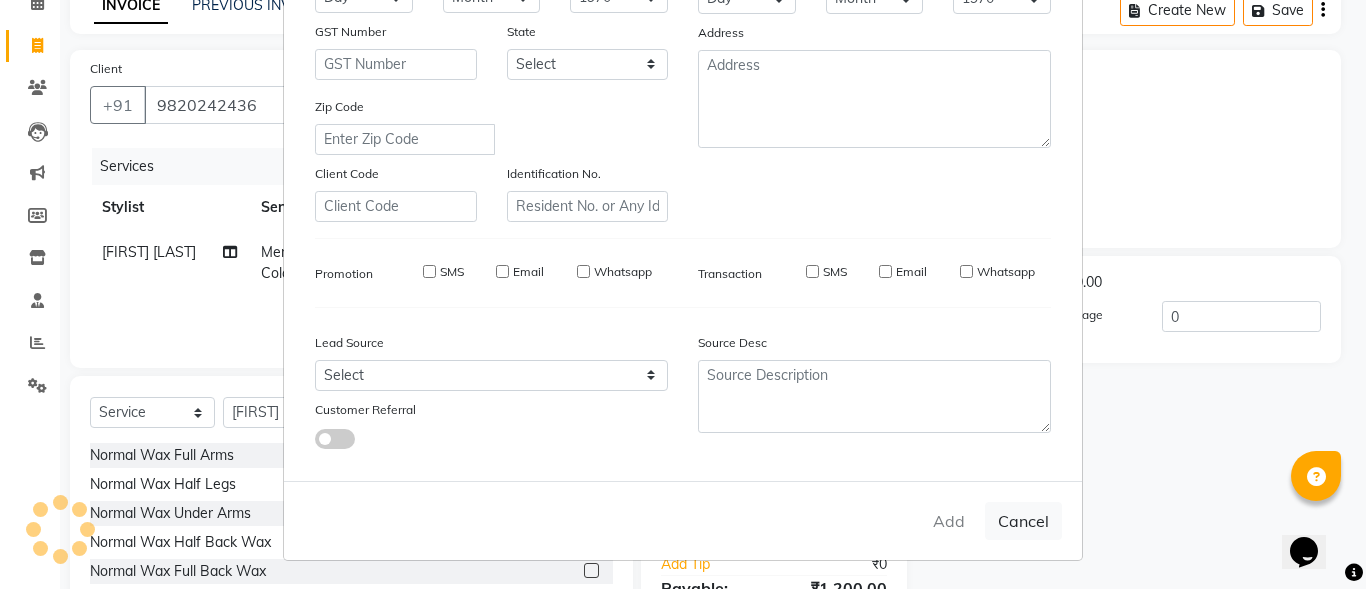 type 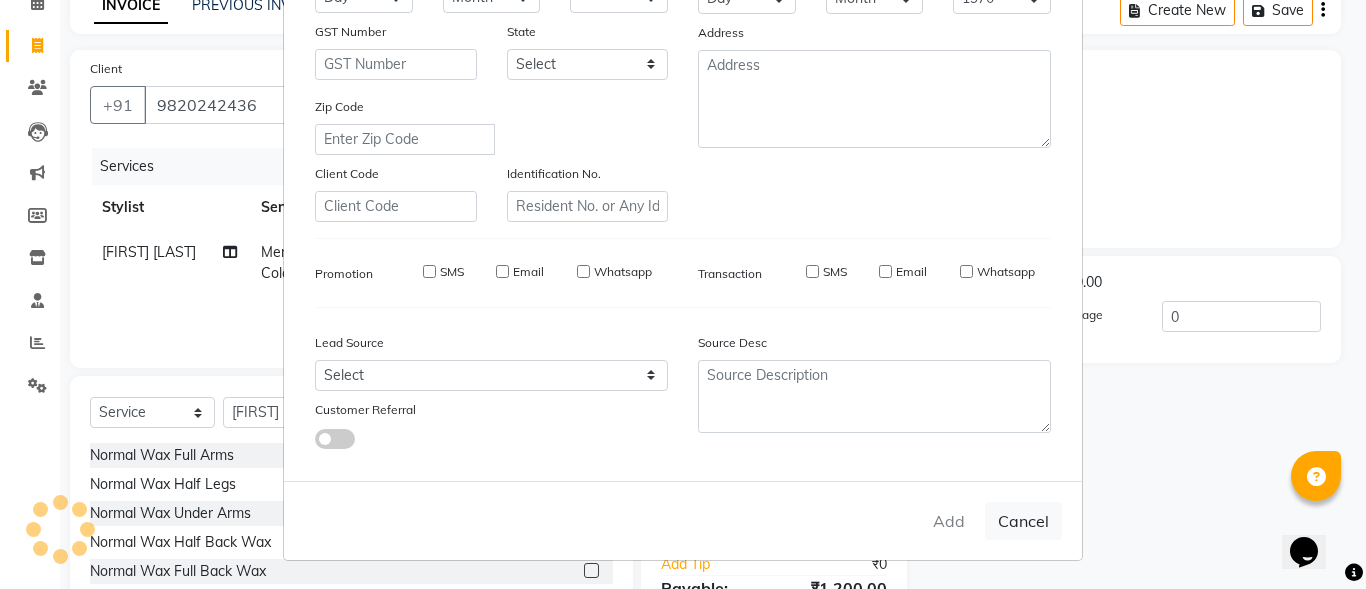 type 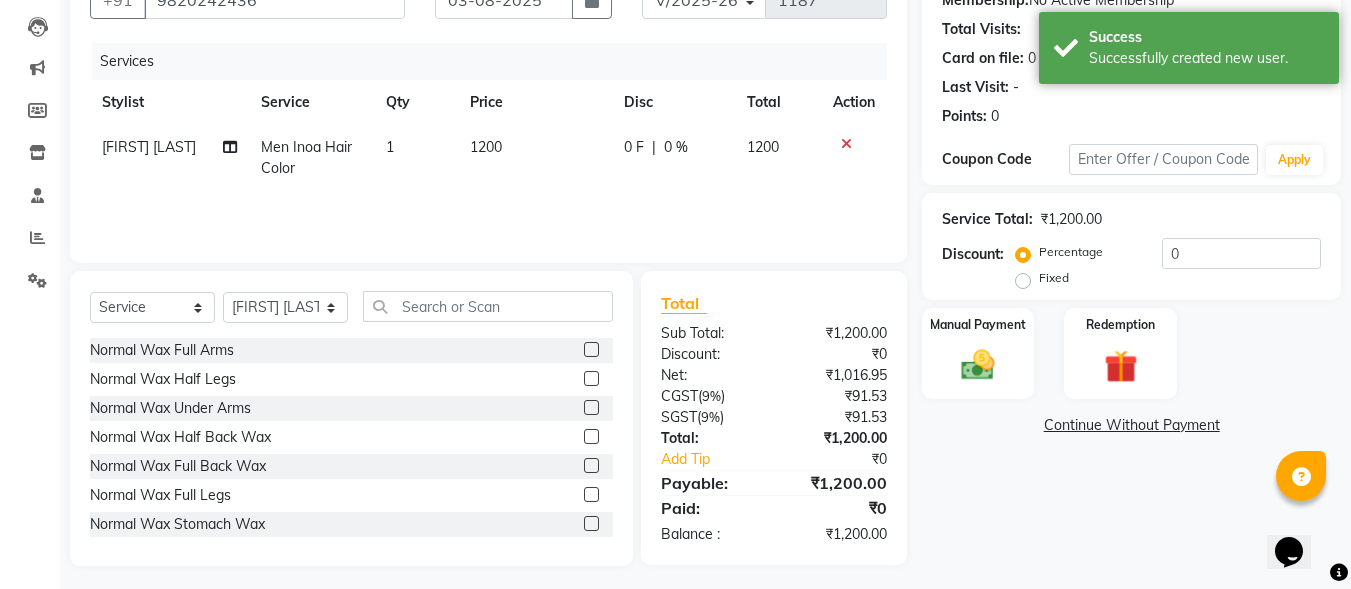 scroll, scrollTop: 212, scrollLeft: 0, axis: vertical 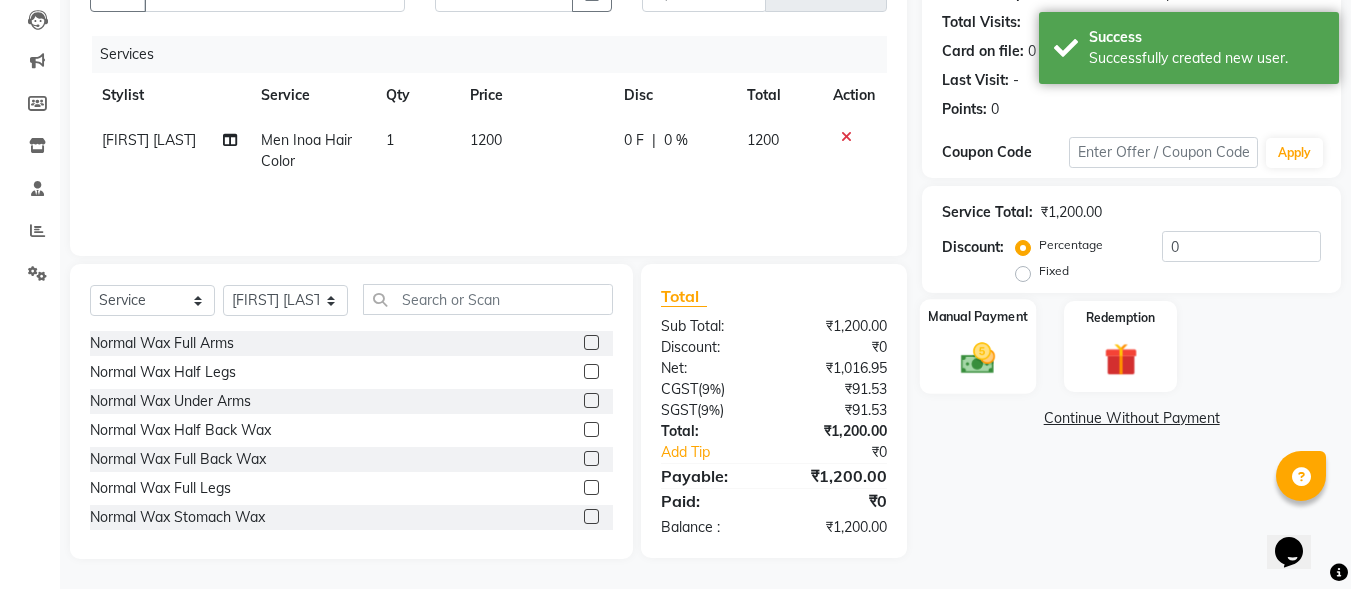 click 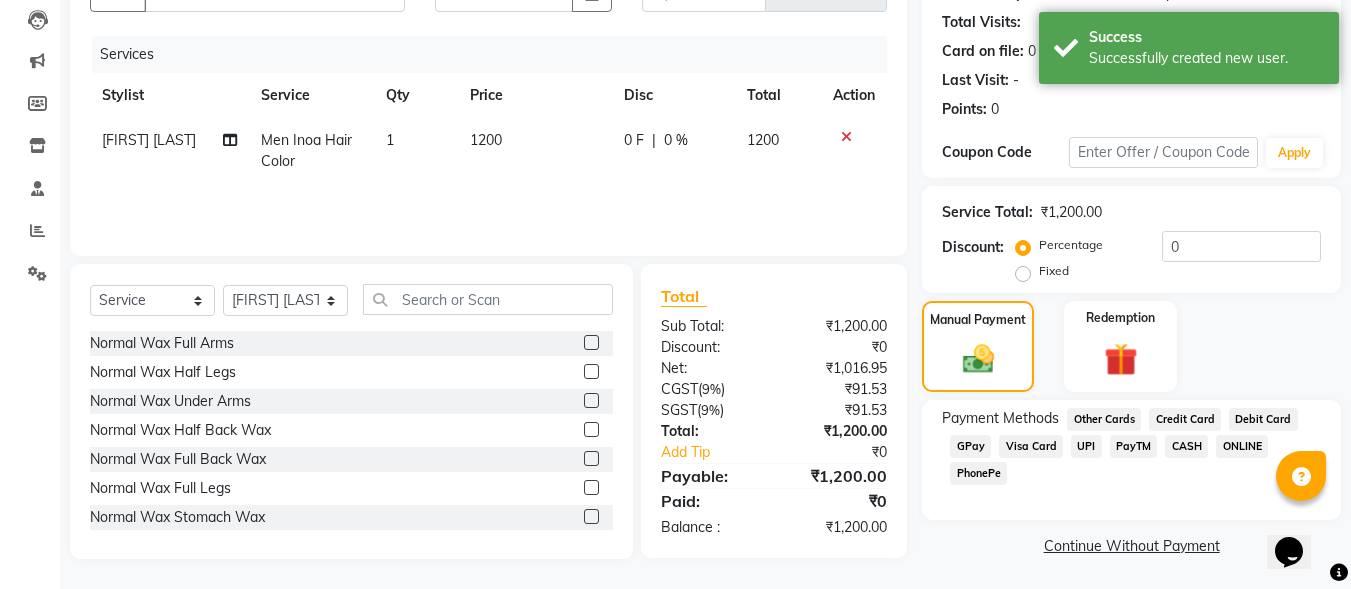 click on "GPay" 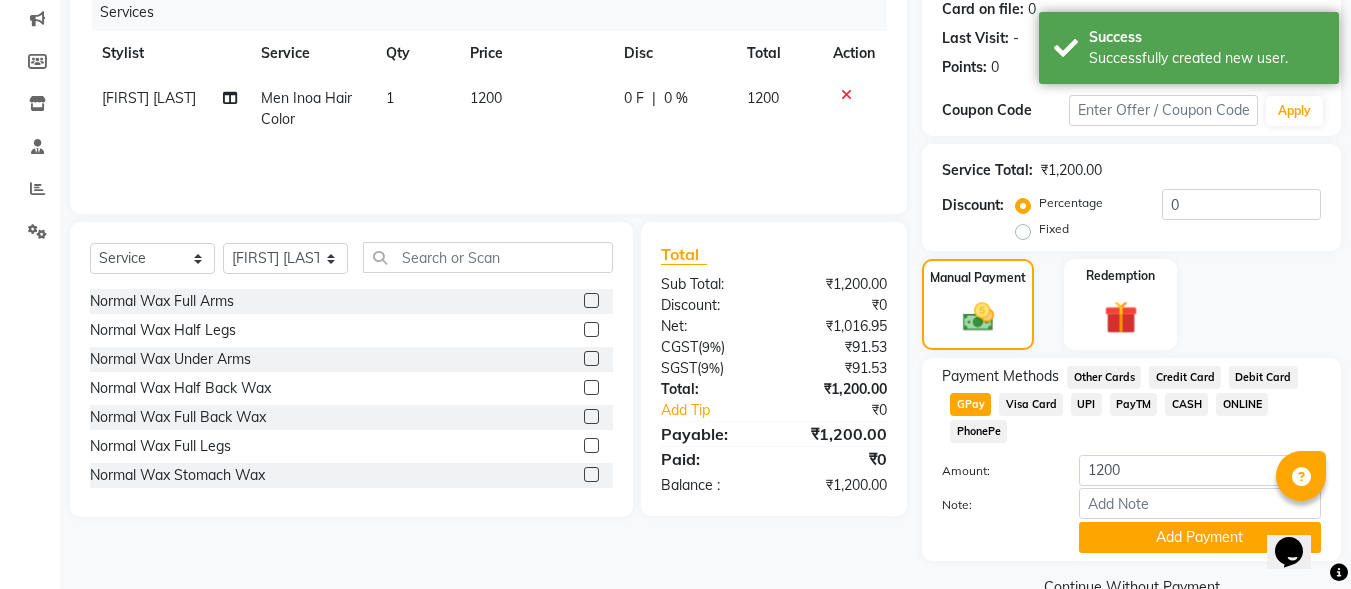 scroll, scrollTop: 297, scrollLeft: 0, axis: vertical 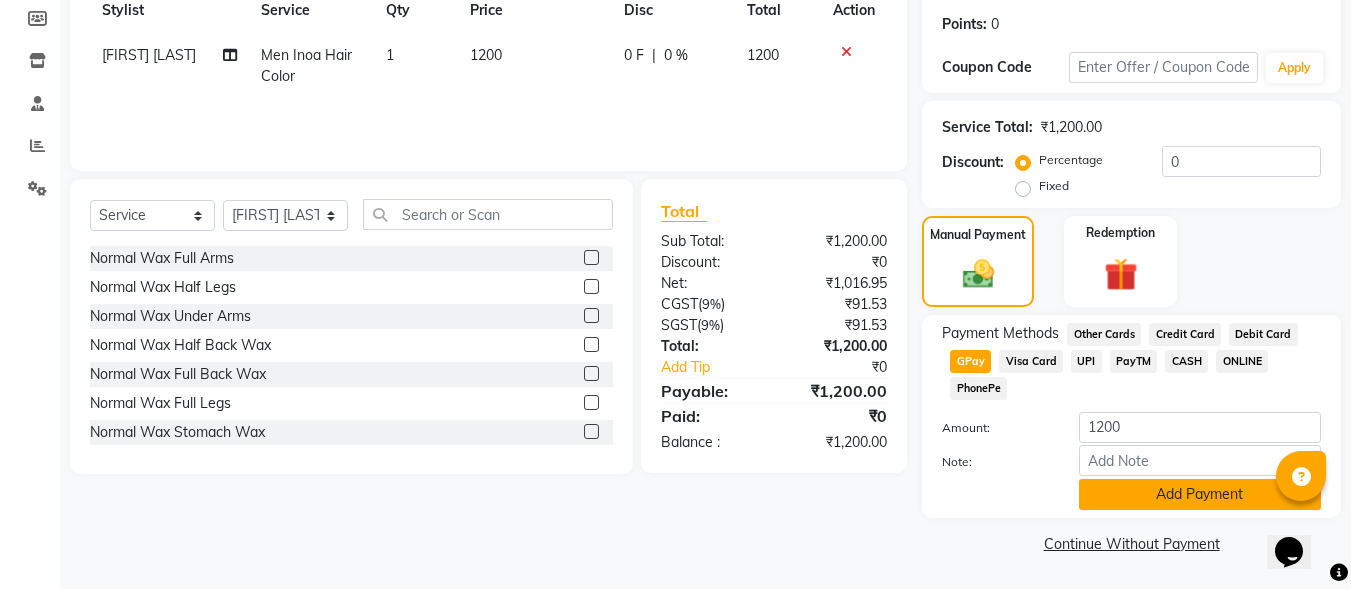 click on "Add Payment" 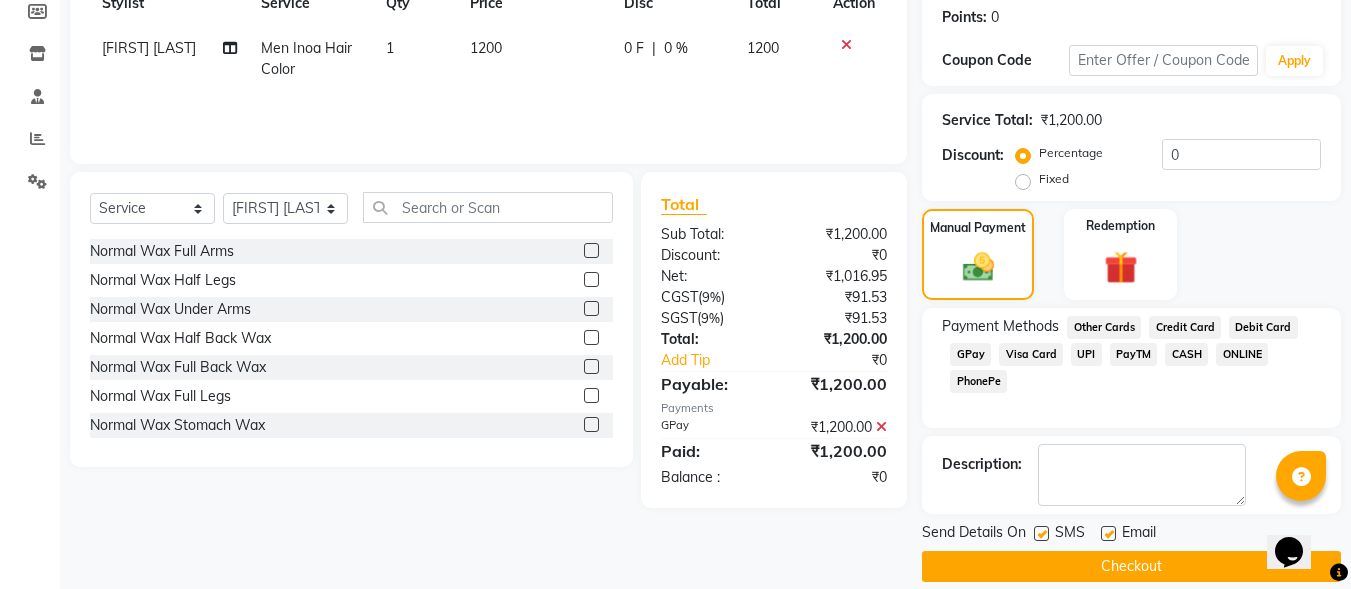 scroll, scrollTop: 327, scrollLeft: 0, axis: vertical 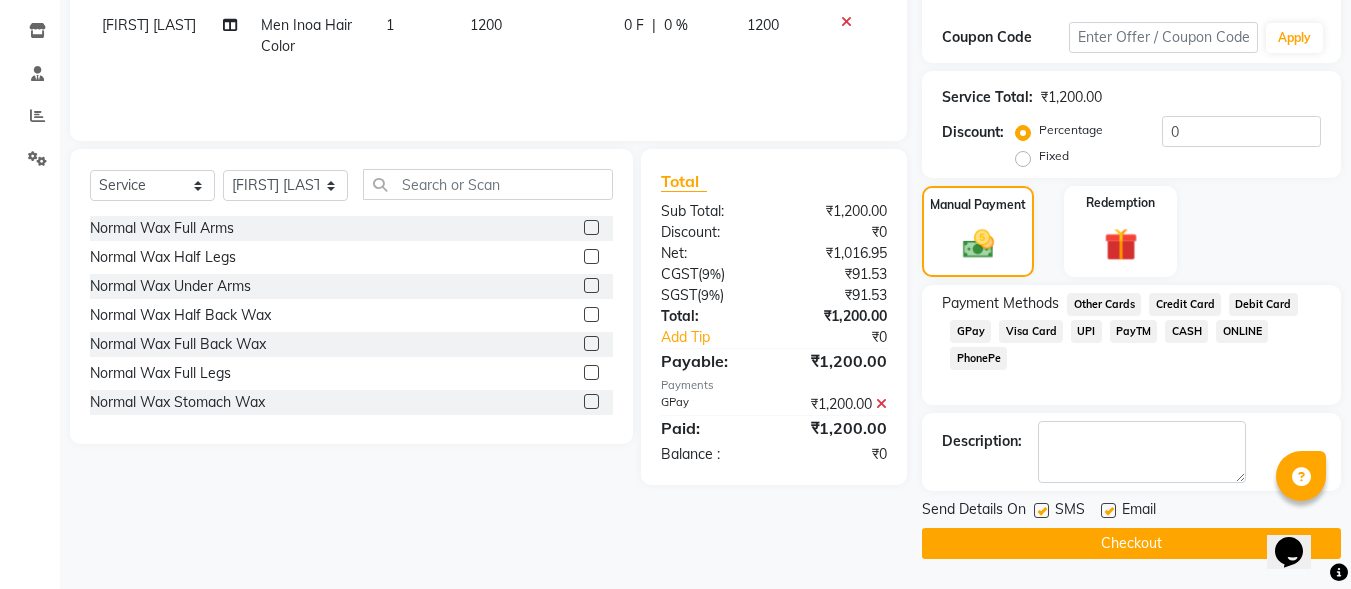 click on "Checkout" 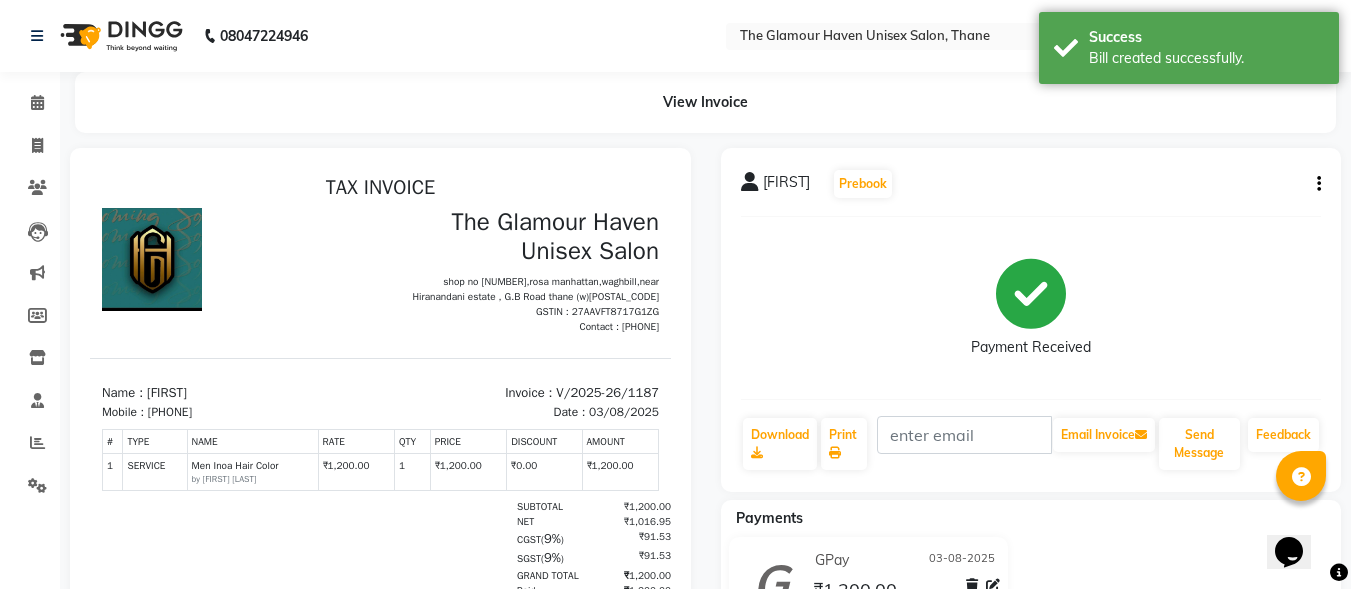 scroll, scrollTop: 0, scrollLeft: 0, axis: both 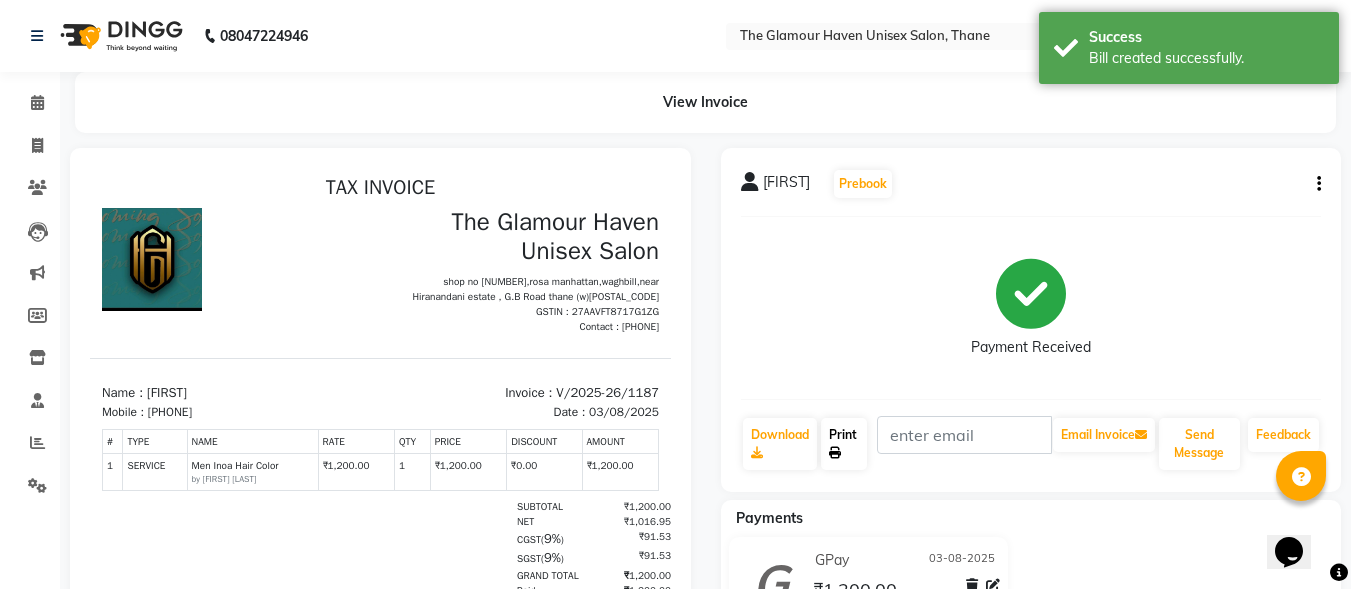 click on "Print" 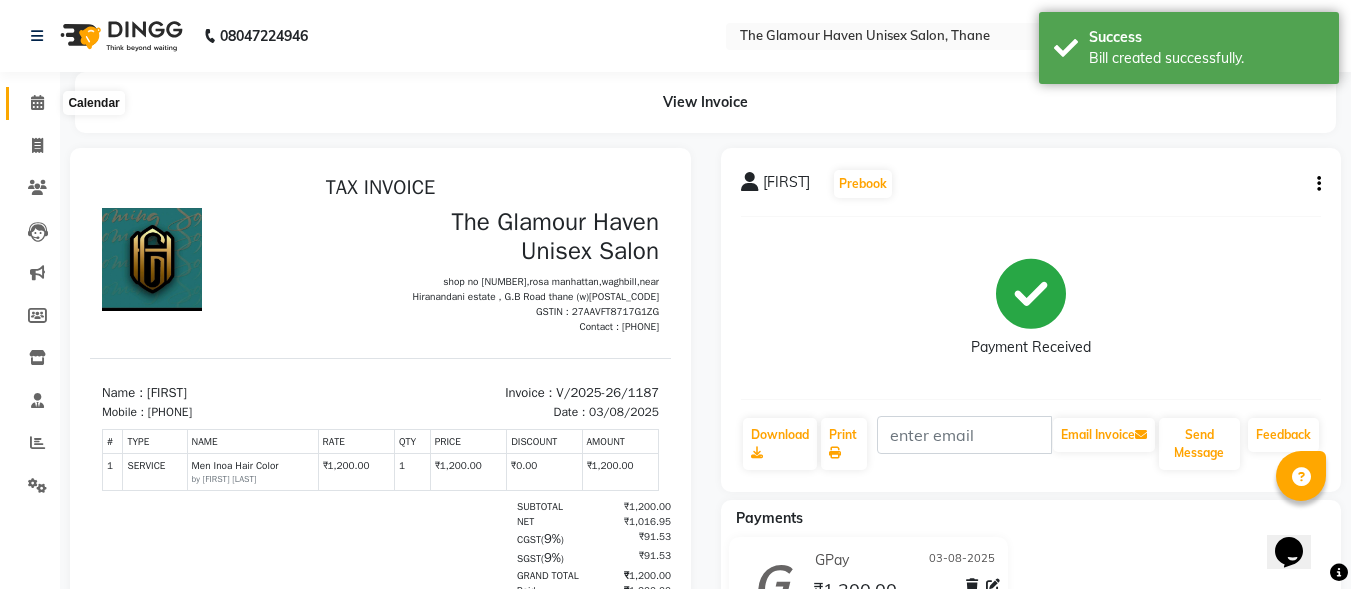 click 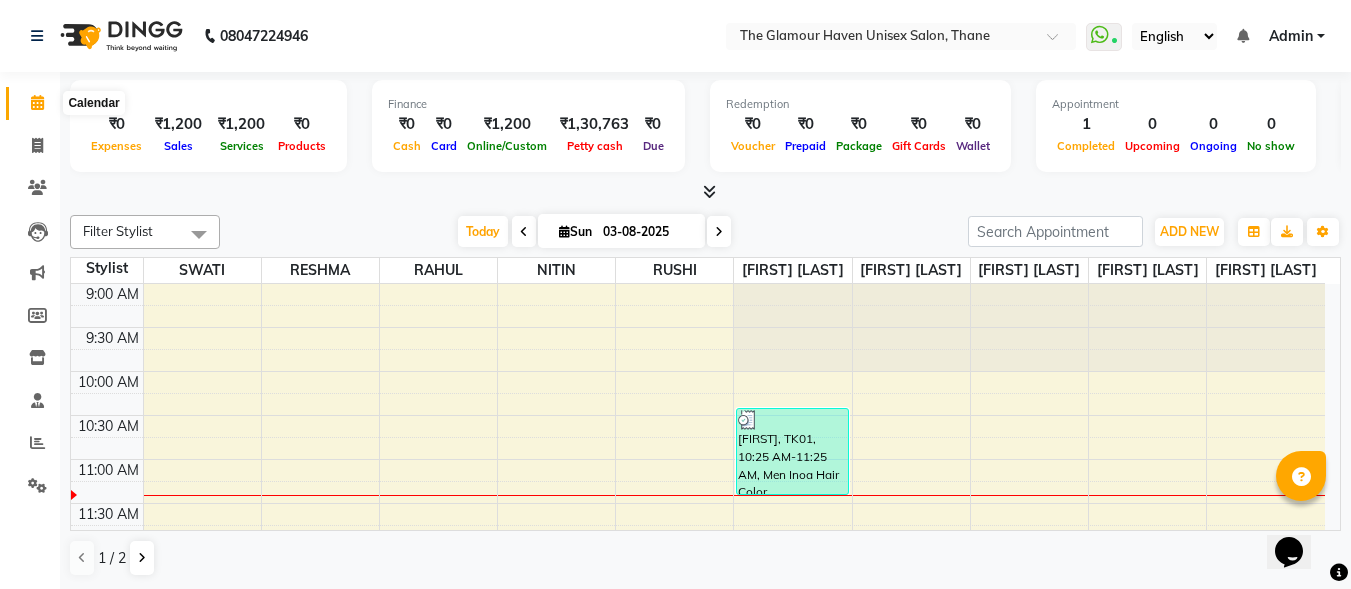 click 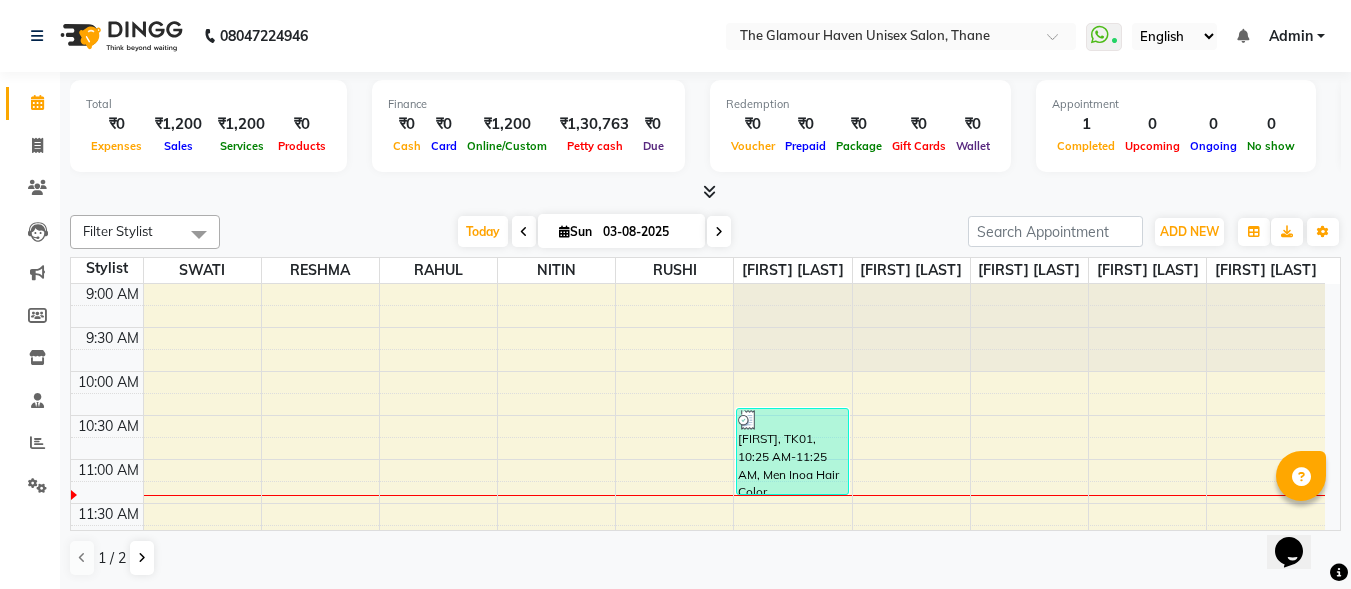 click on "Invoice" 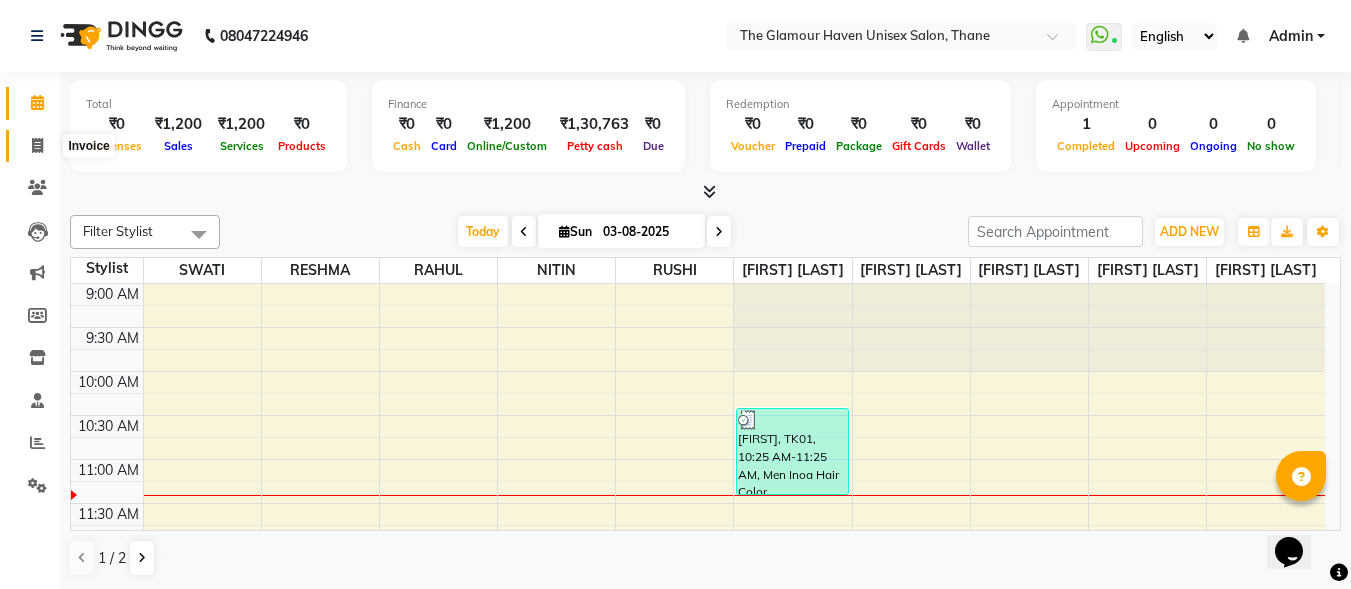 click 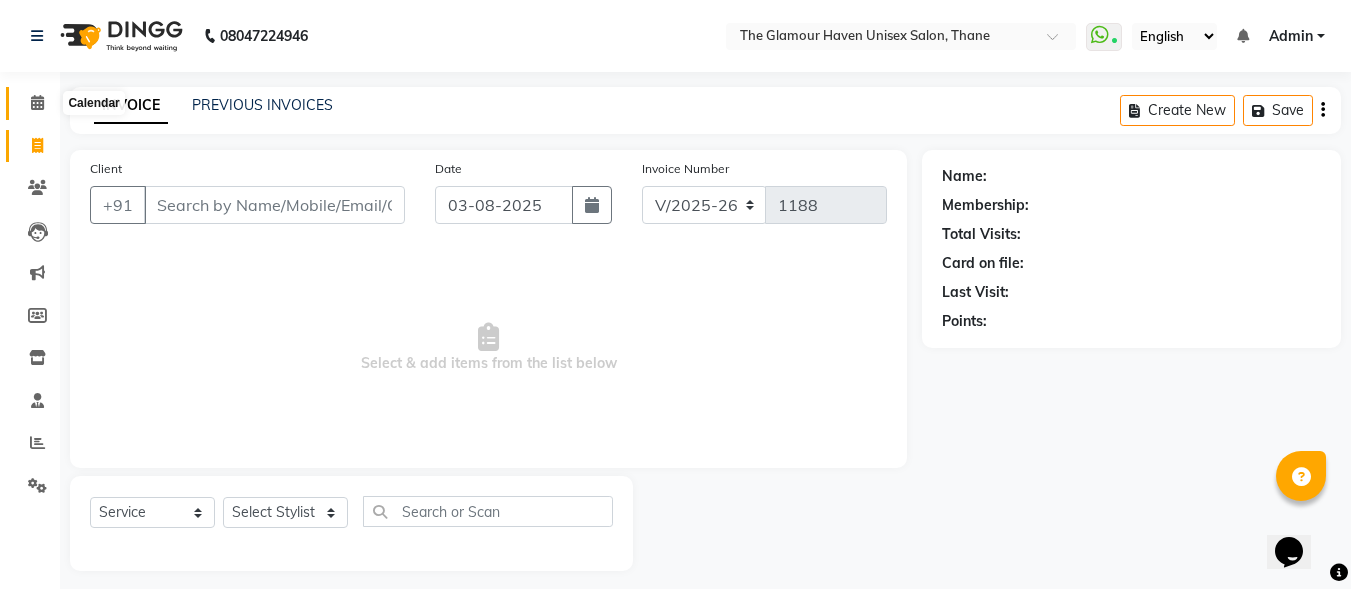 click 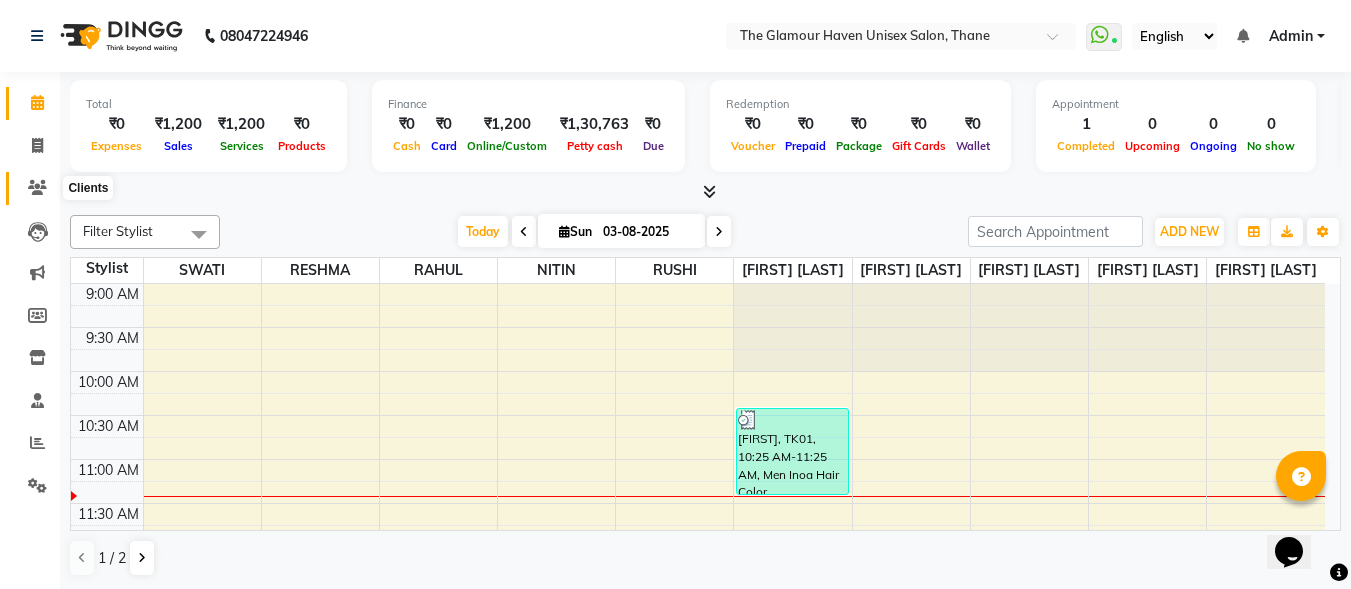 click 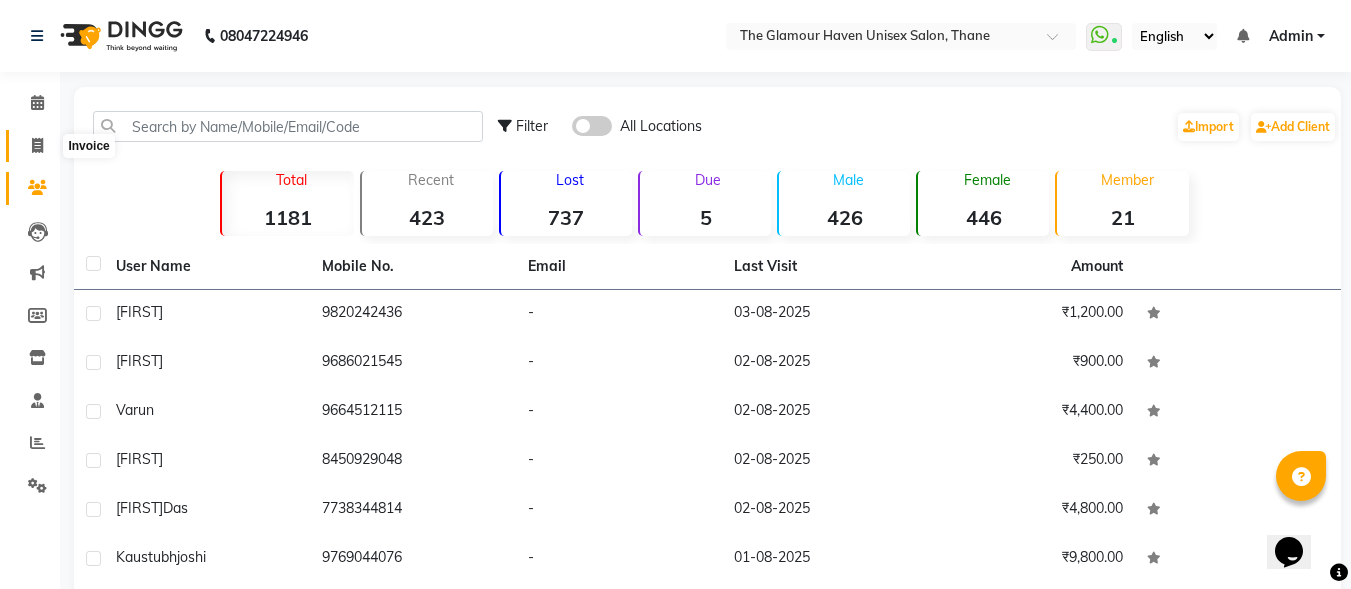 click 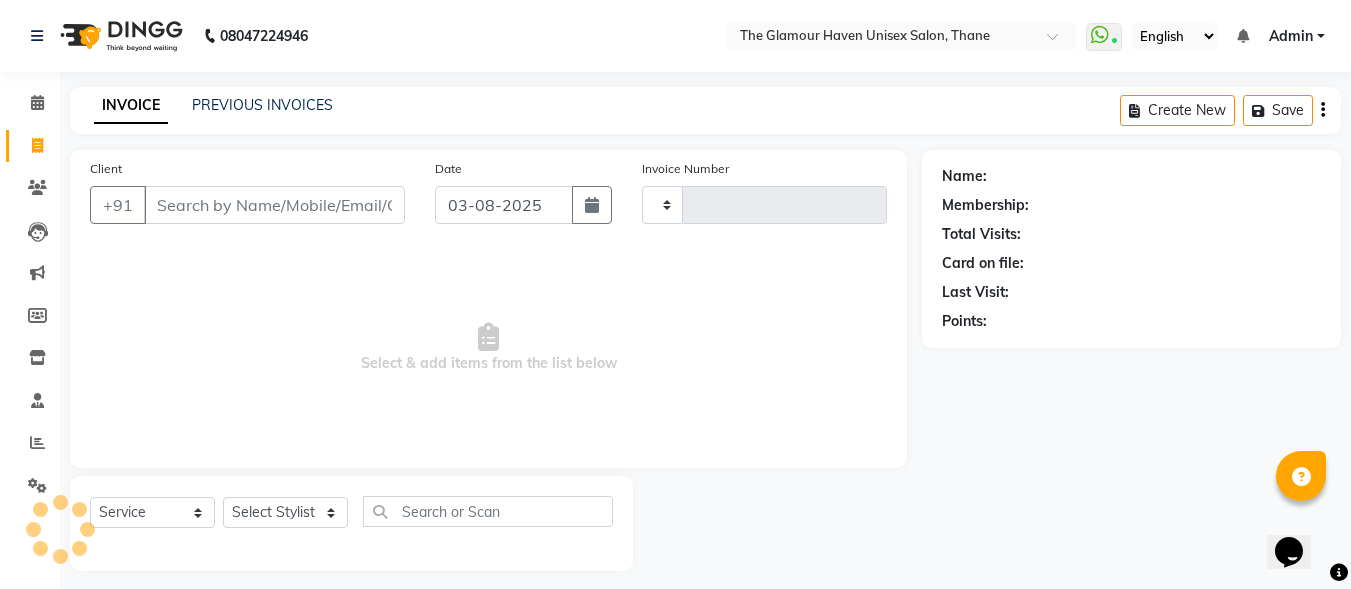 type on "1188" 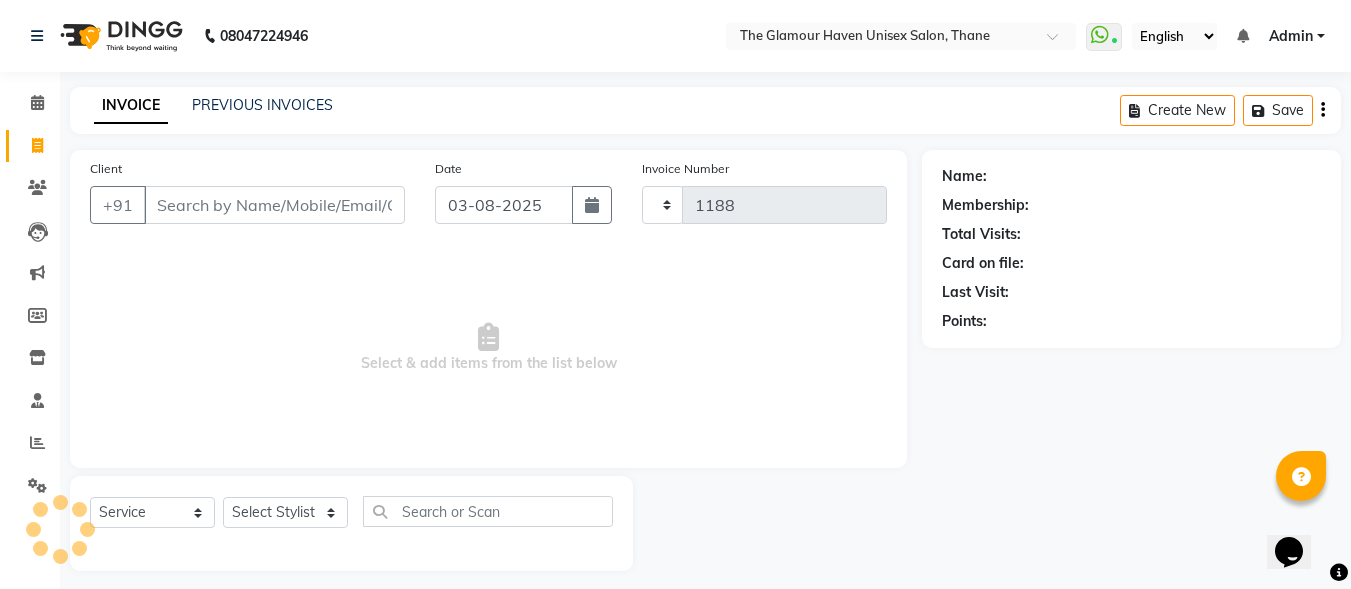 select on "7124" 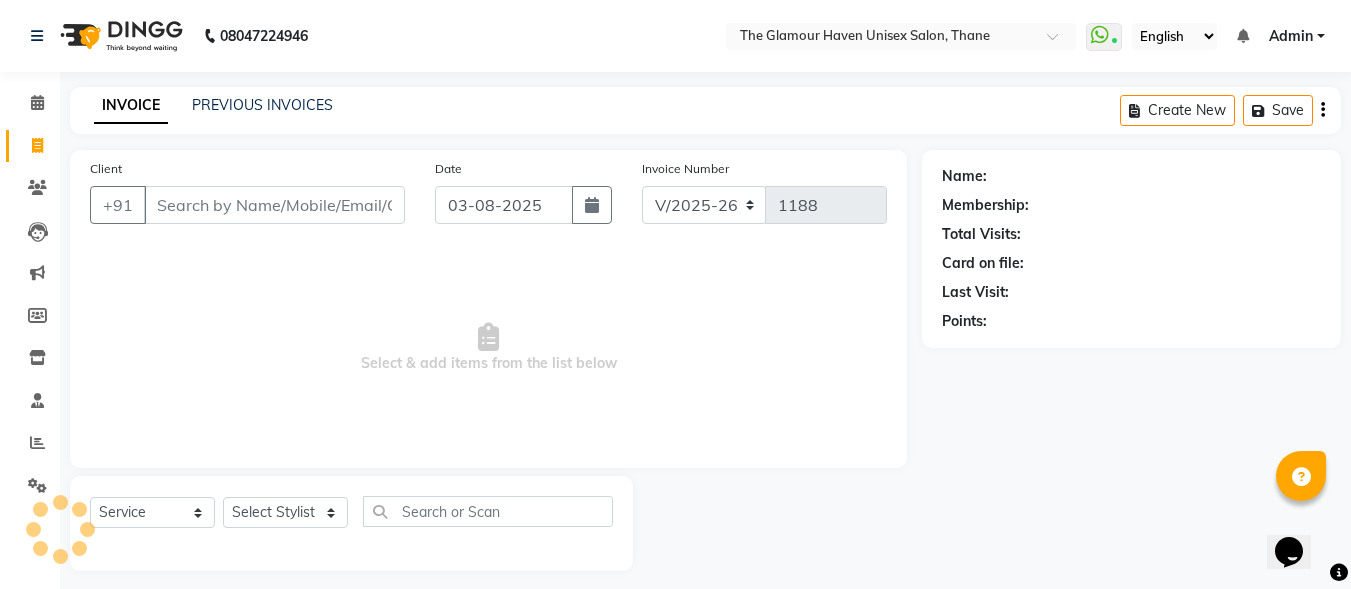scroll, scrollTop: 12, scrollLeft: 0, axis: vertical 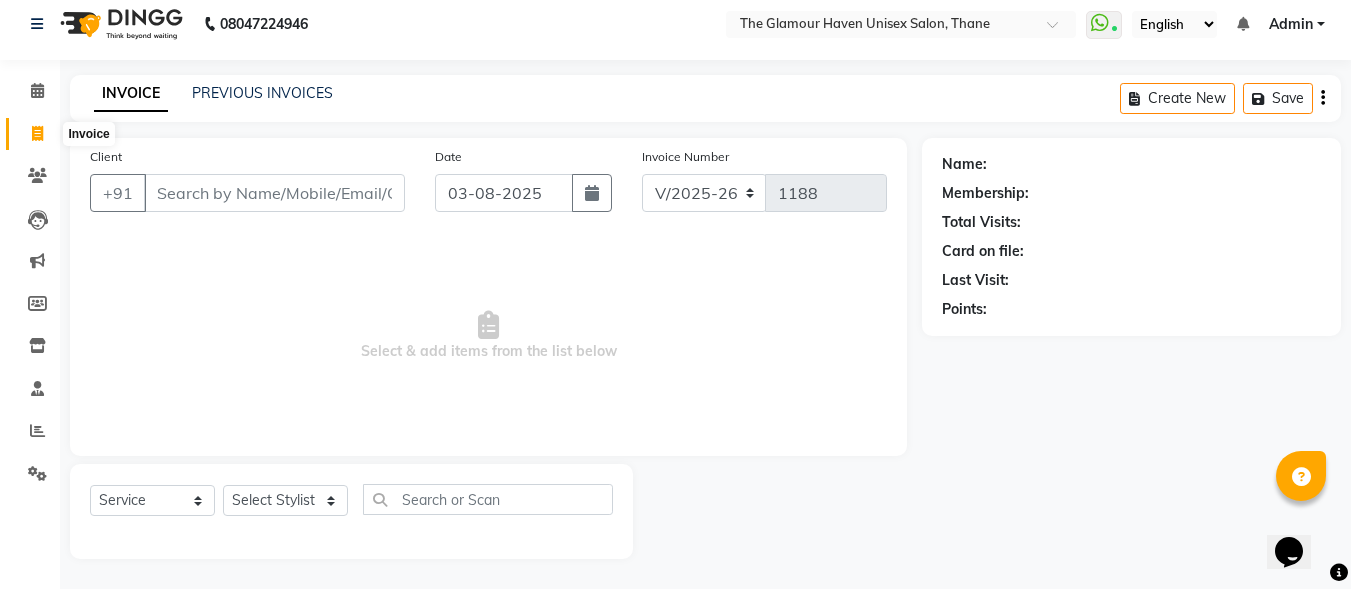 click 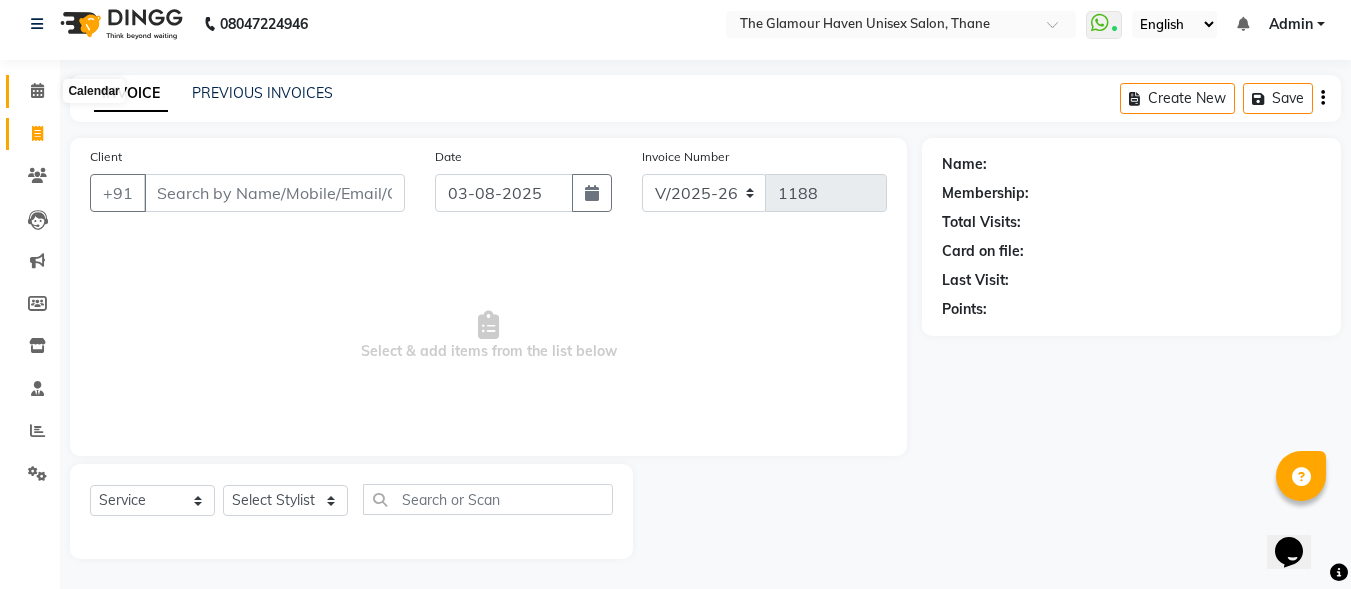 click 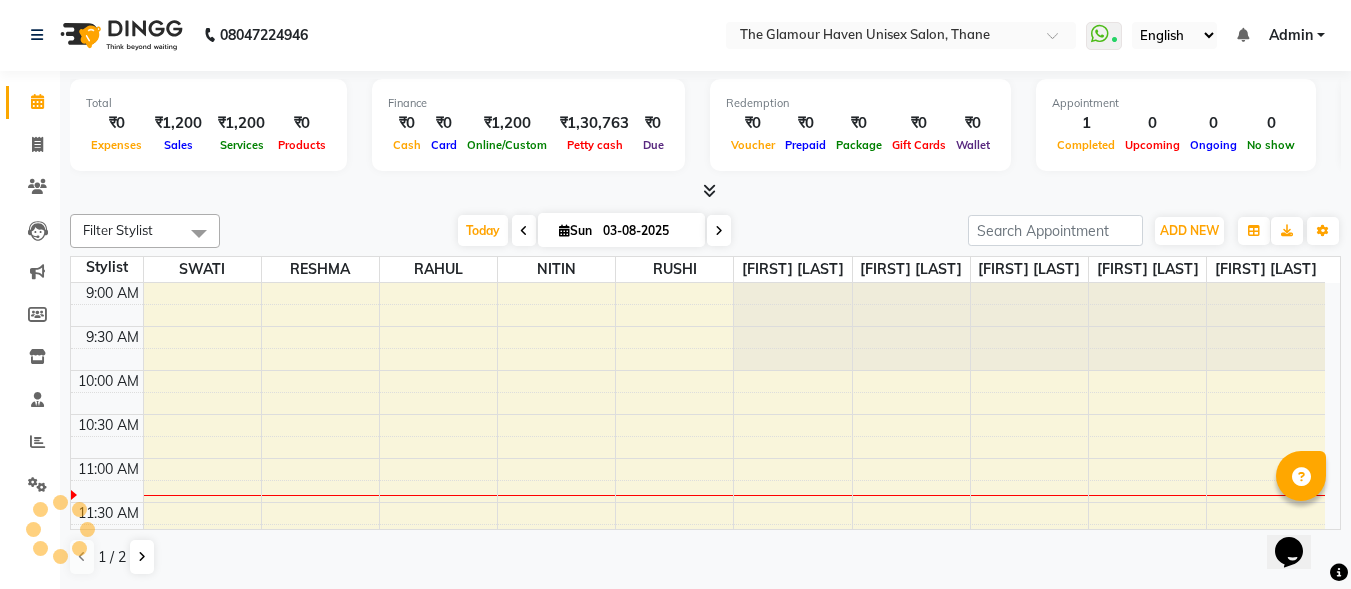 scroll, scrollTop: 0, scrollLeft: 0, axis: both 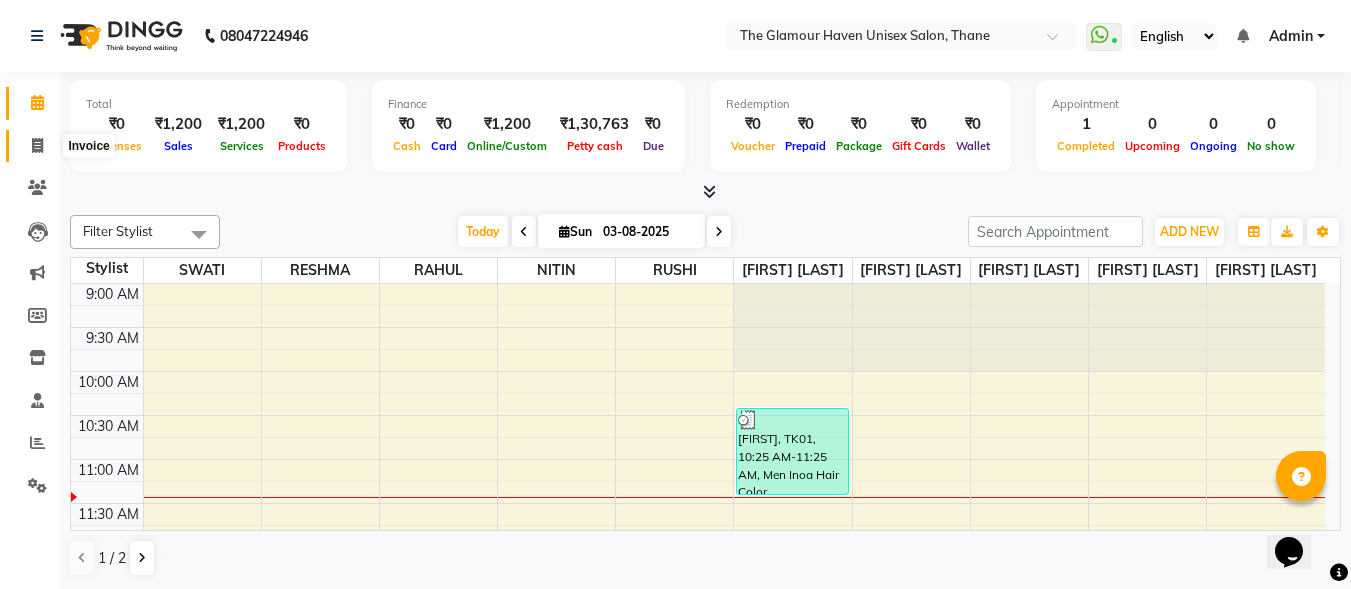 click 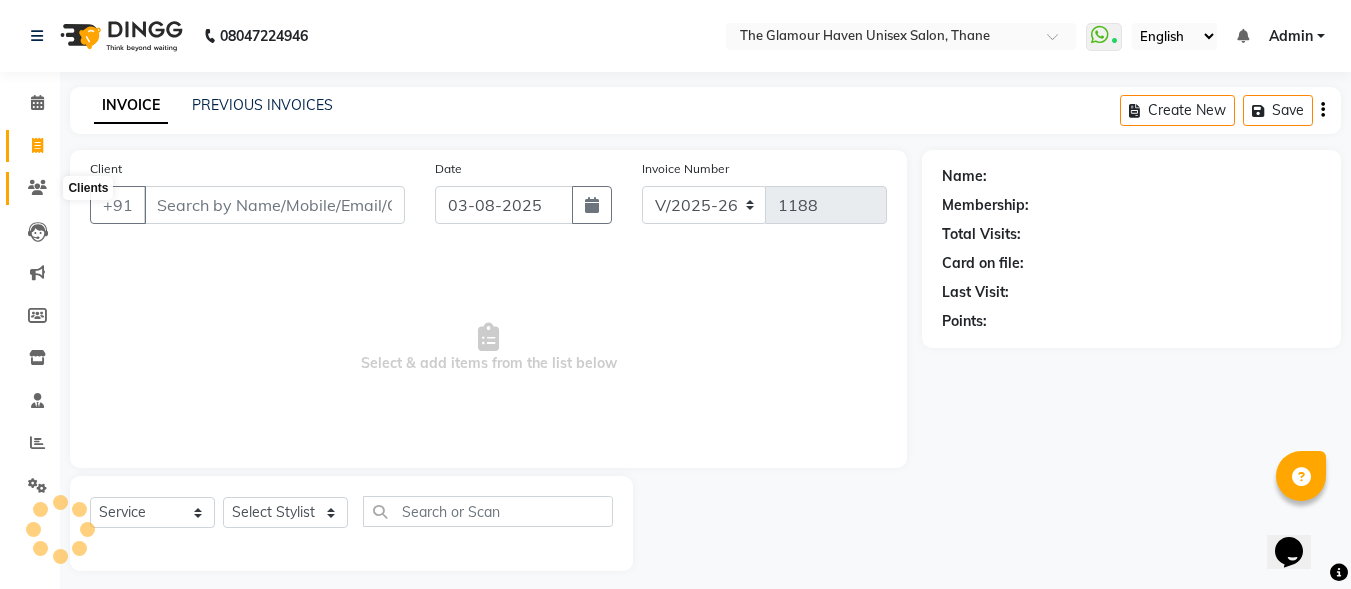 click 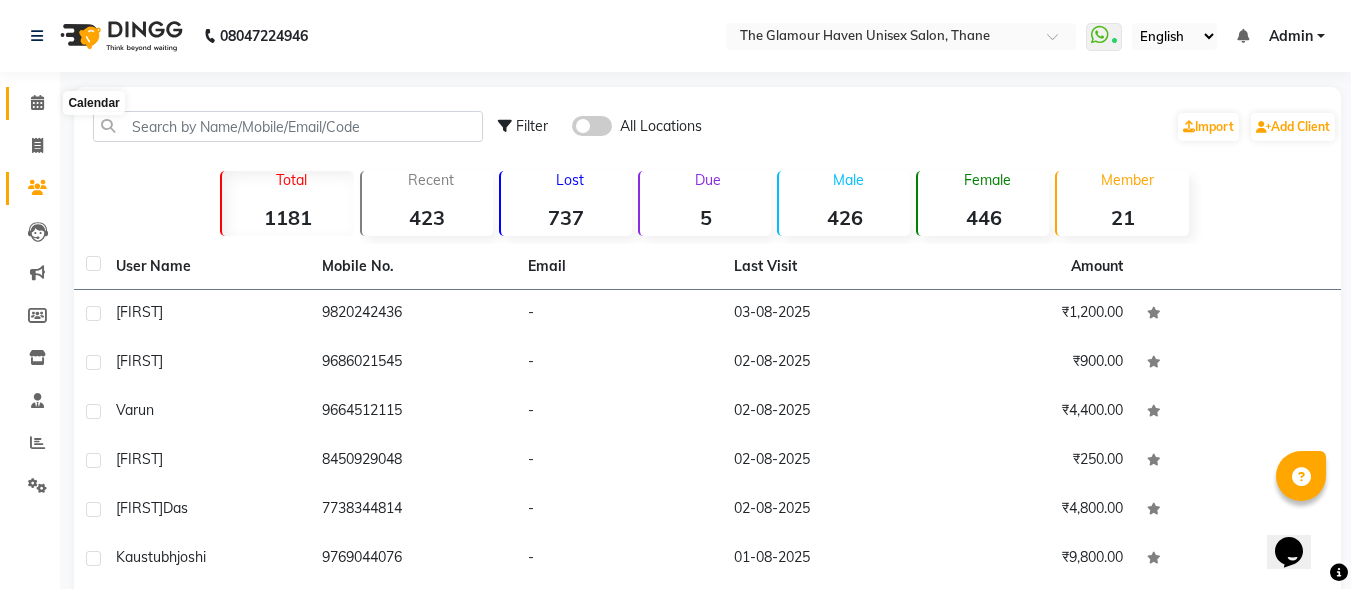 click 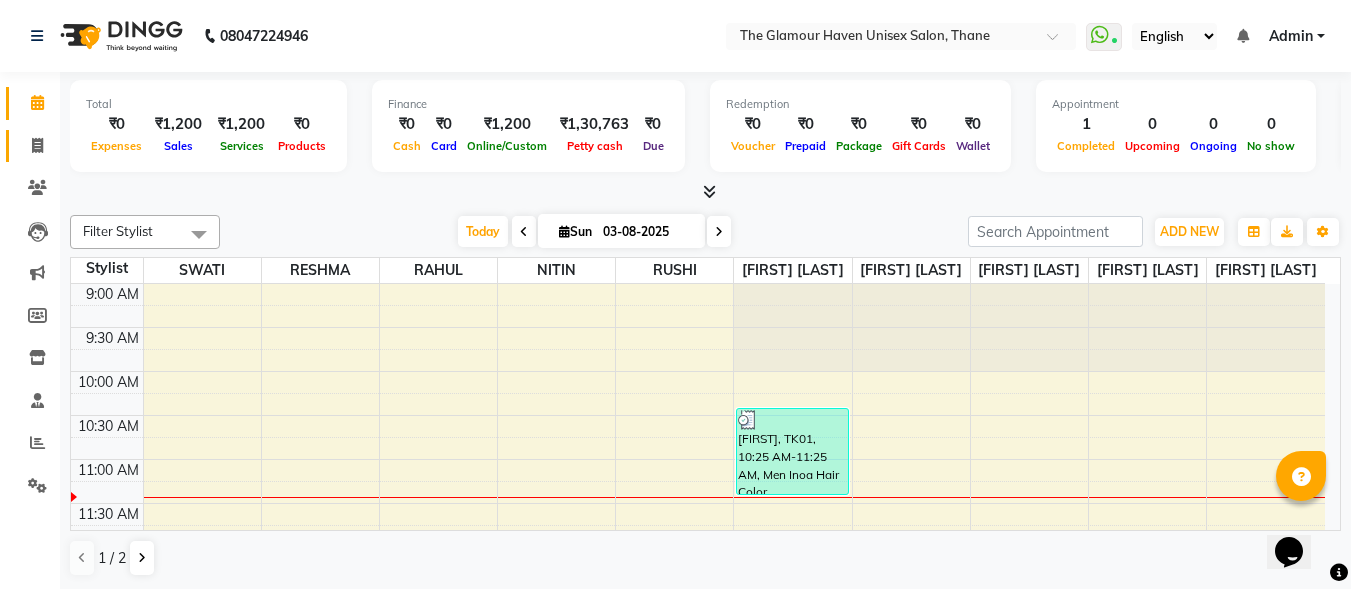 click 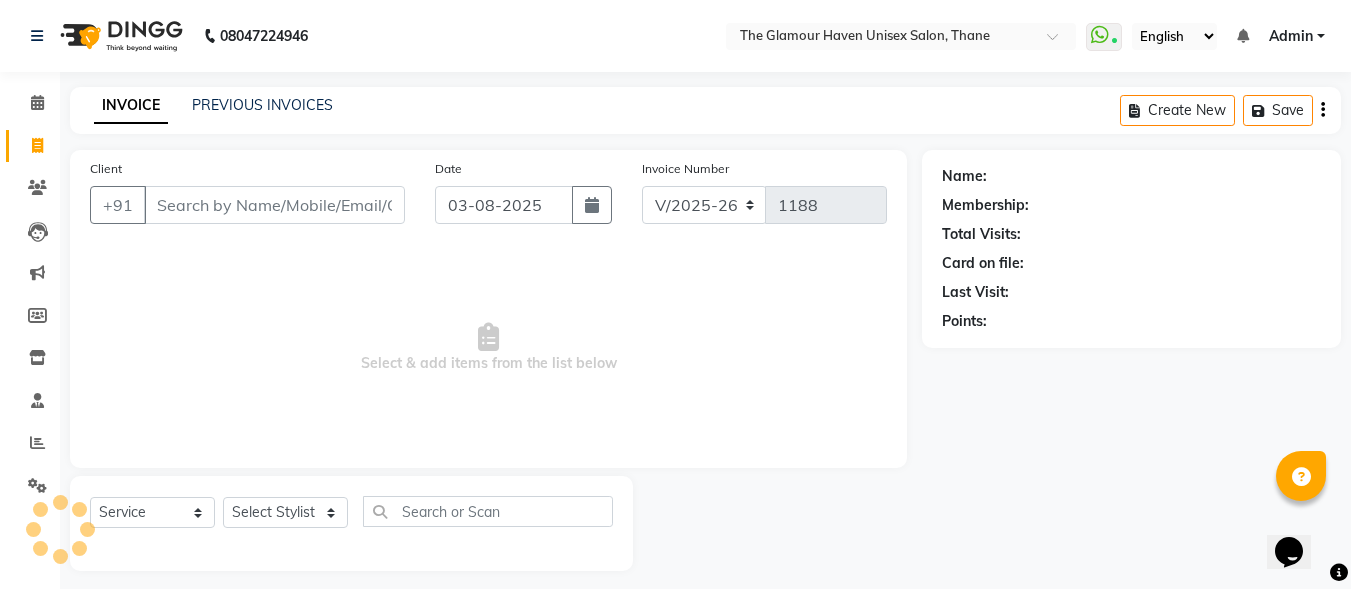 click on "Clients" 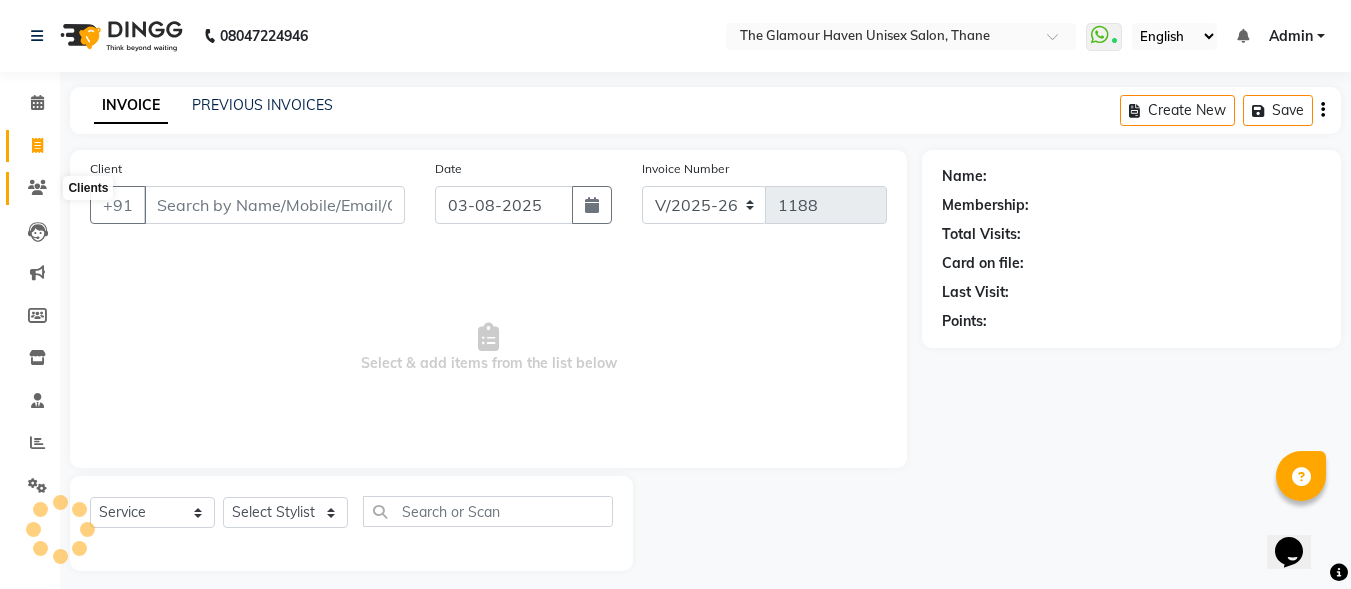 click 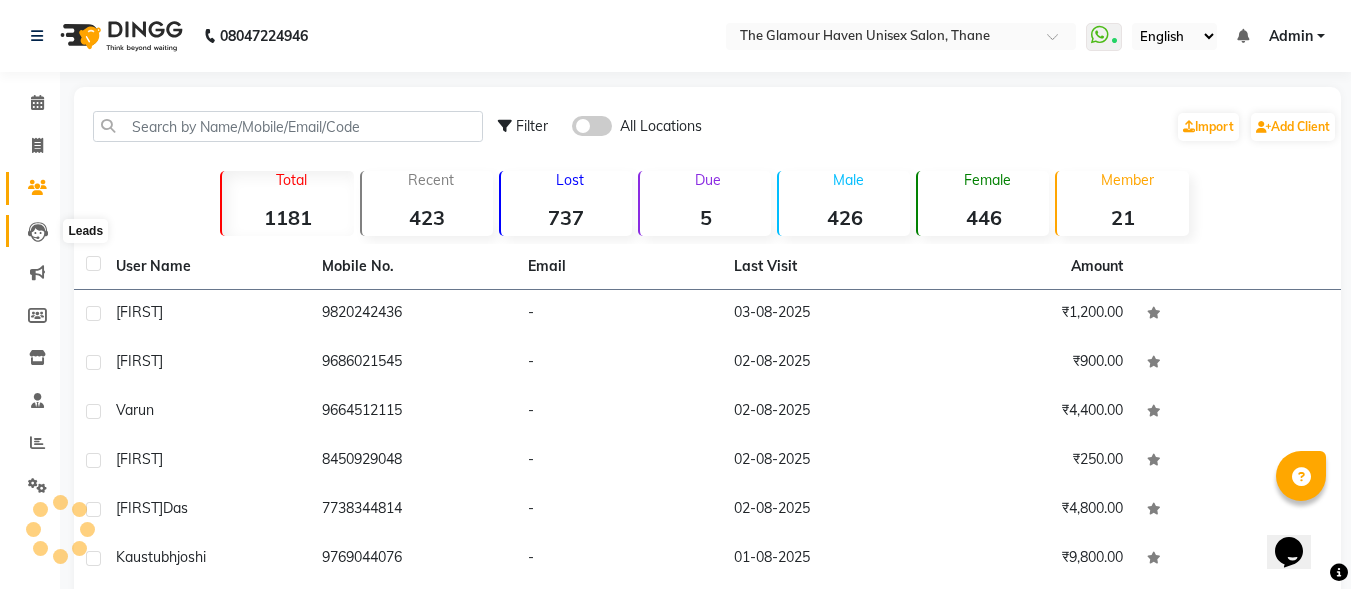 click 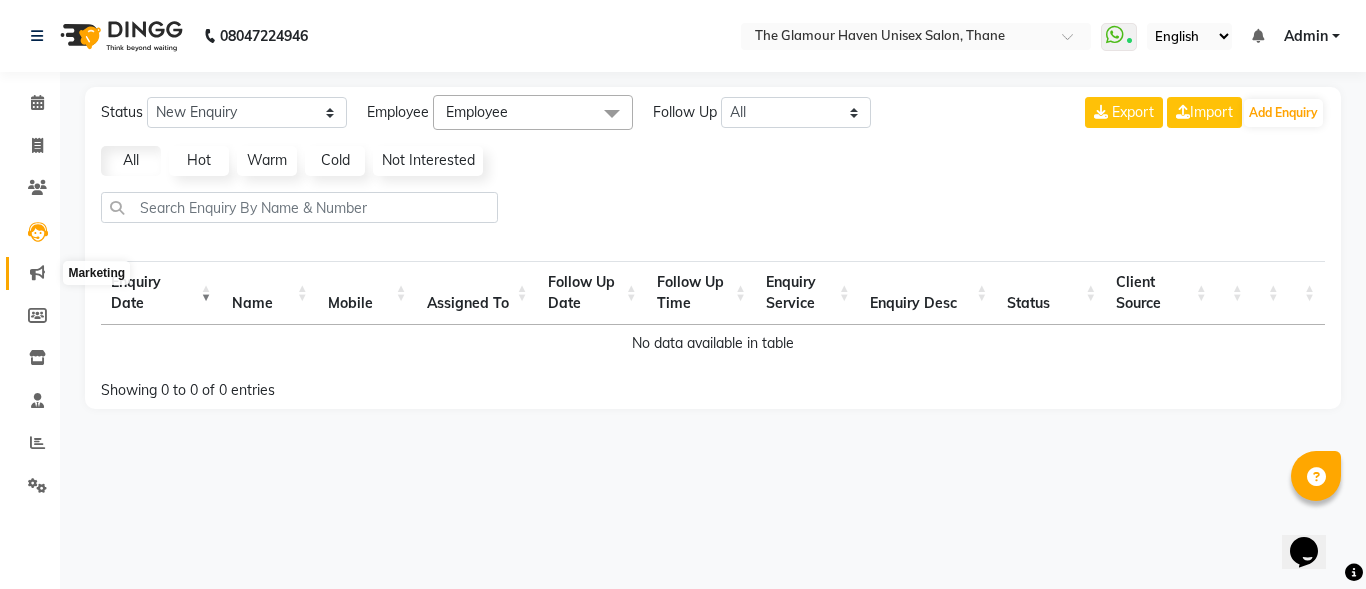 click 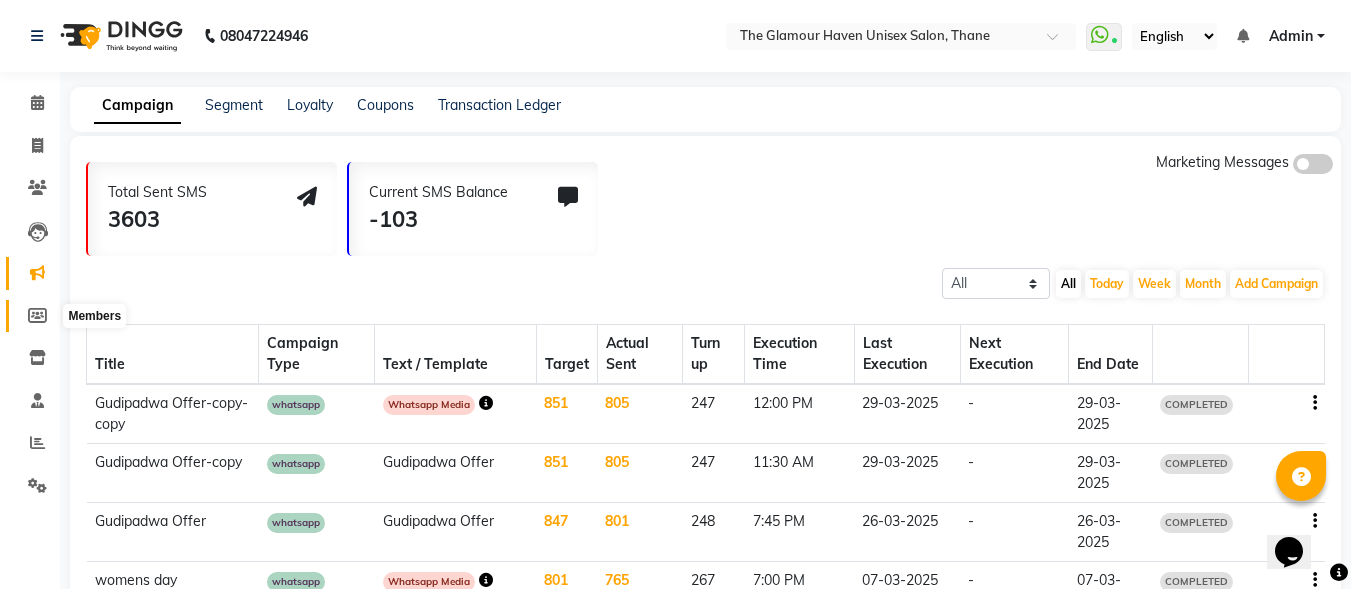 click 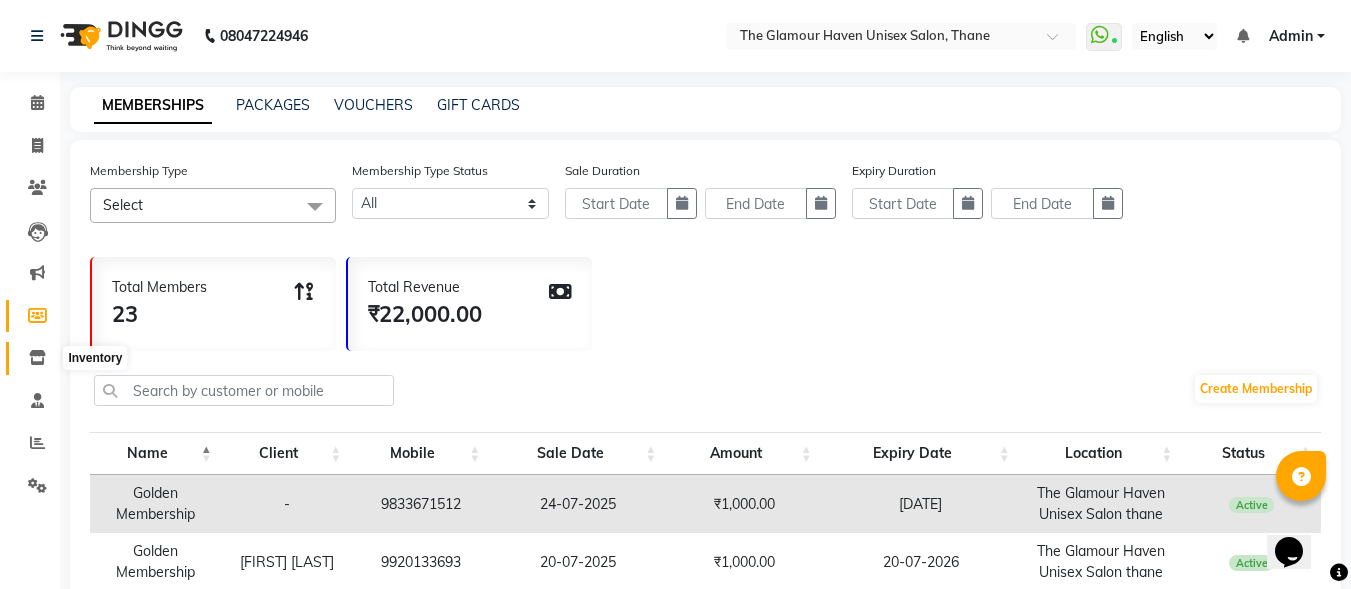click 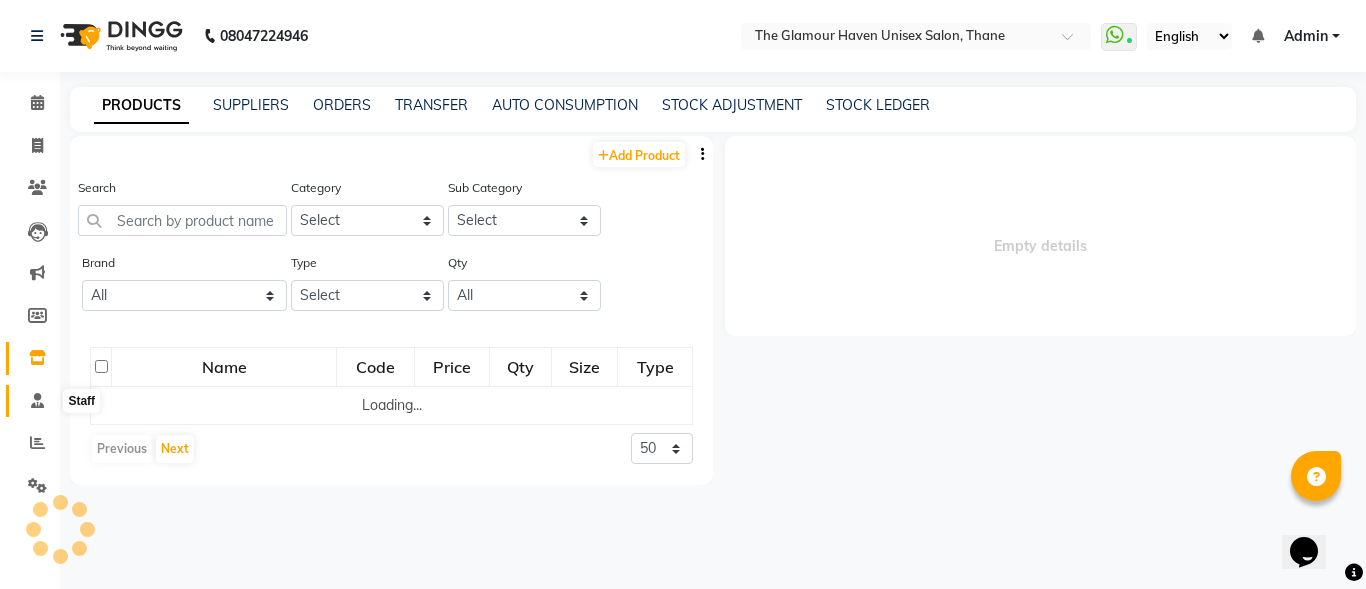 click 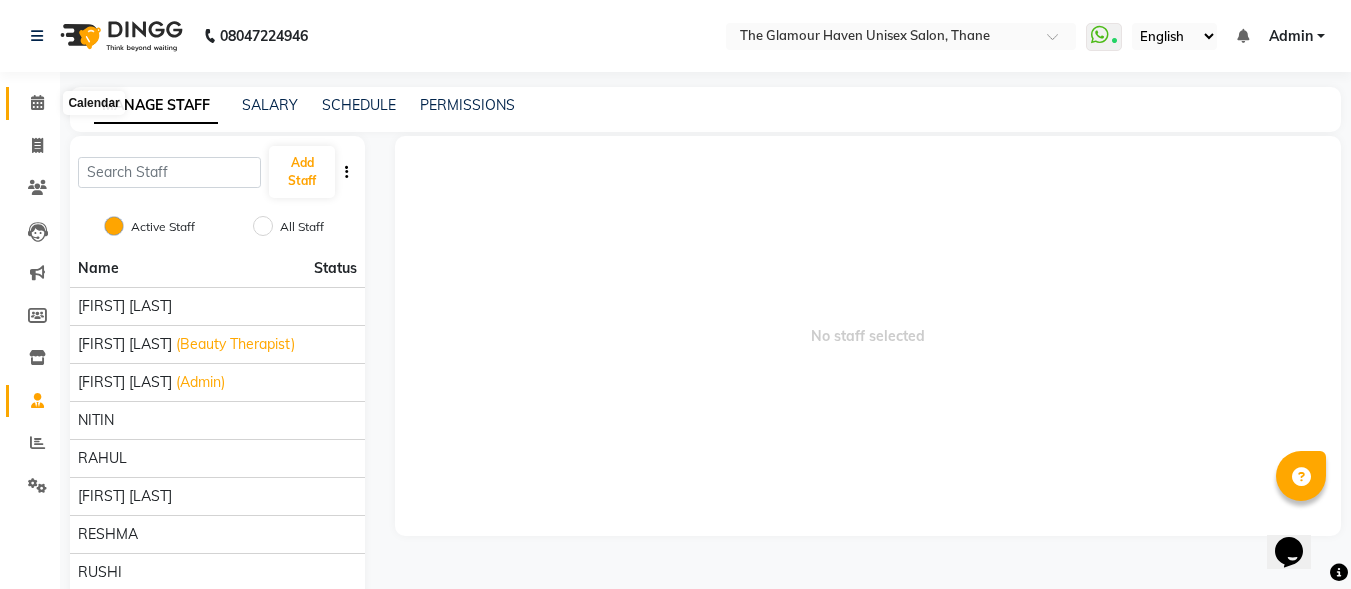 click 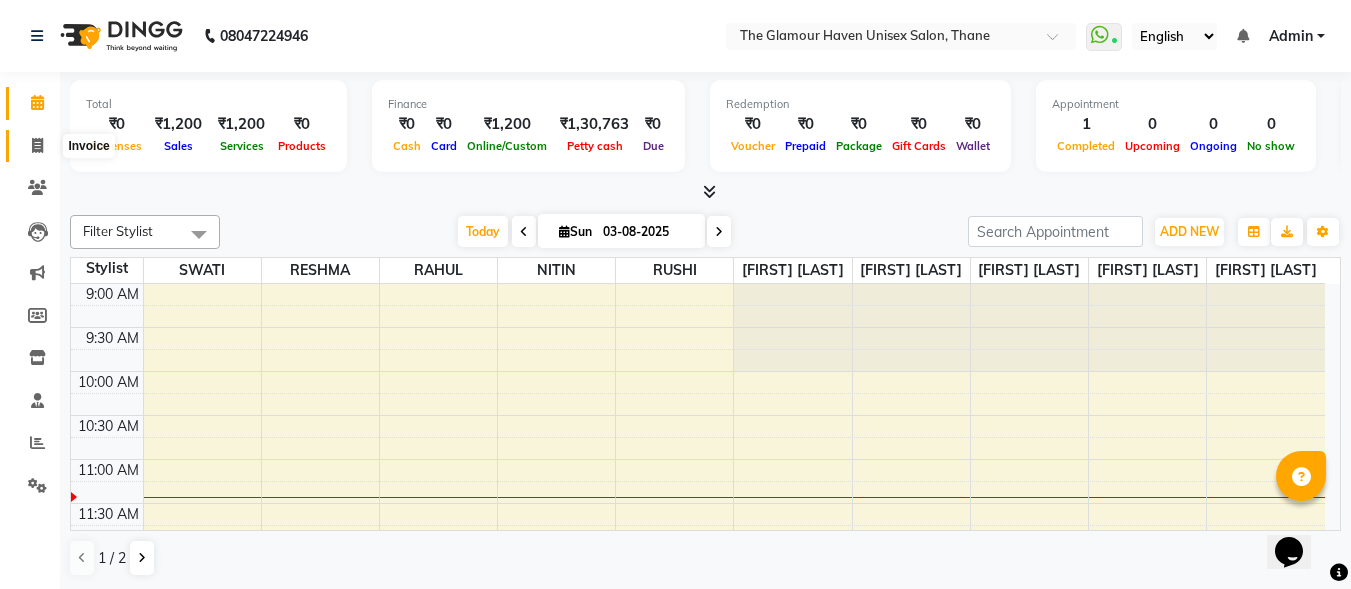 click 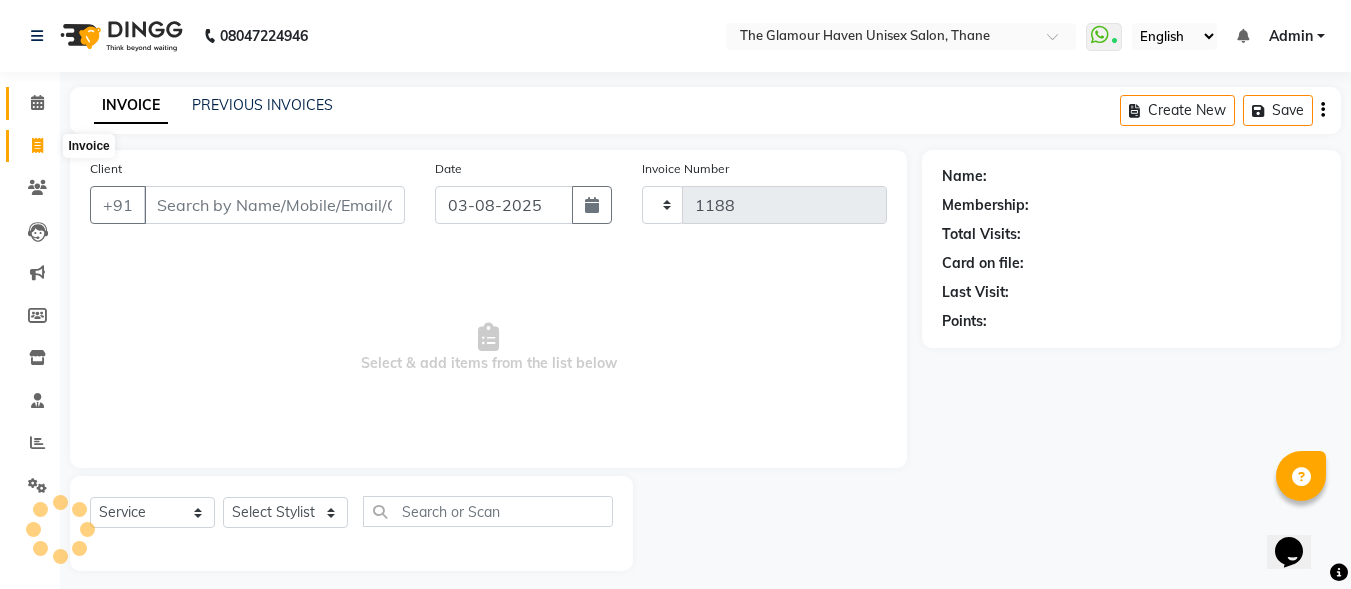 click 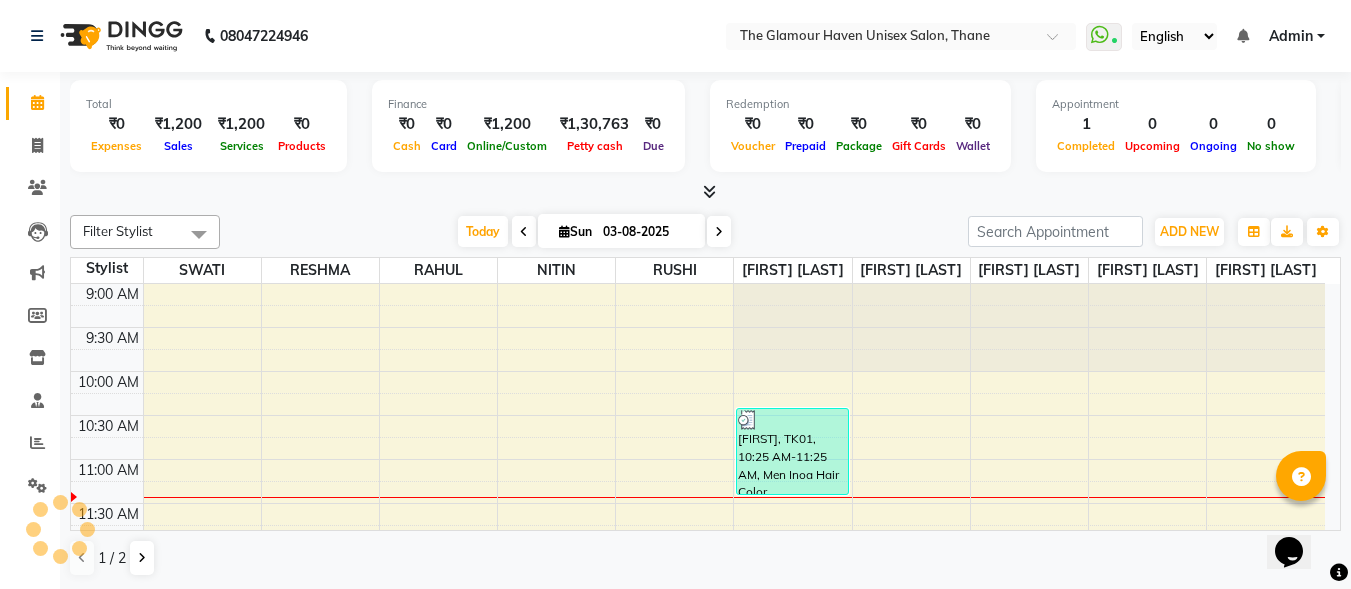 scroll, scrollTop: 0, scrollLeft: 0, axis: both 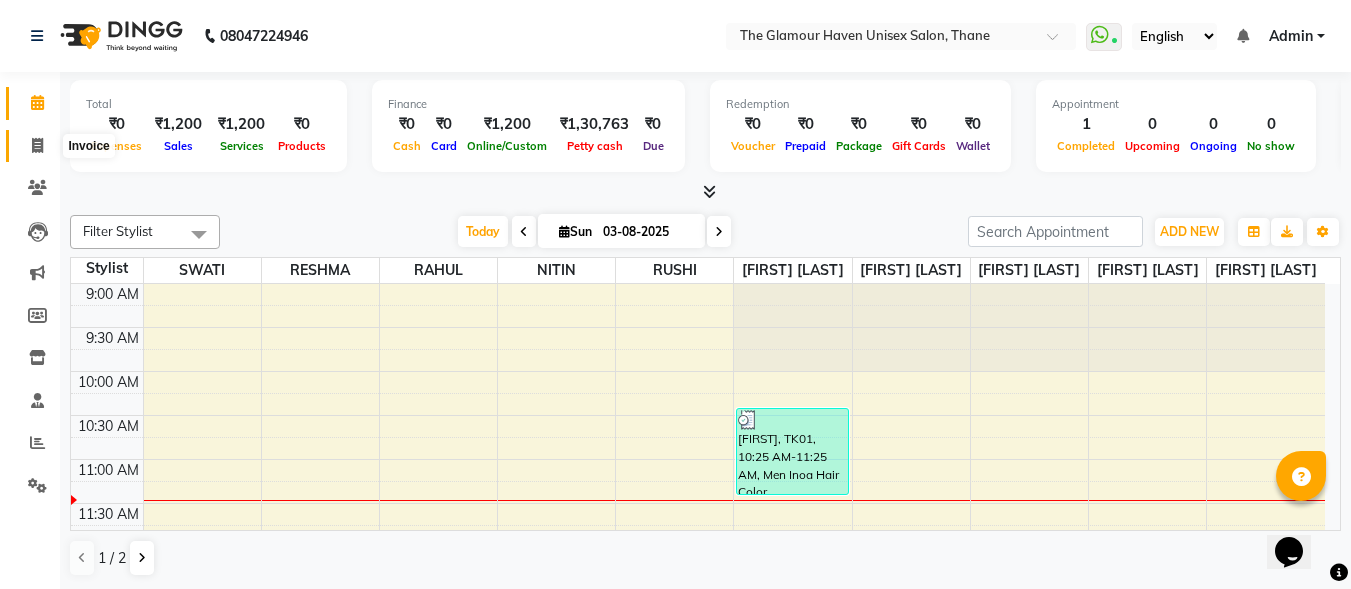 click 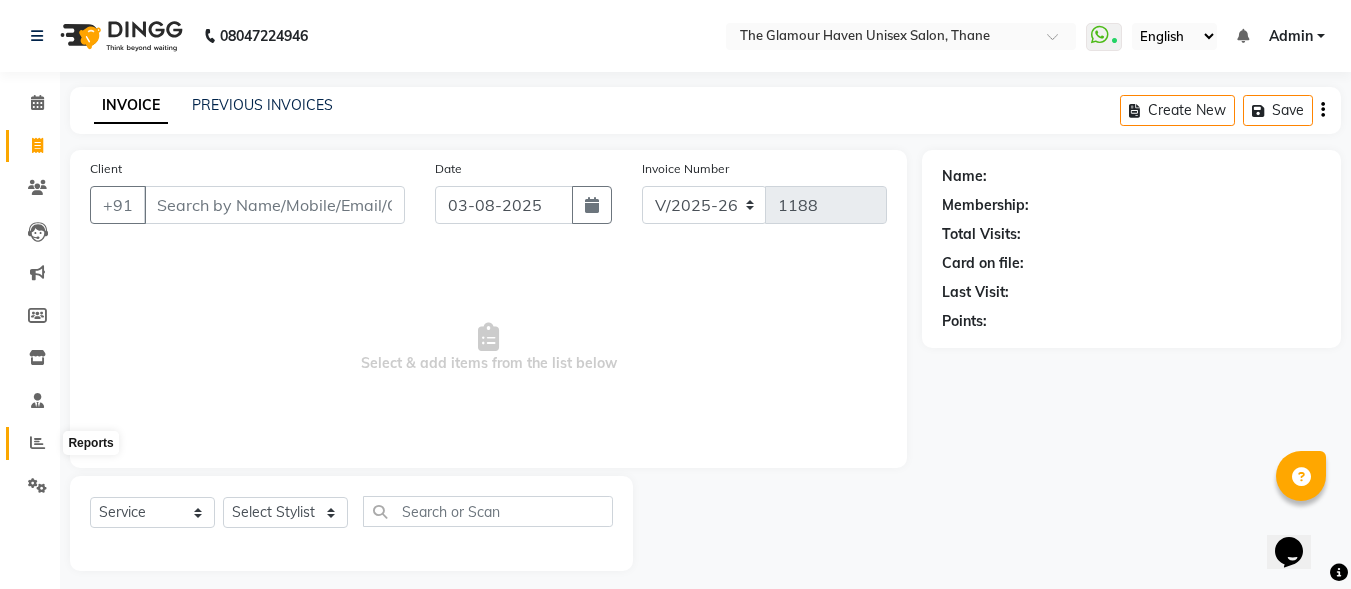 click 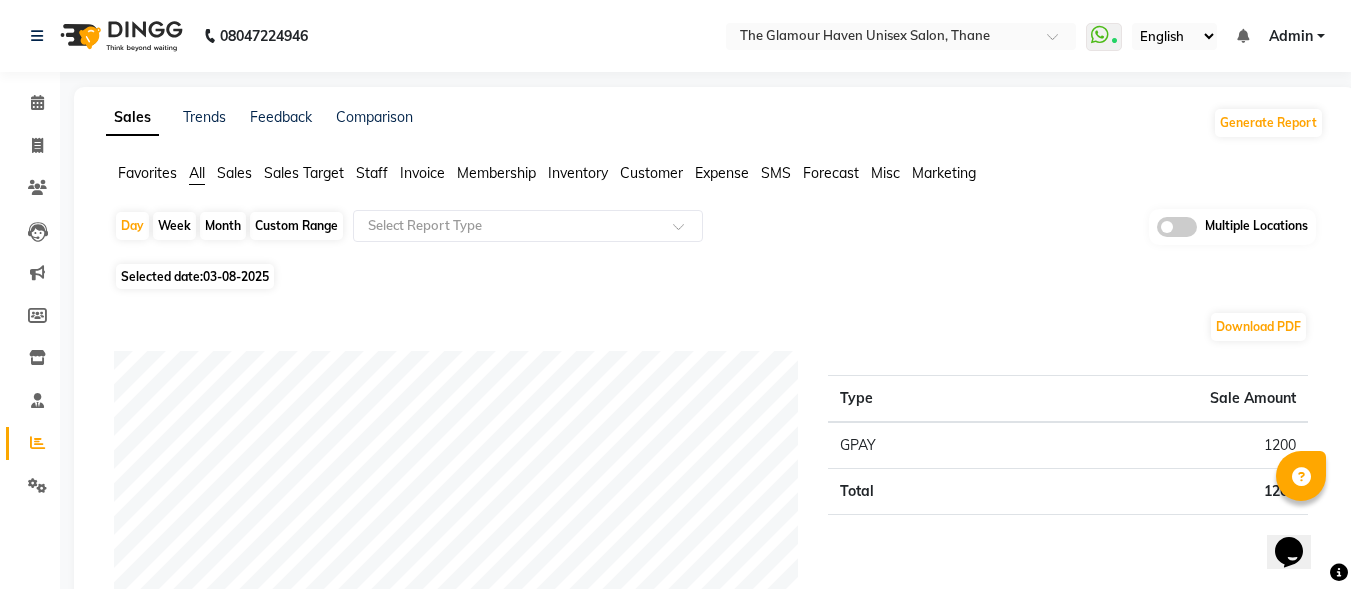 click on "Staff" 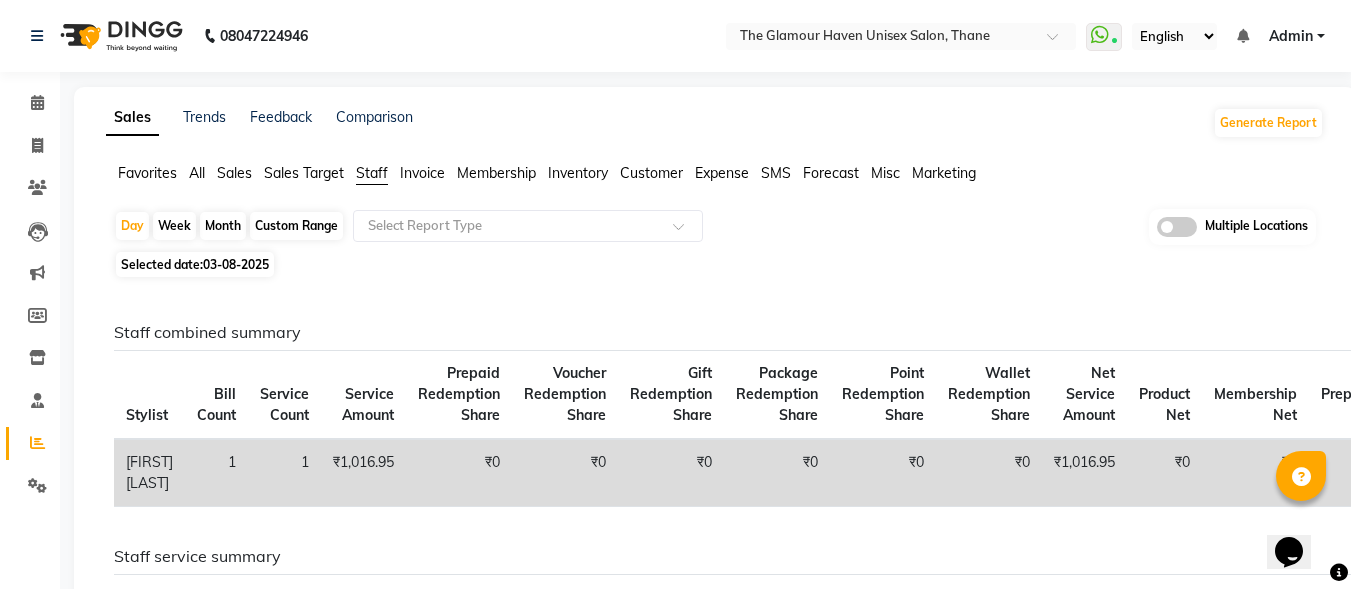 click on "Month" 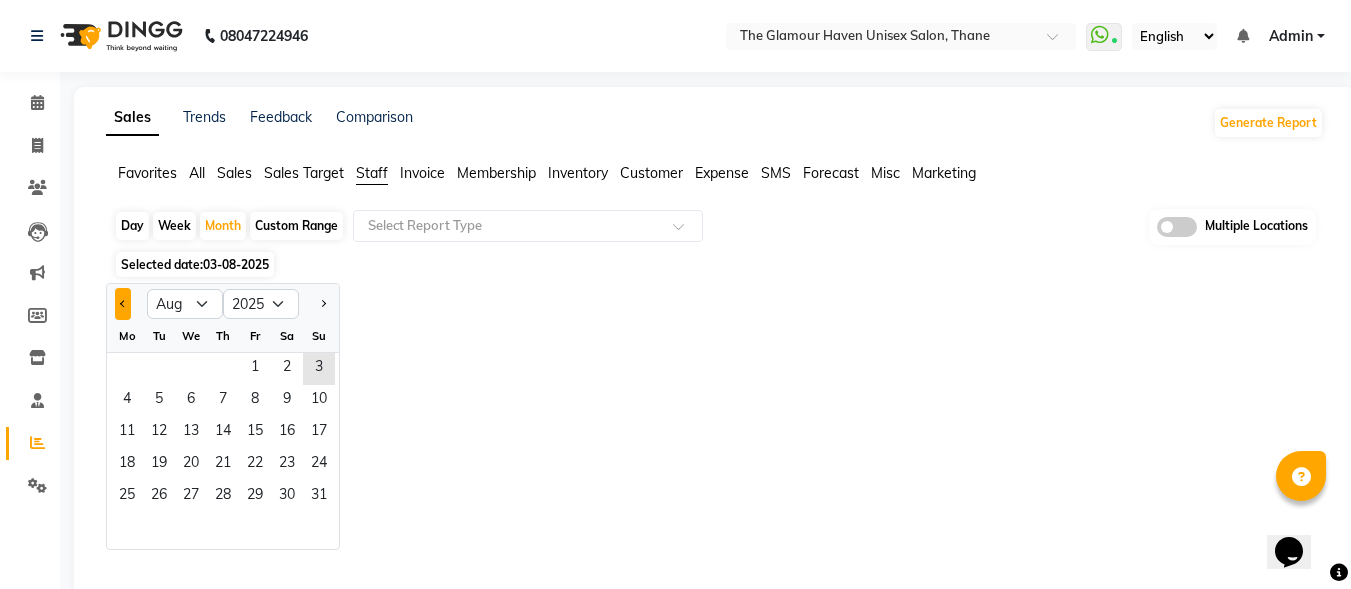 click 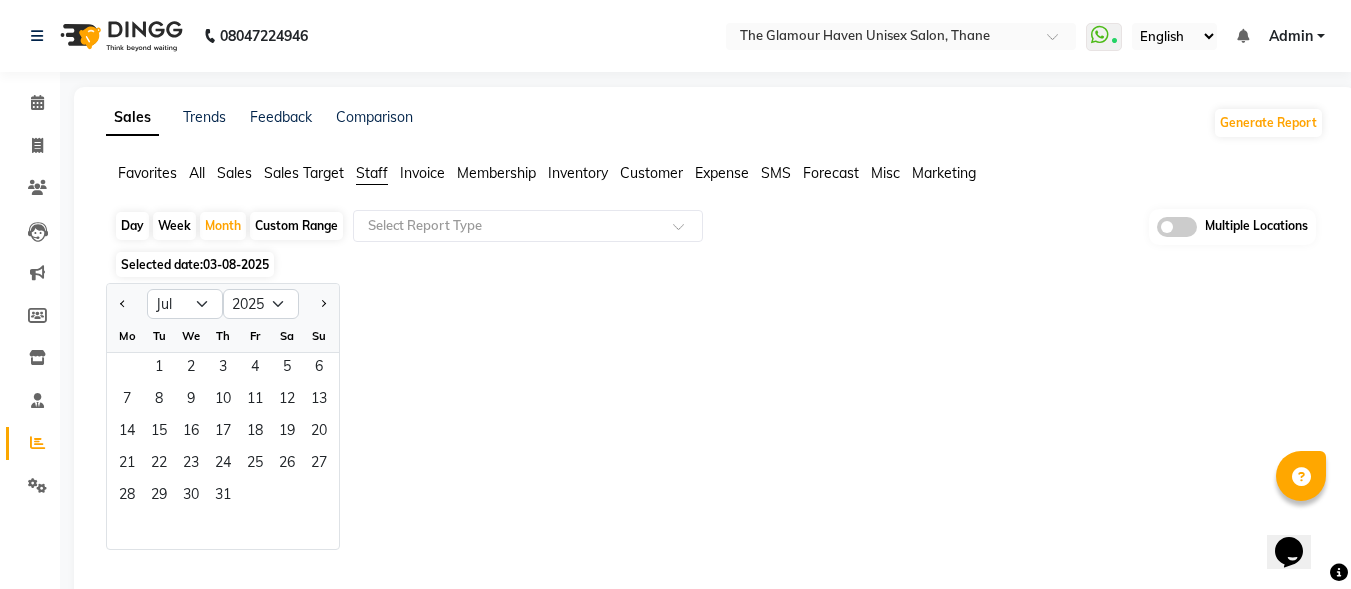 click on "1   2   3   4   5   6" 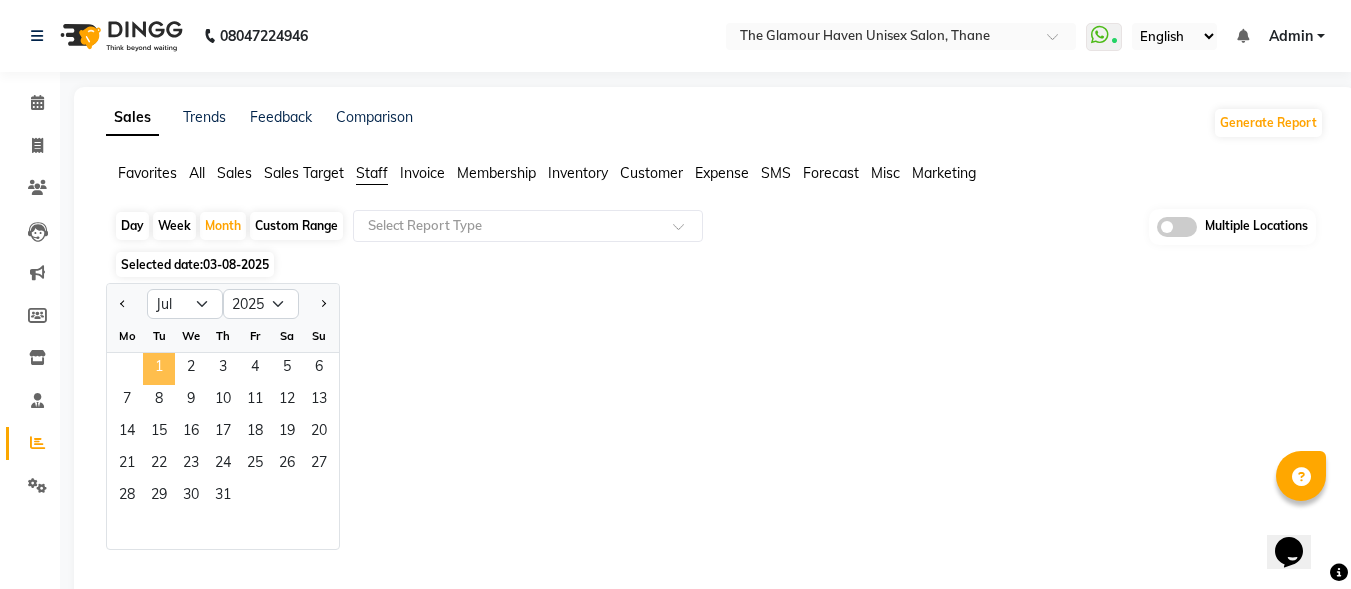 click on "1" 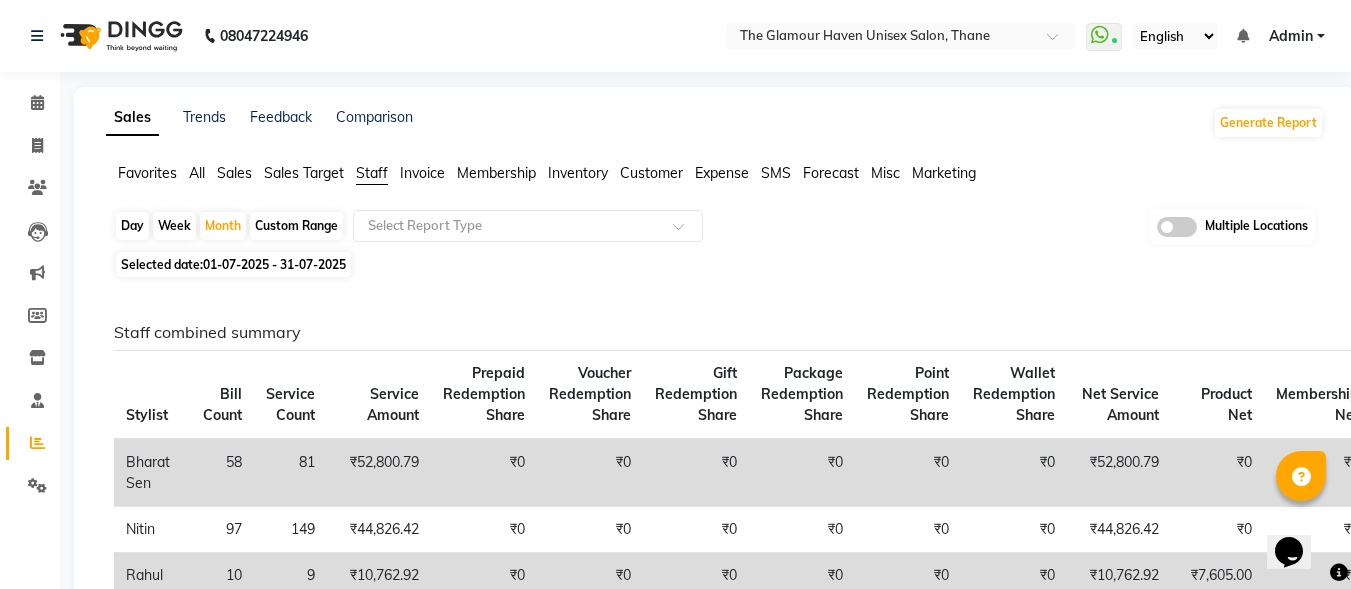 click on "Staff" 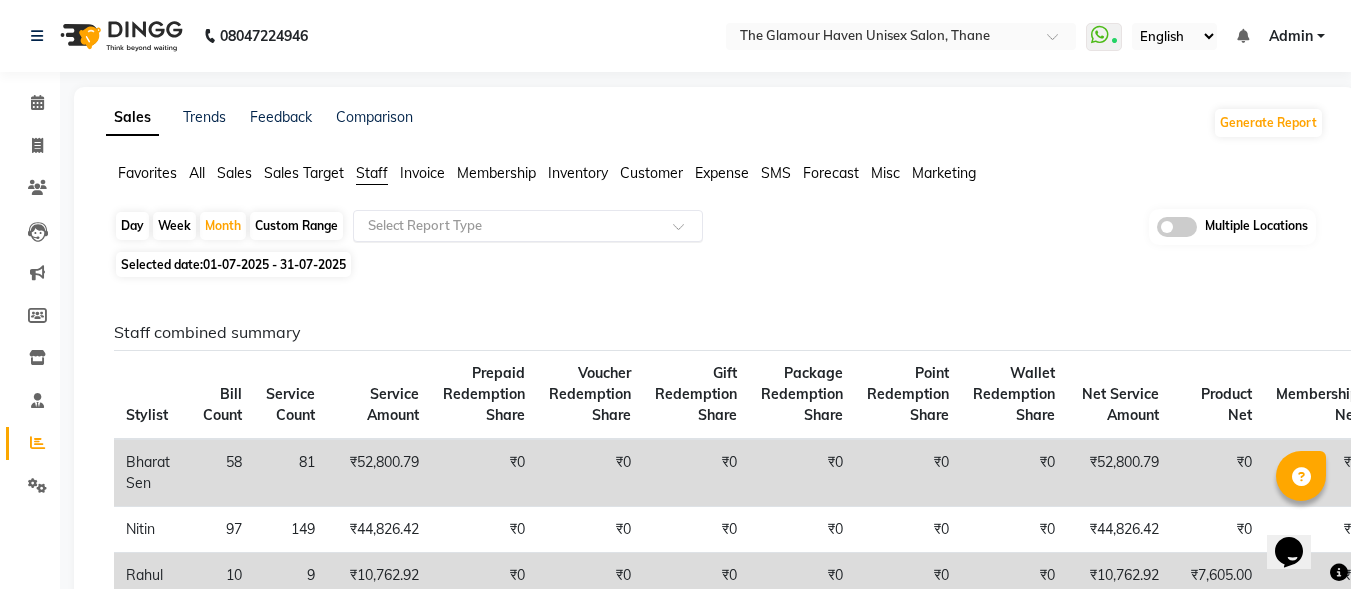 click 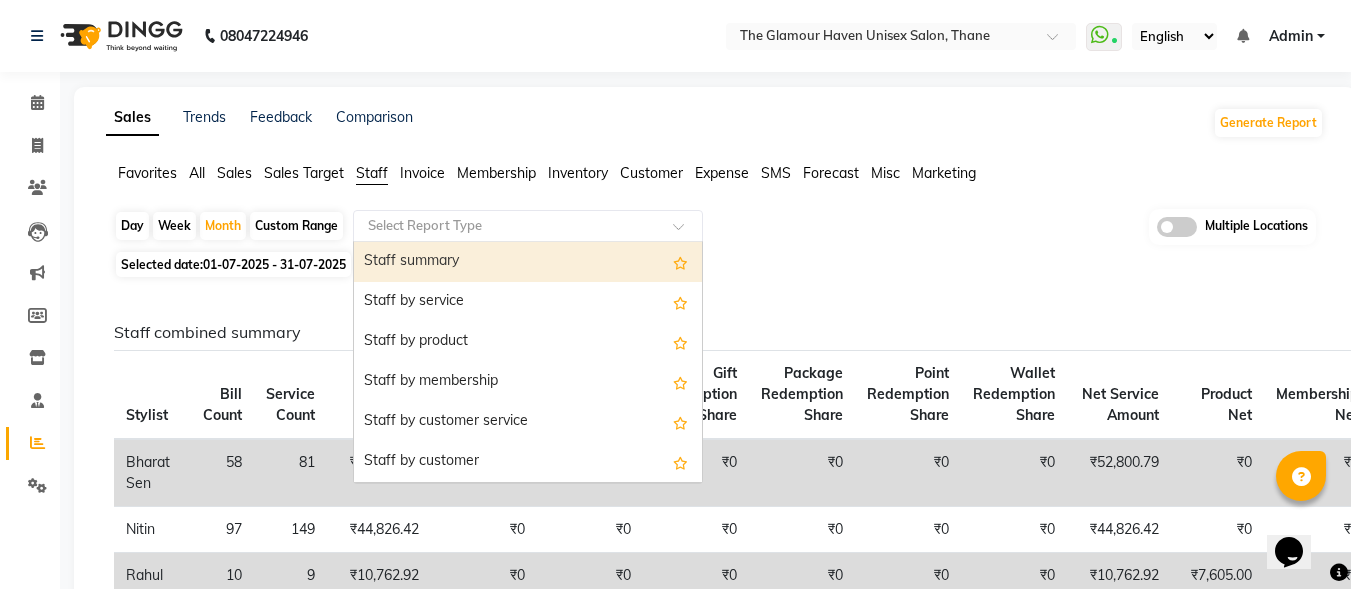 click on "Staff summary" at bounding box center [528, 262] 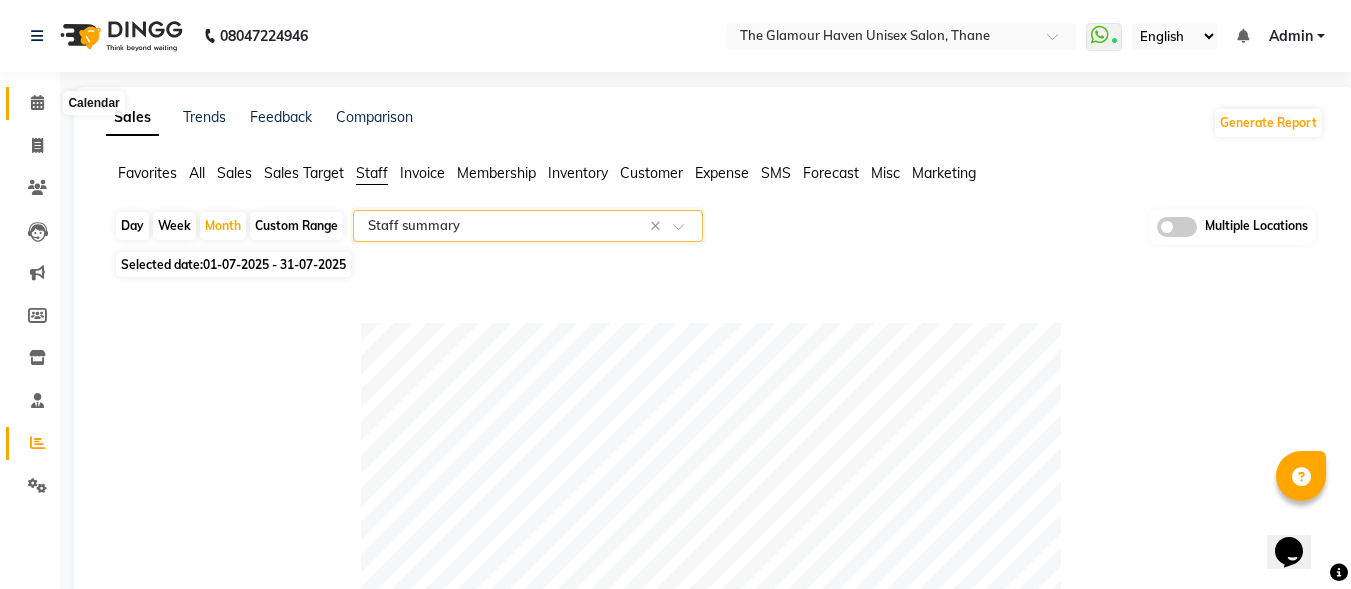 click 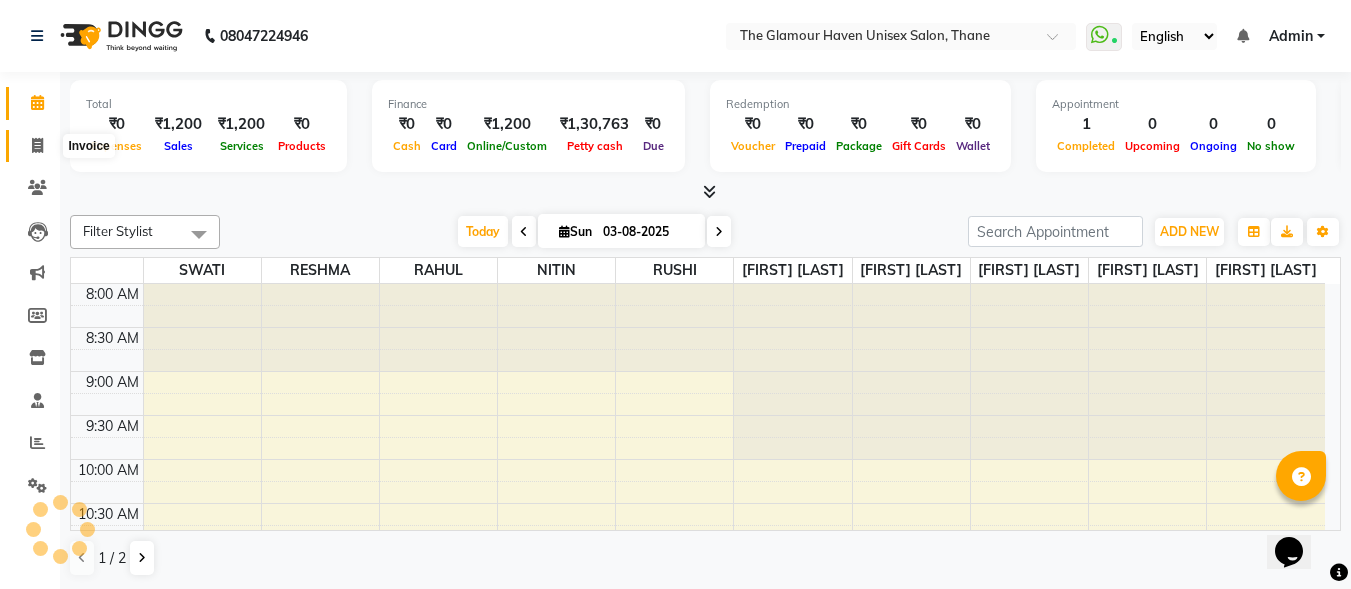 click 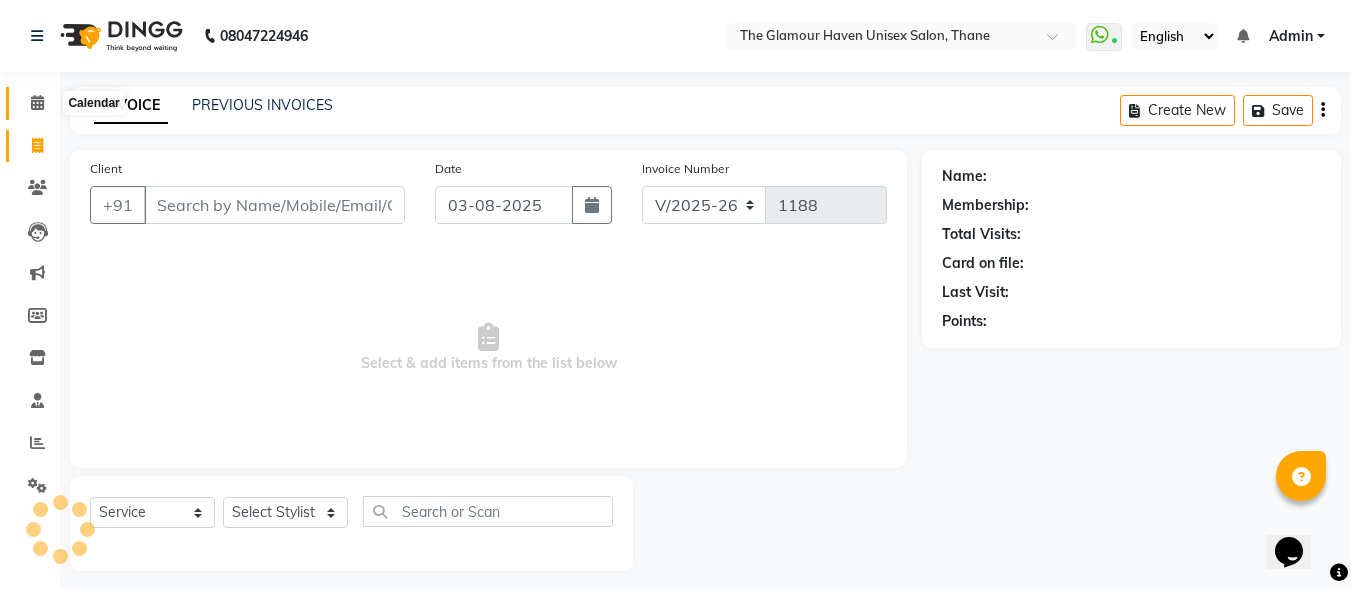 click 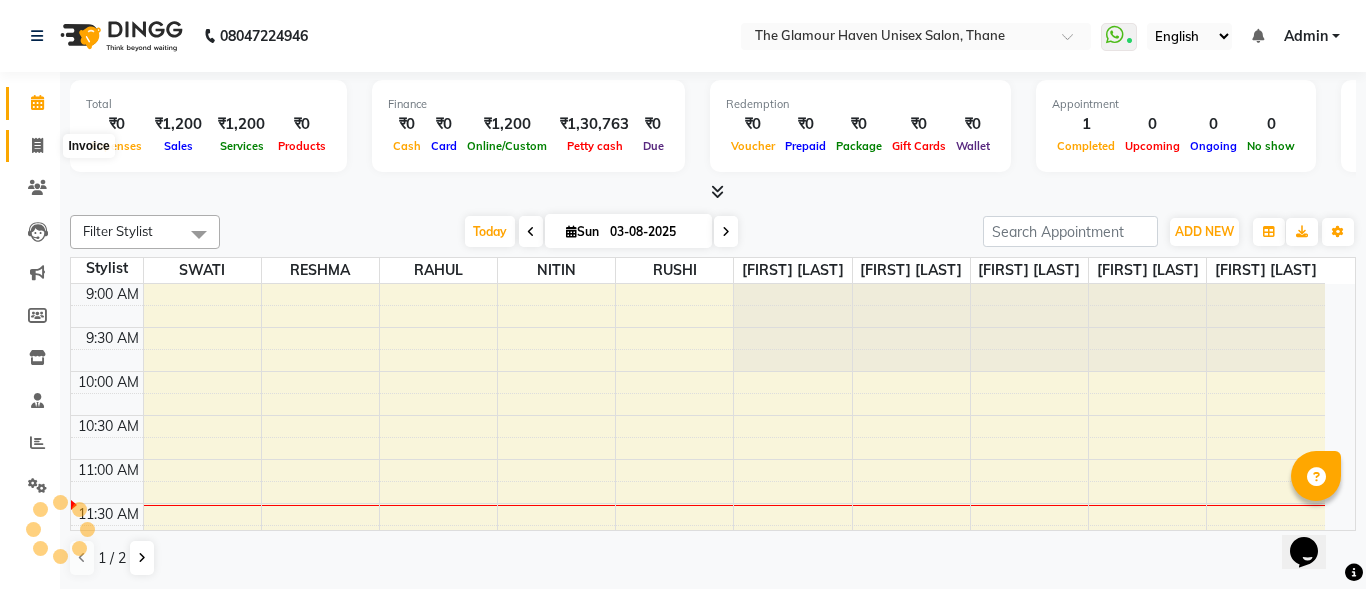 drag, startPoint x: 42, startPoint y: 147, endPoint x: 41, endPoint y: 135, distance: 12.0415945 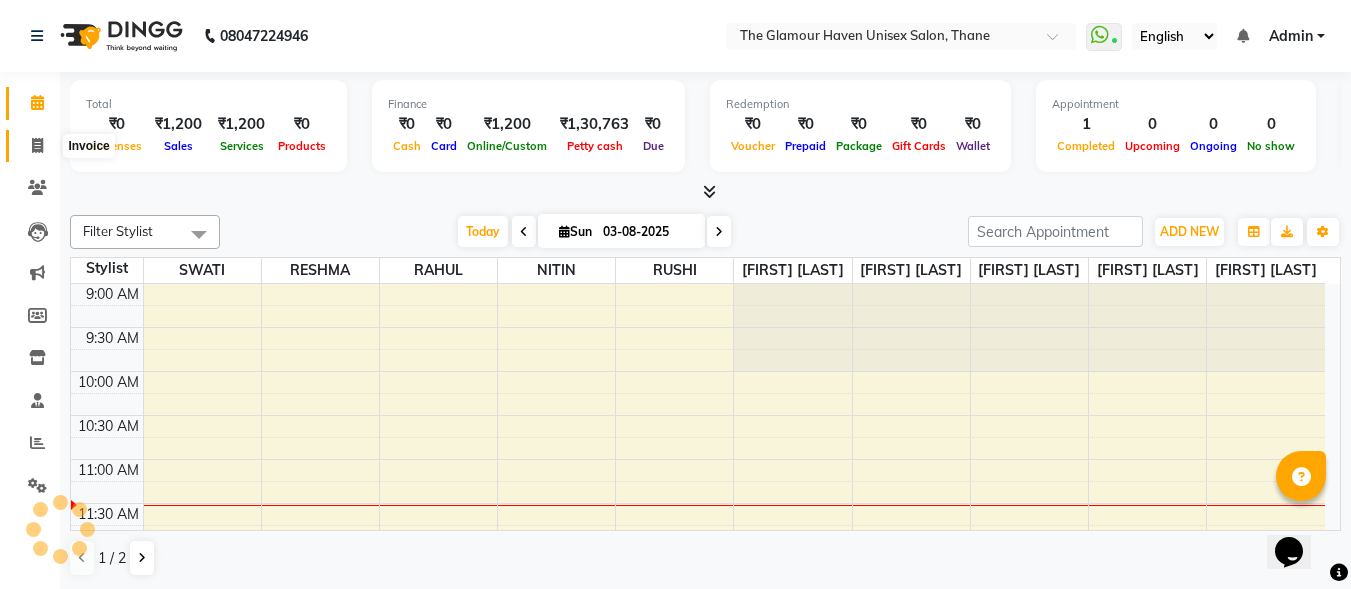 scroll, scrollTop: 0, scrollLeft: 0, axis: both 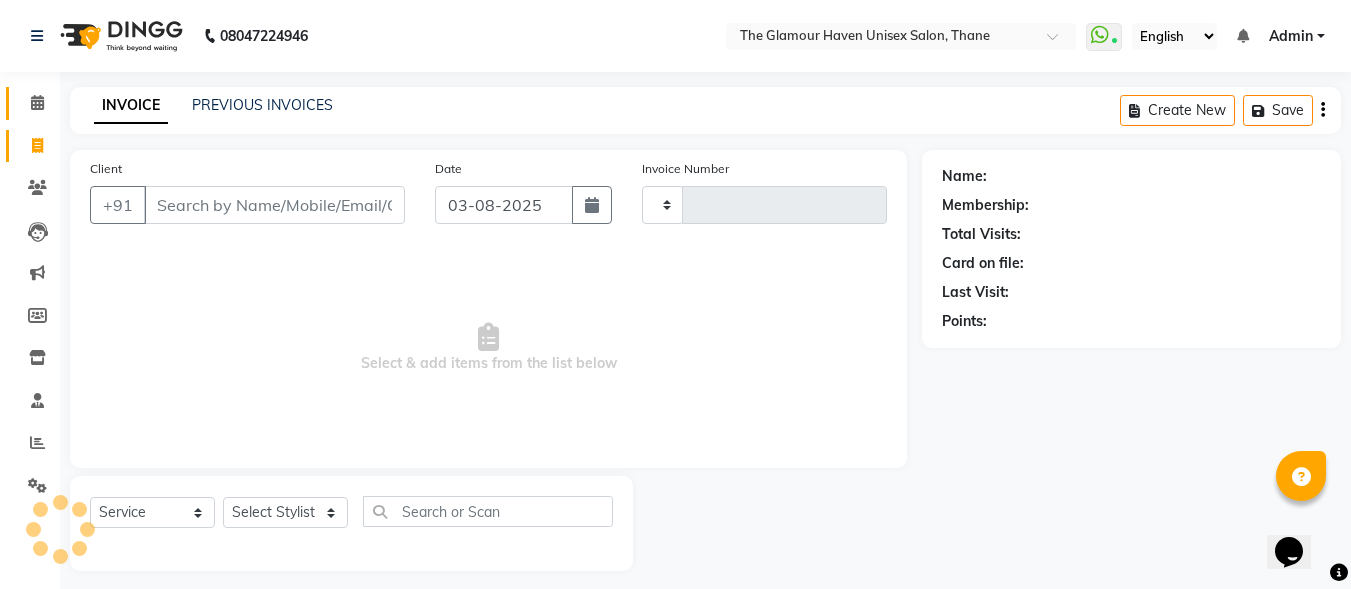 type on "1188" 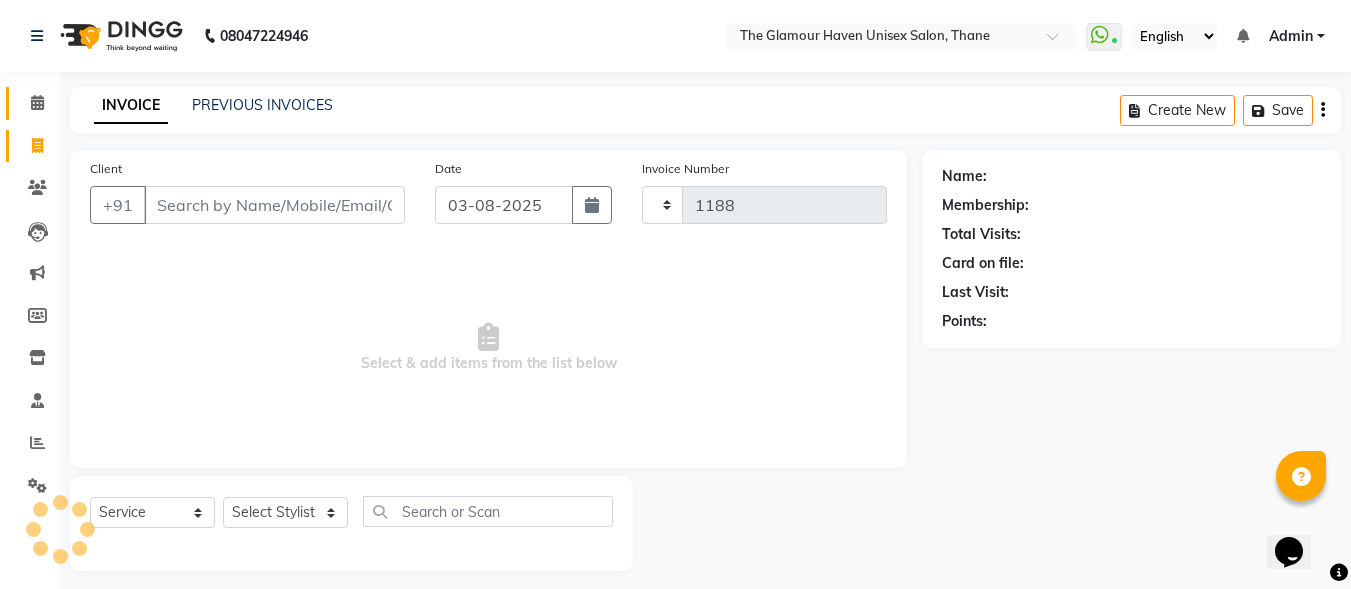 select on "7124" 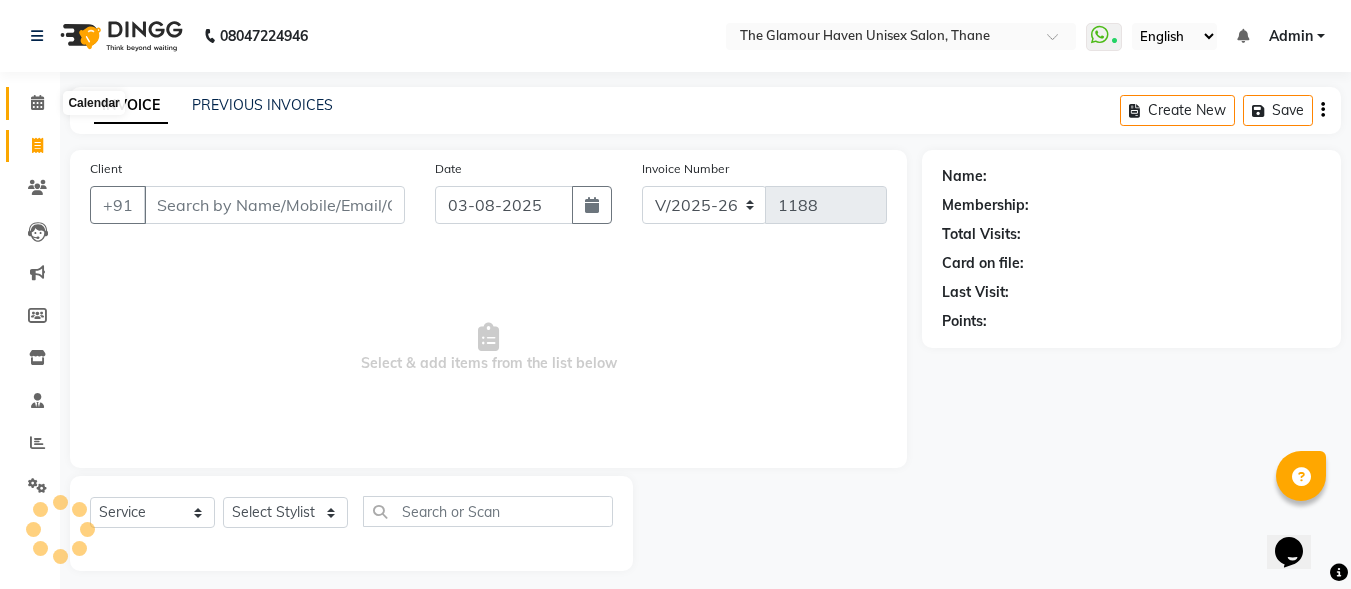 click 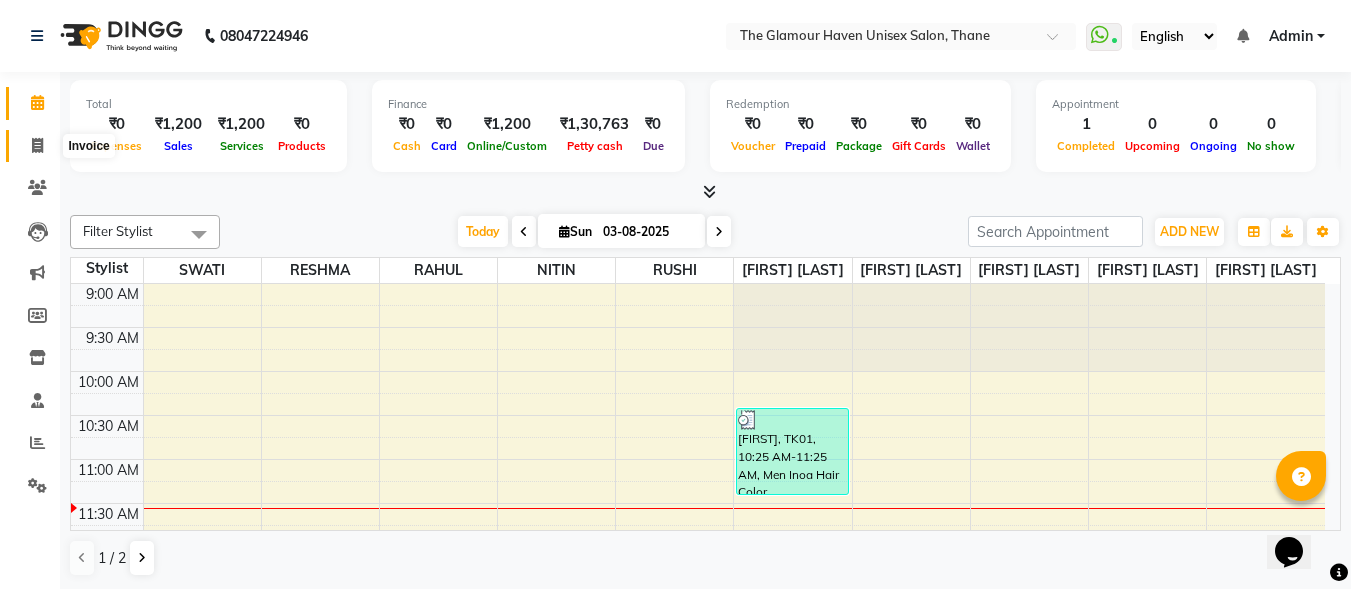 click 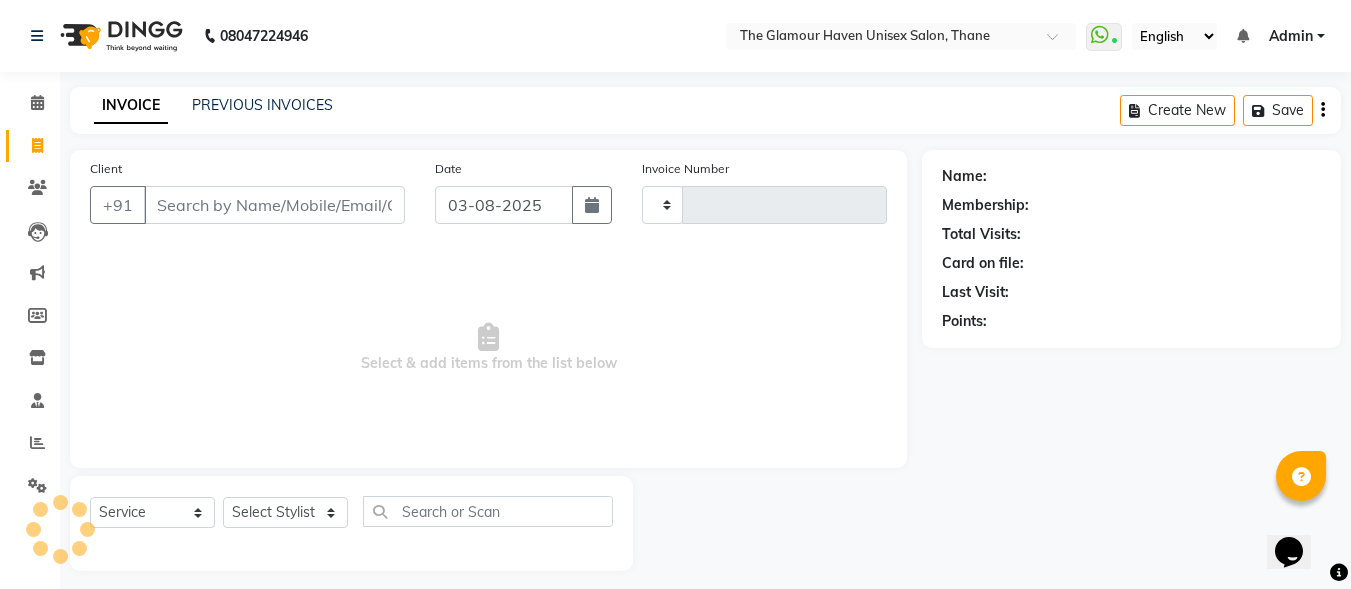 type on "1188" 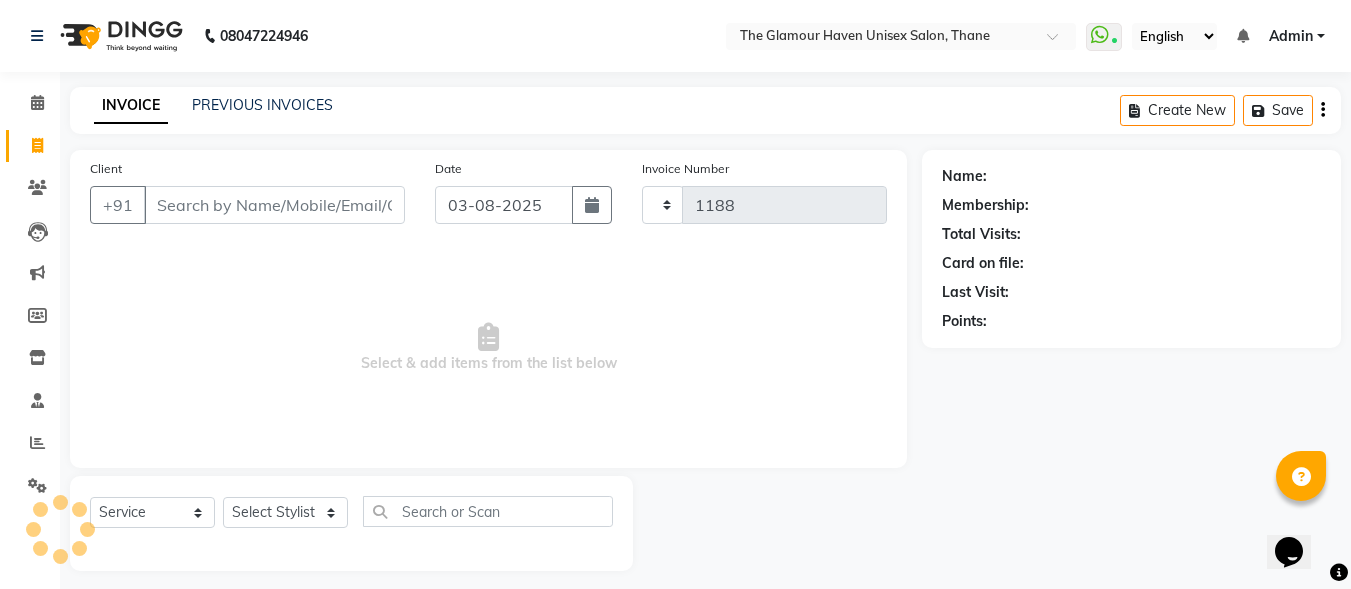 select on "7124" 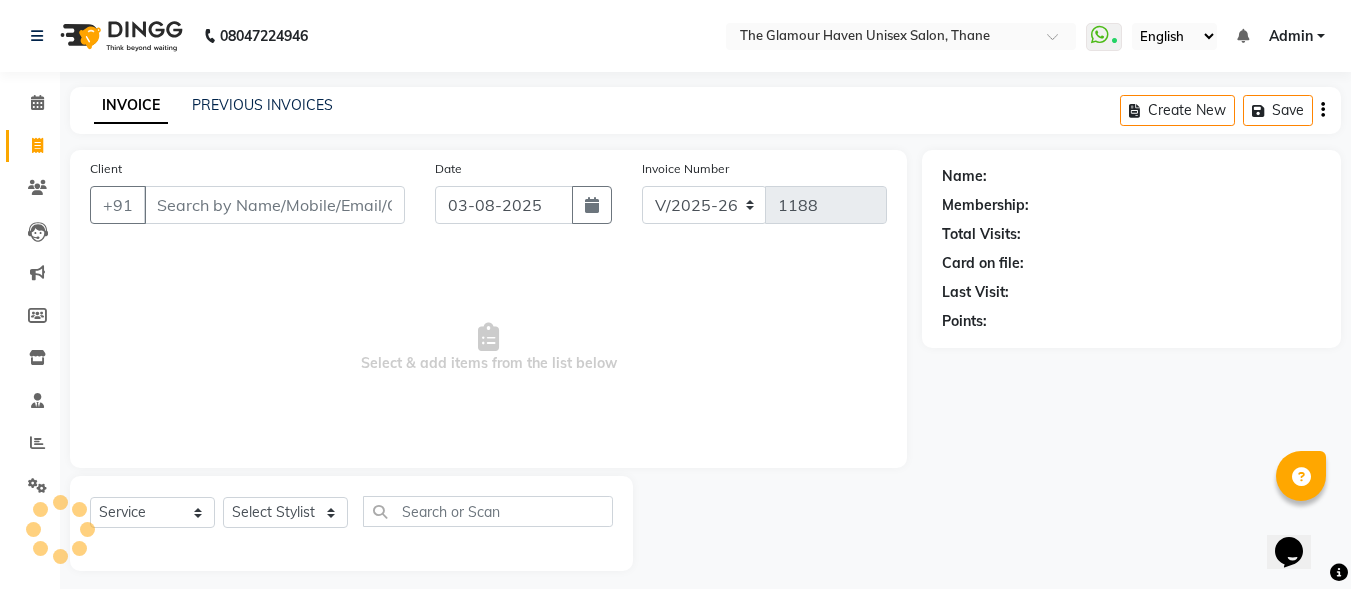 click on "Invoice" 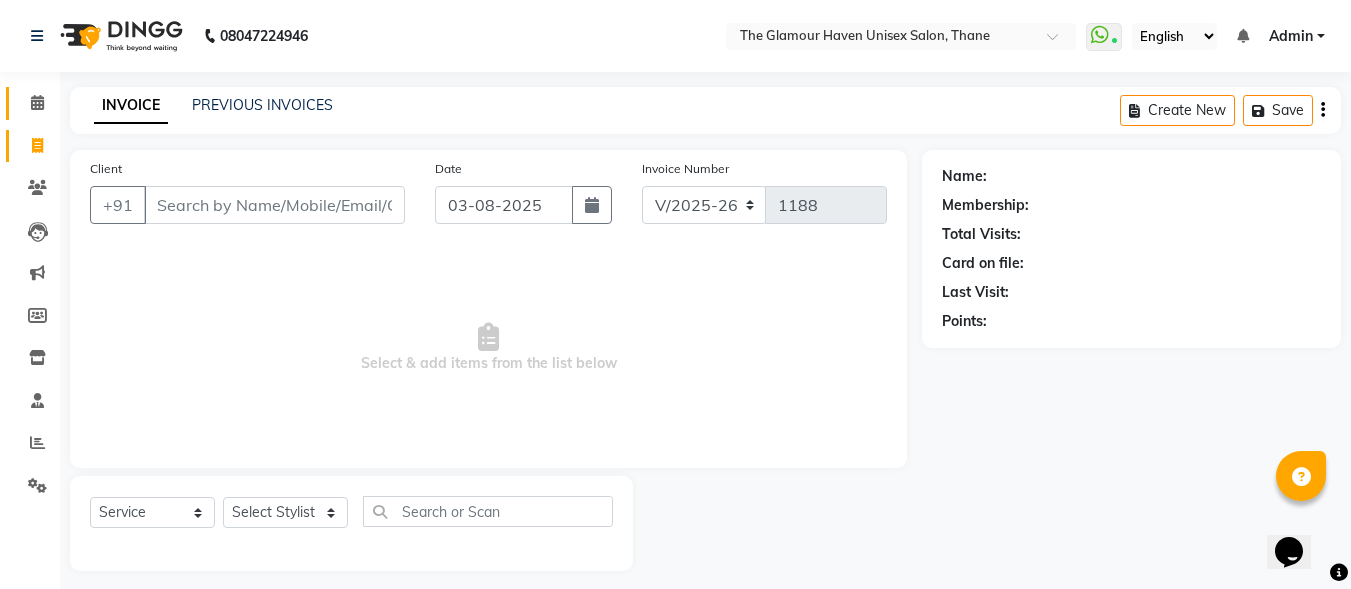 click on "Calendar" 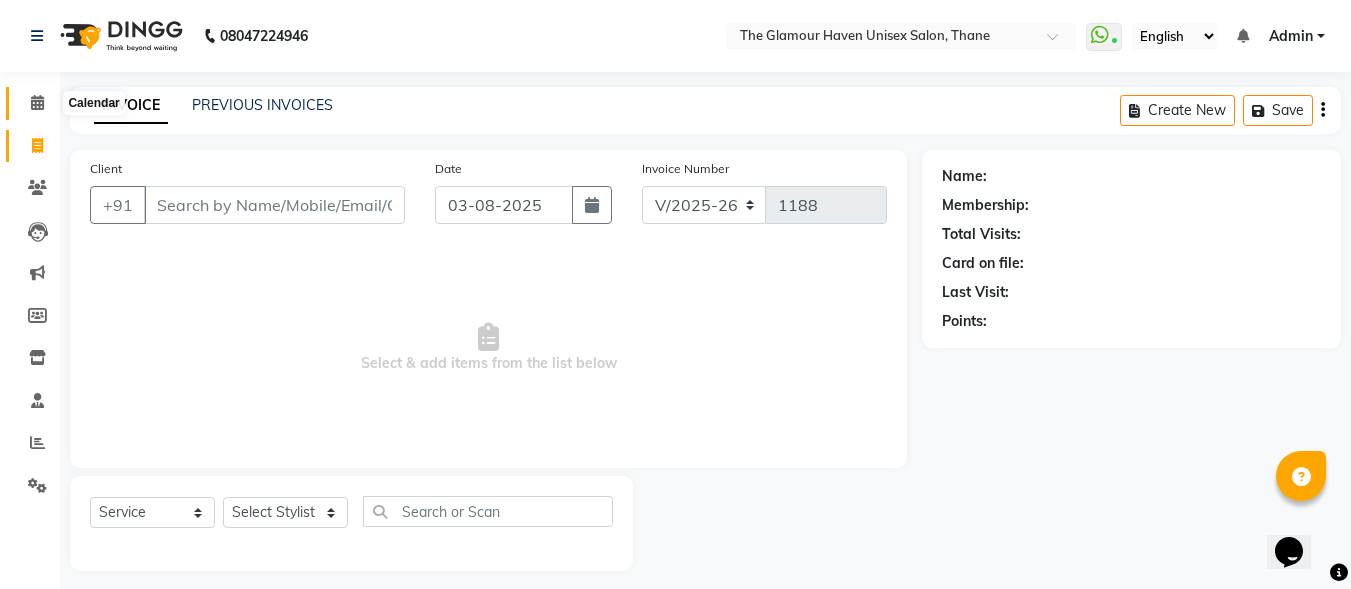 click 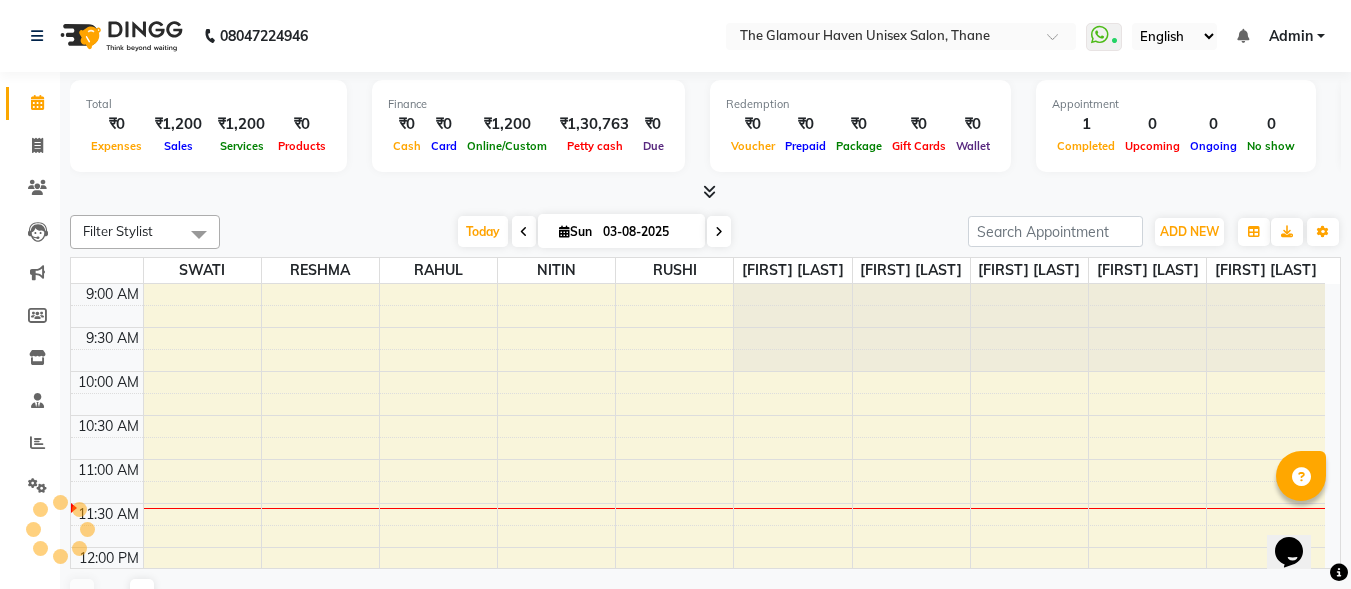 scroll, scrollTop: 0, scrollLeft: 0, axis: both 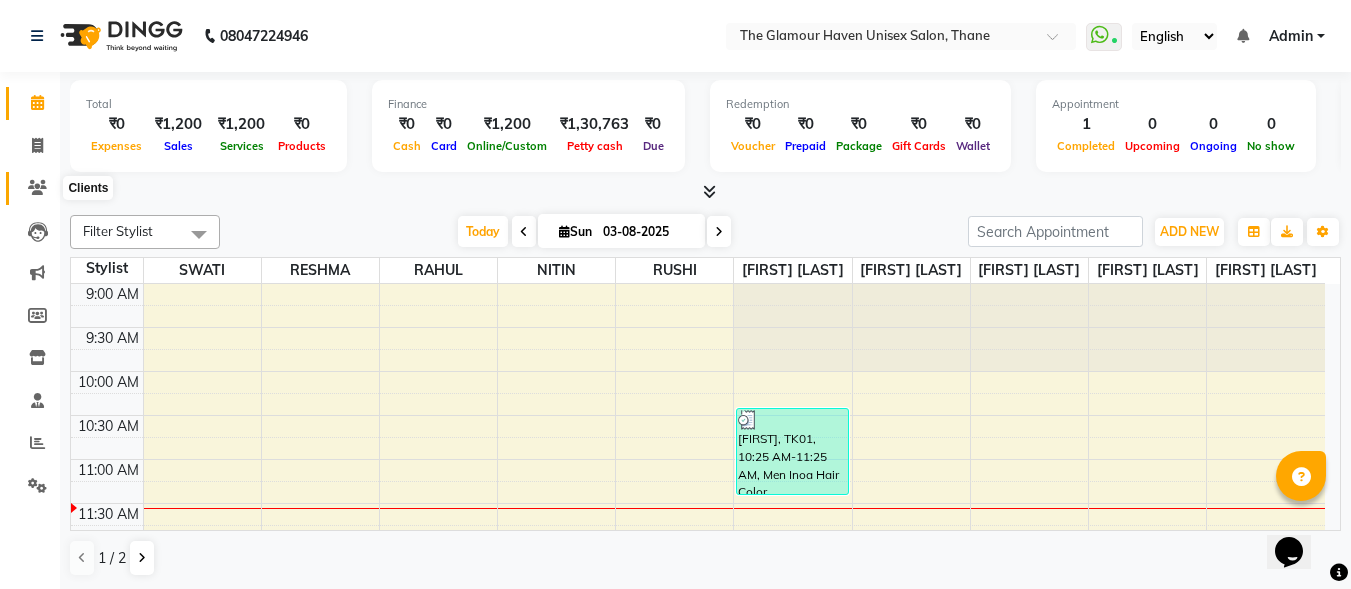 click 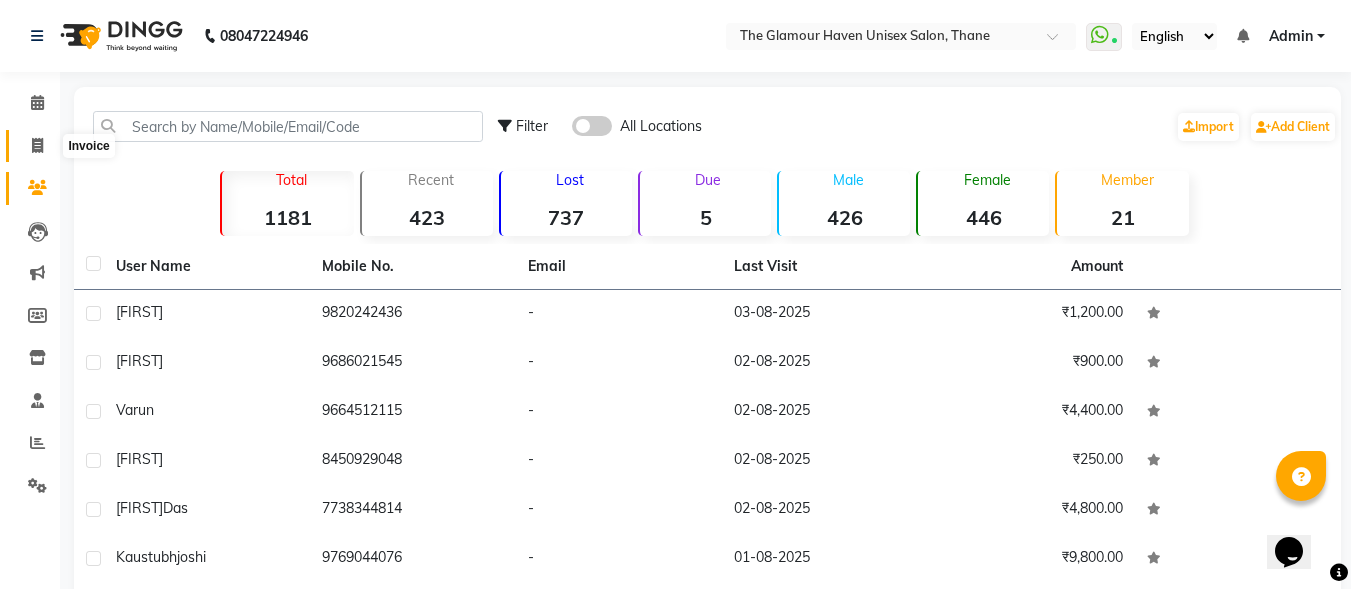 click 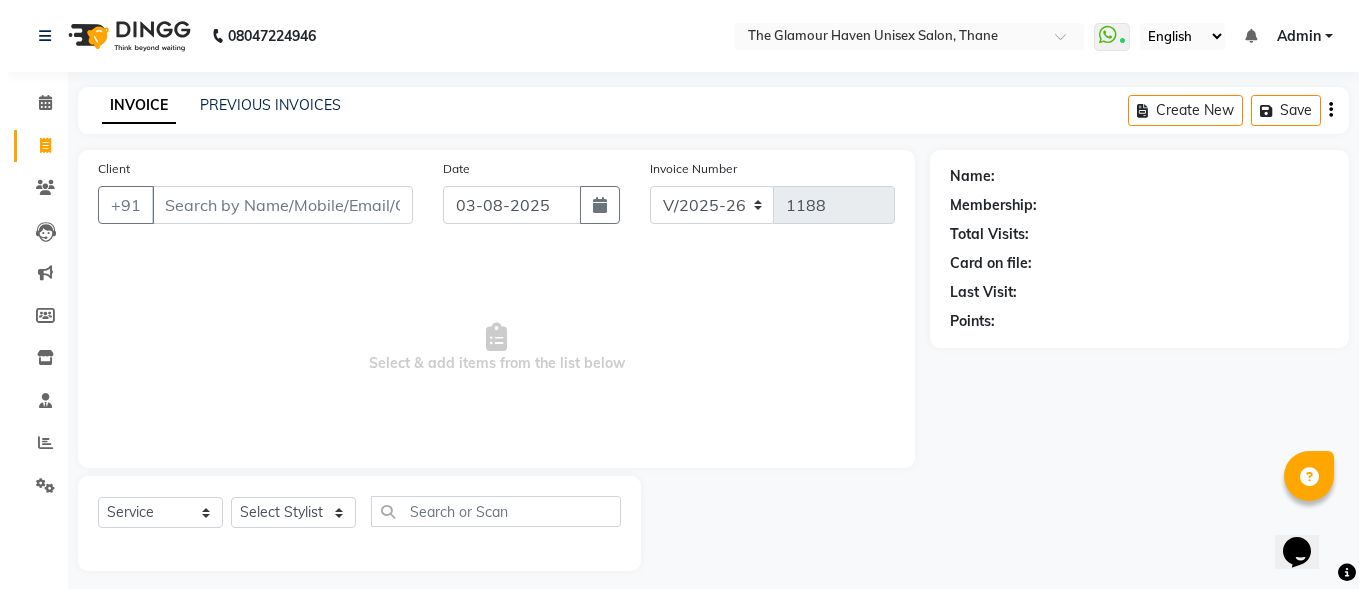 scroll, scrollTop: 12, scrollLeft: 0, axis: vertical 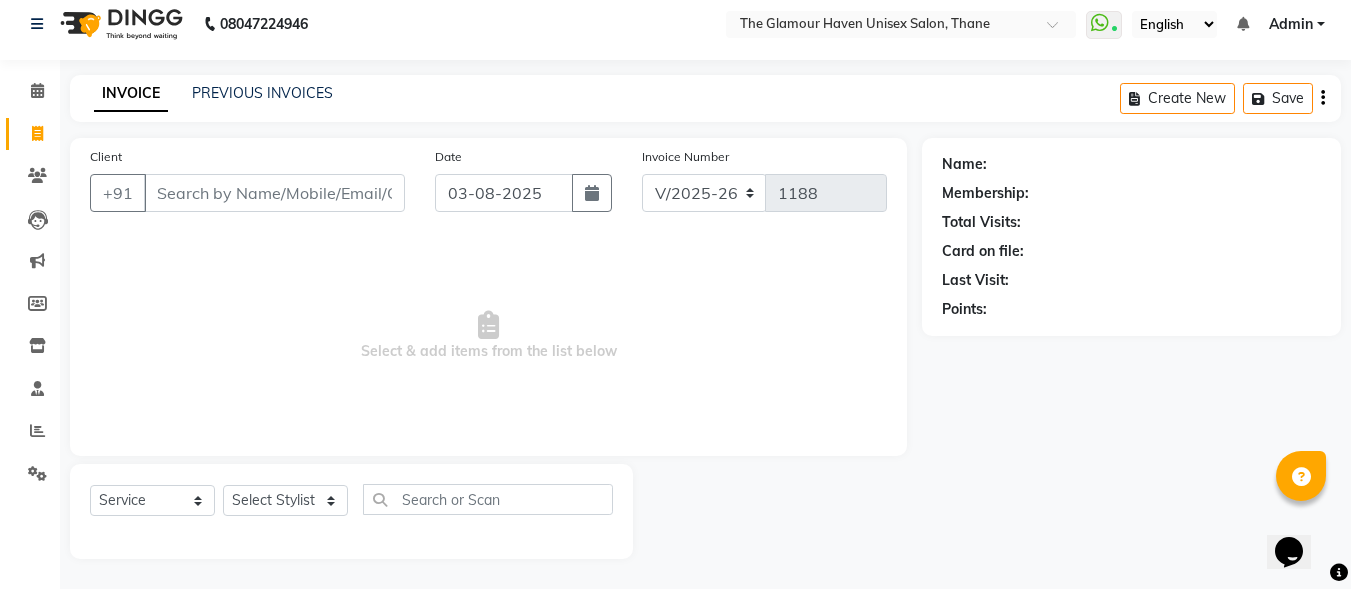click on "Client" at bounding box center (274, 193) 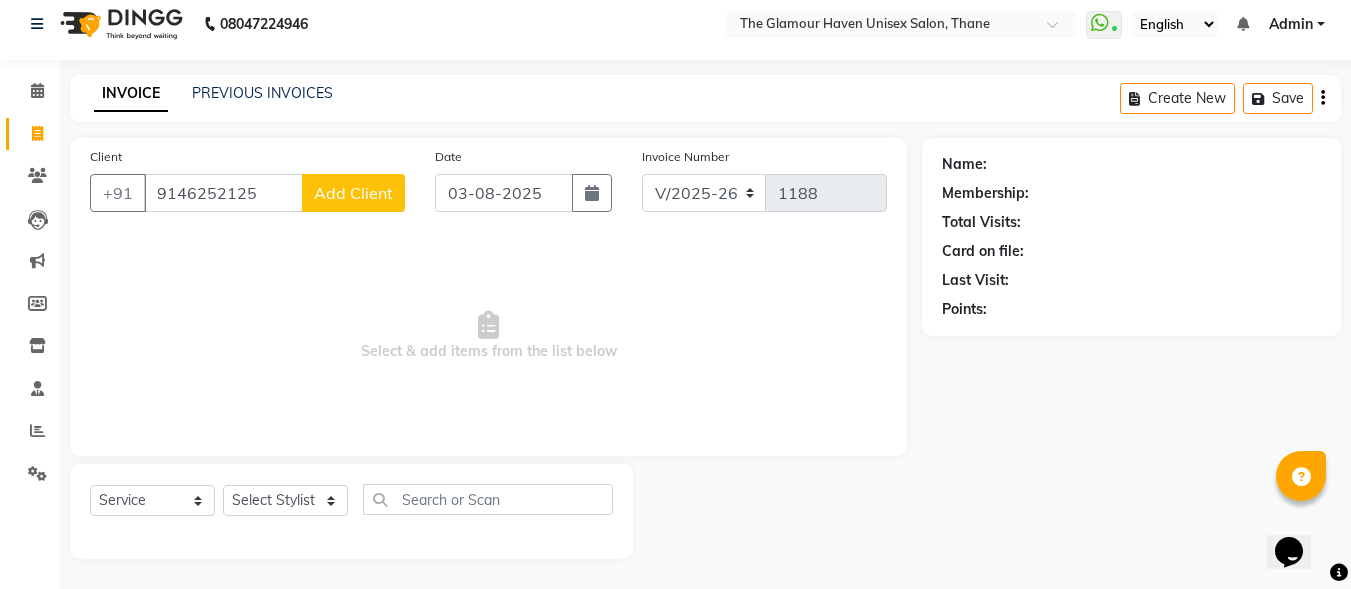 type on "9146252125" 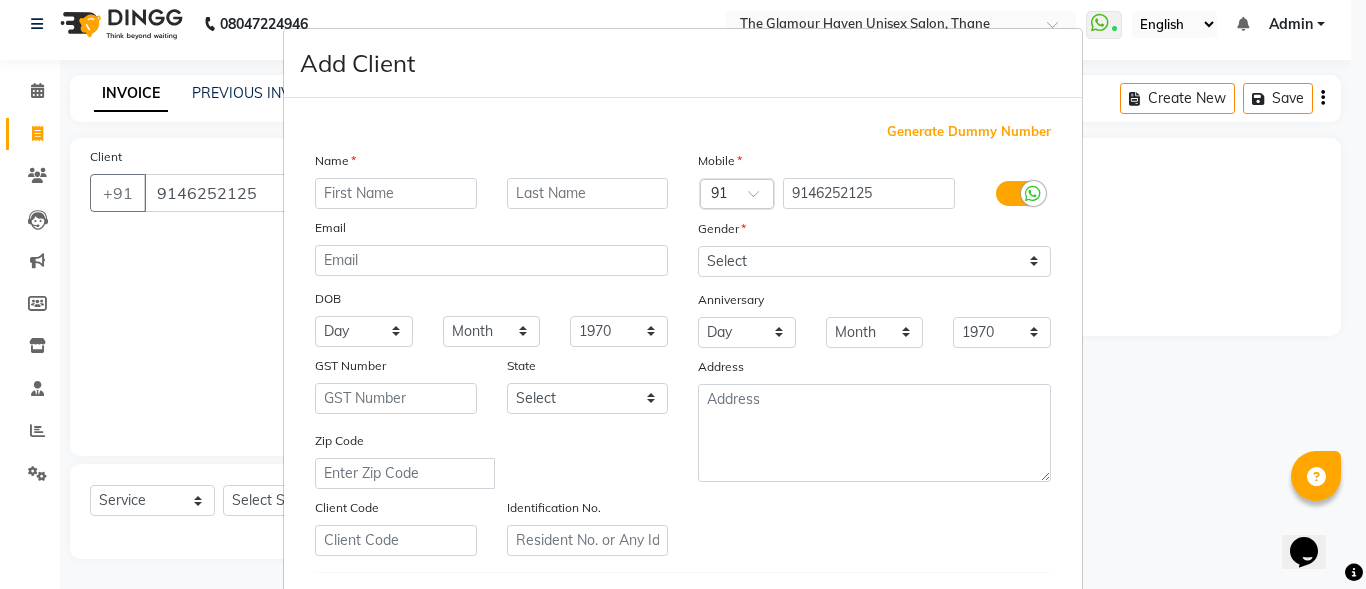 click at bounding box center (396, 193) 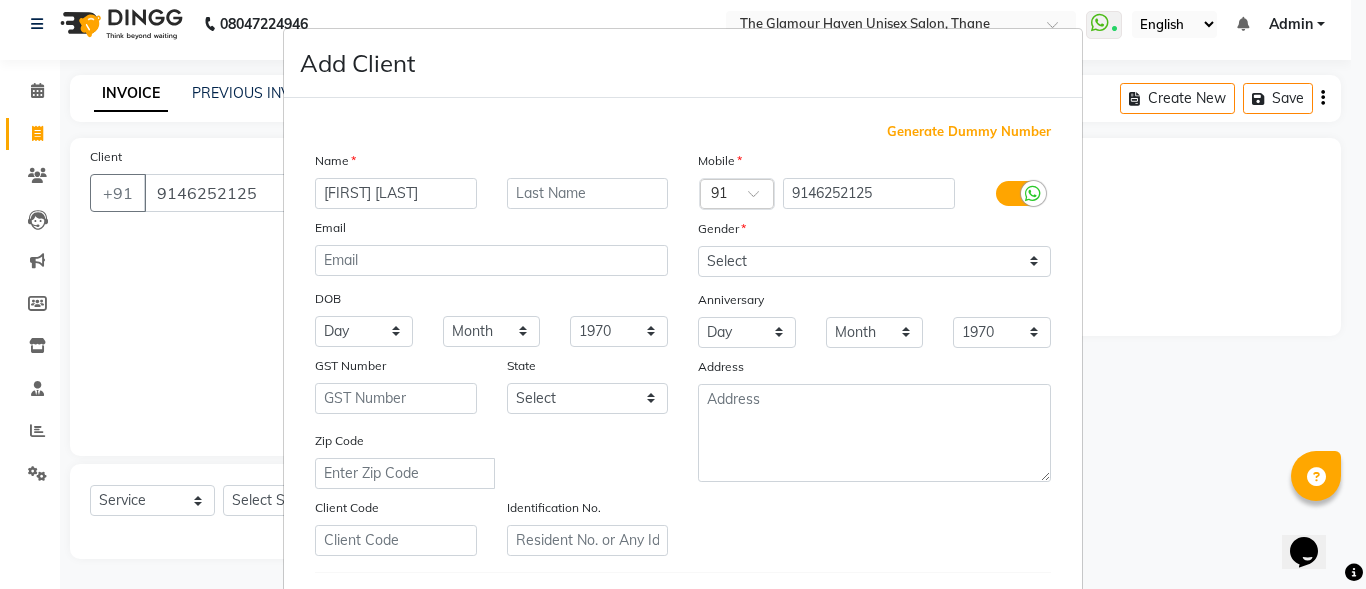type on "[FIRST] [LAST]" 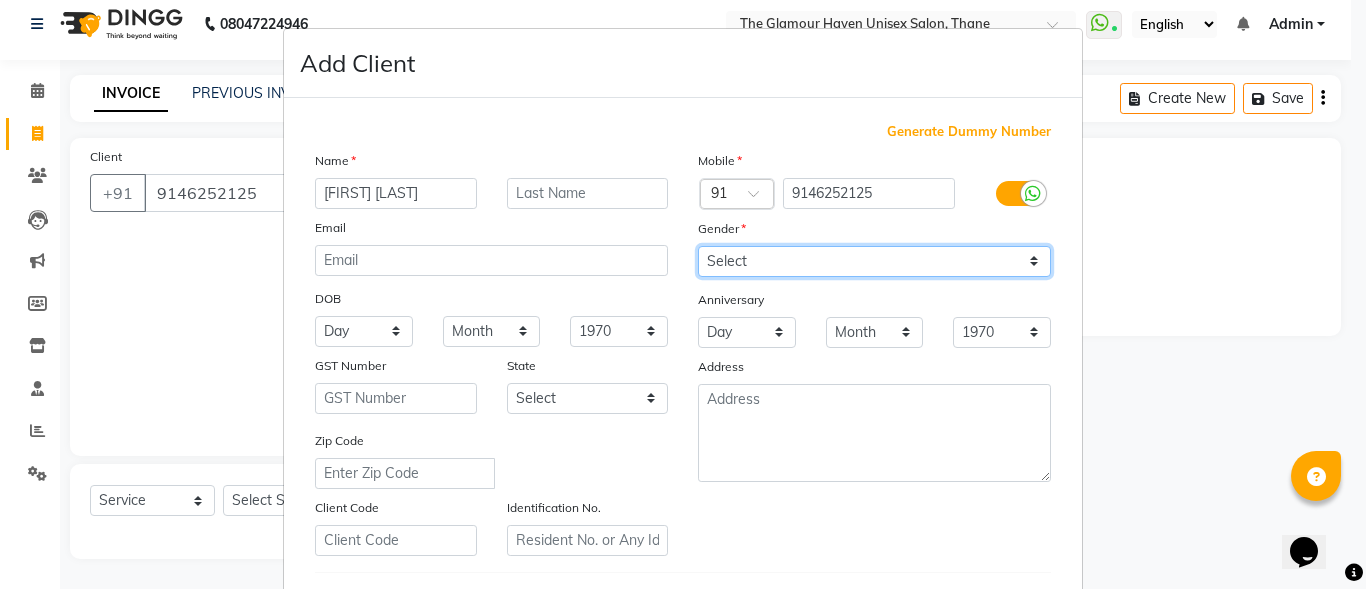 click on "Select Male Female Other Prefer Not To Say" at bounding box center (874, 261) 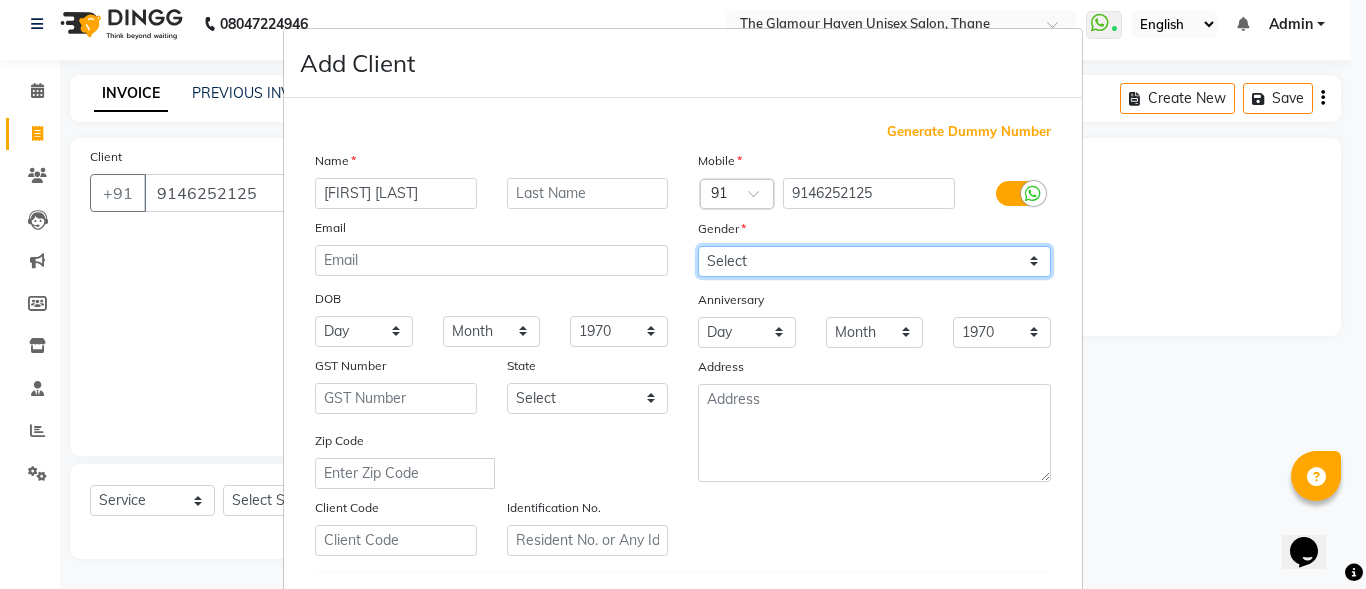 select on "male" 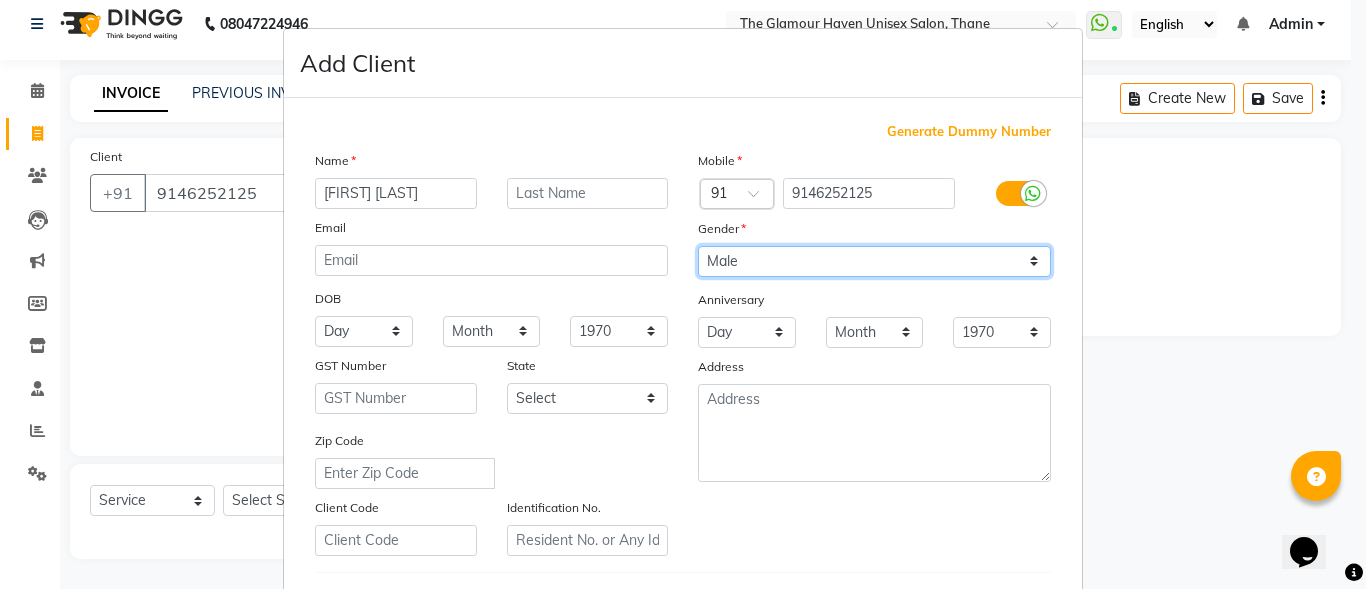 click on "Select Male Female Other Prefer Not To Say" at bounding box center [874, 261] 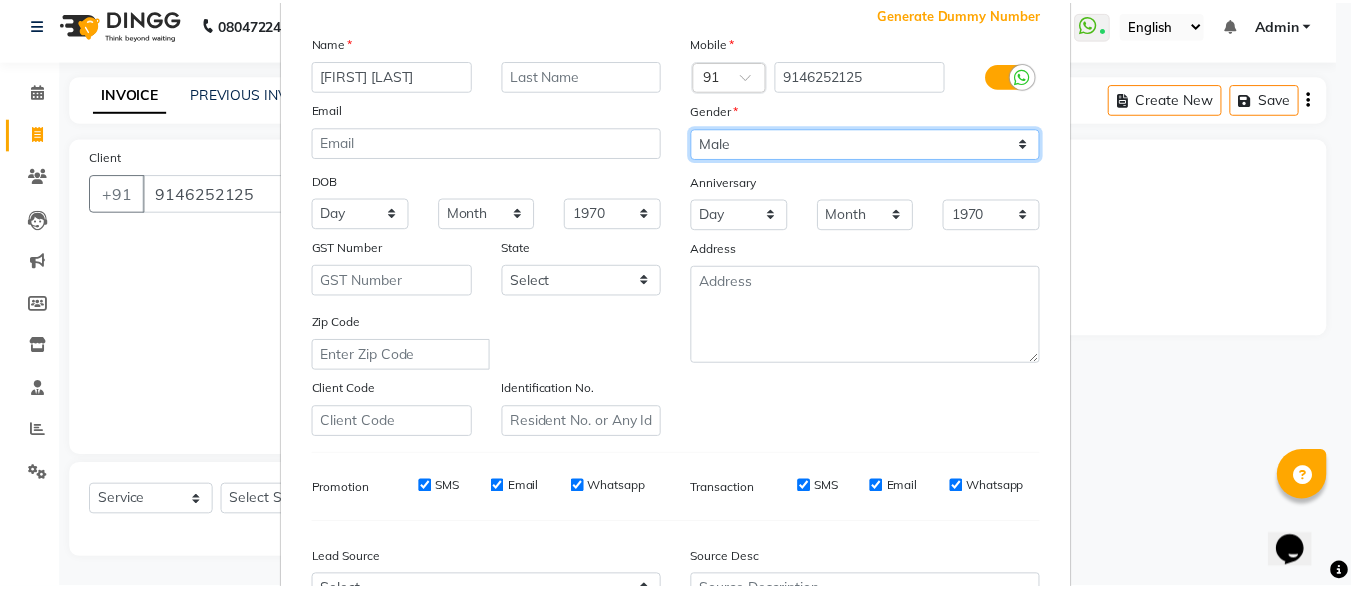 scroll, scrollTop: 334, scrollLeft: 0, axis: vertical 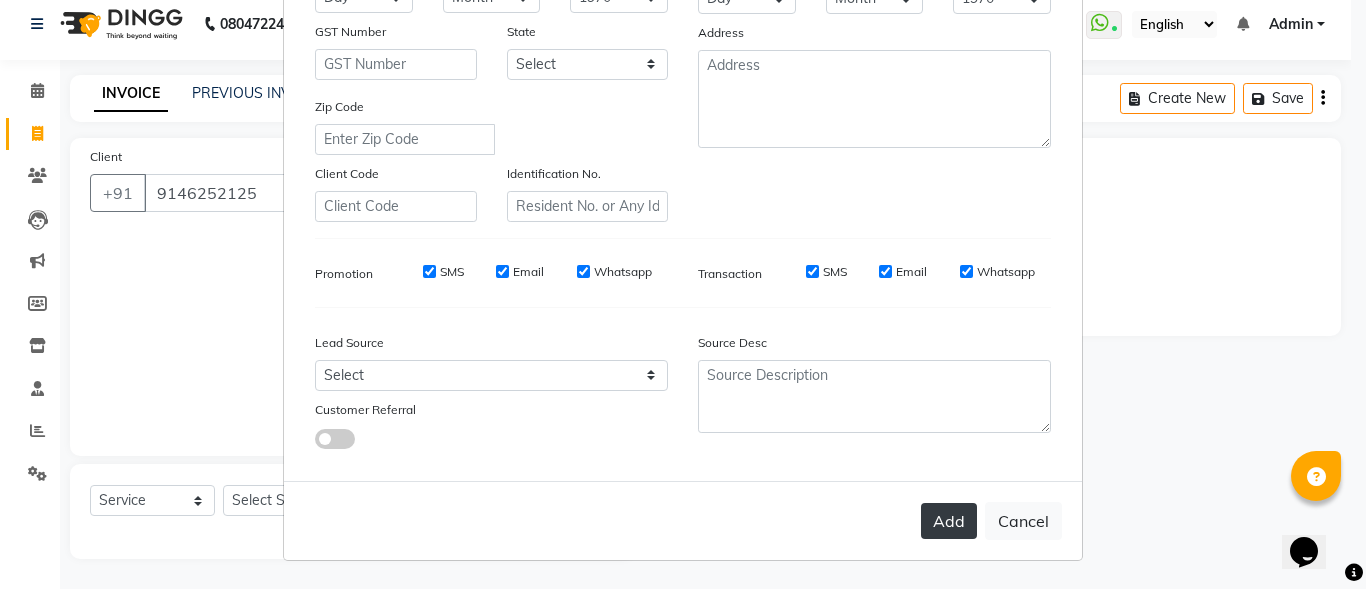 click on "Add" at bounding box center [949, 521] 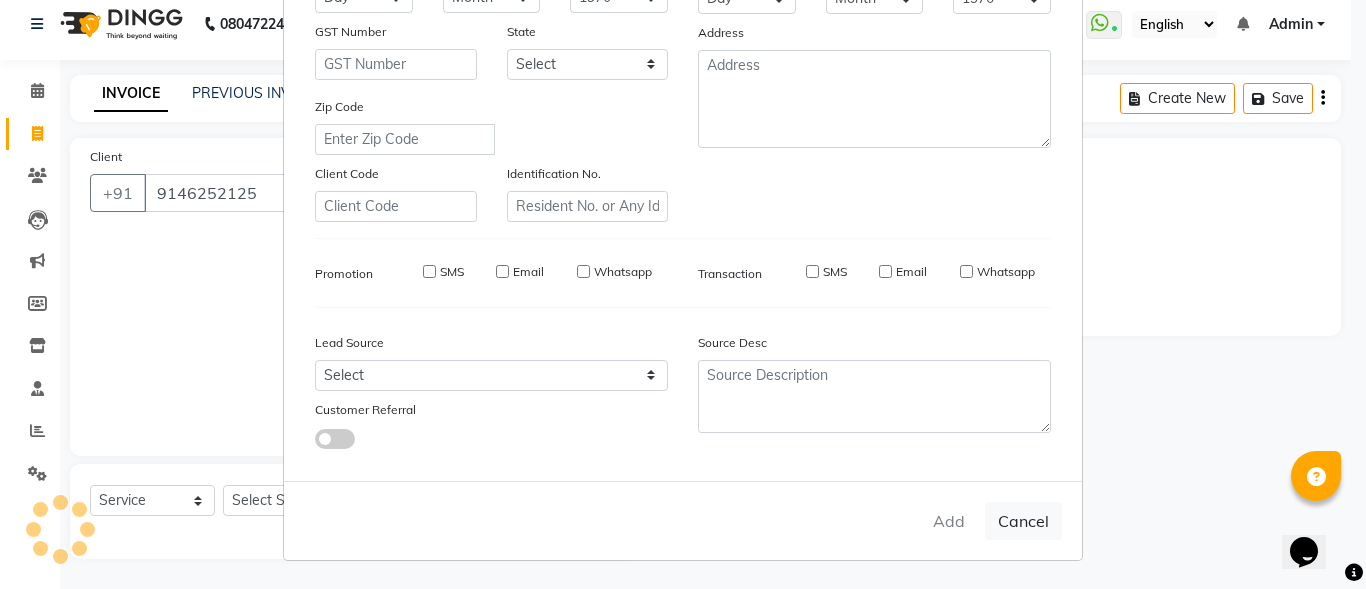 type 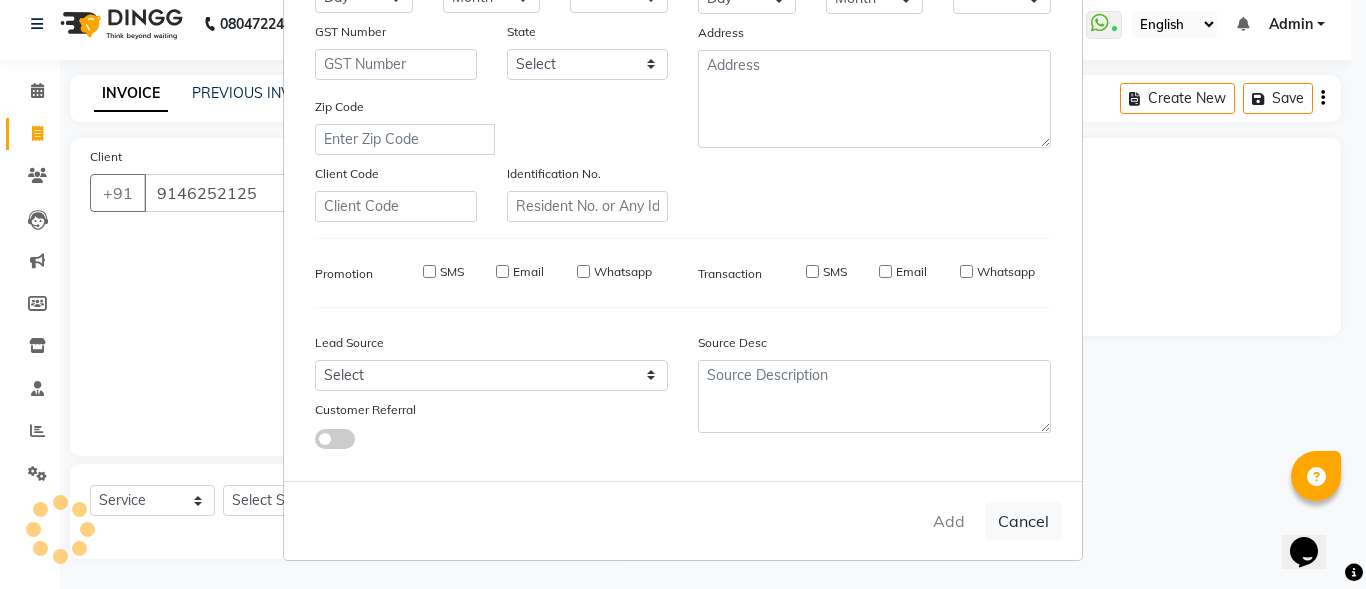 checkbox on "false" 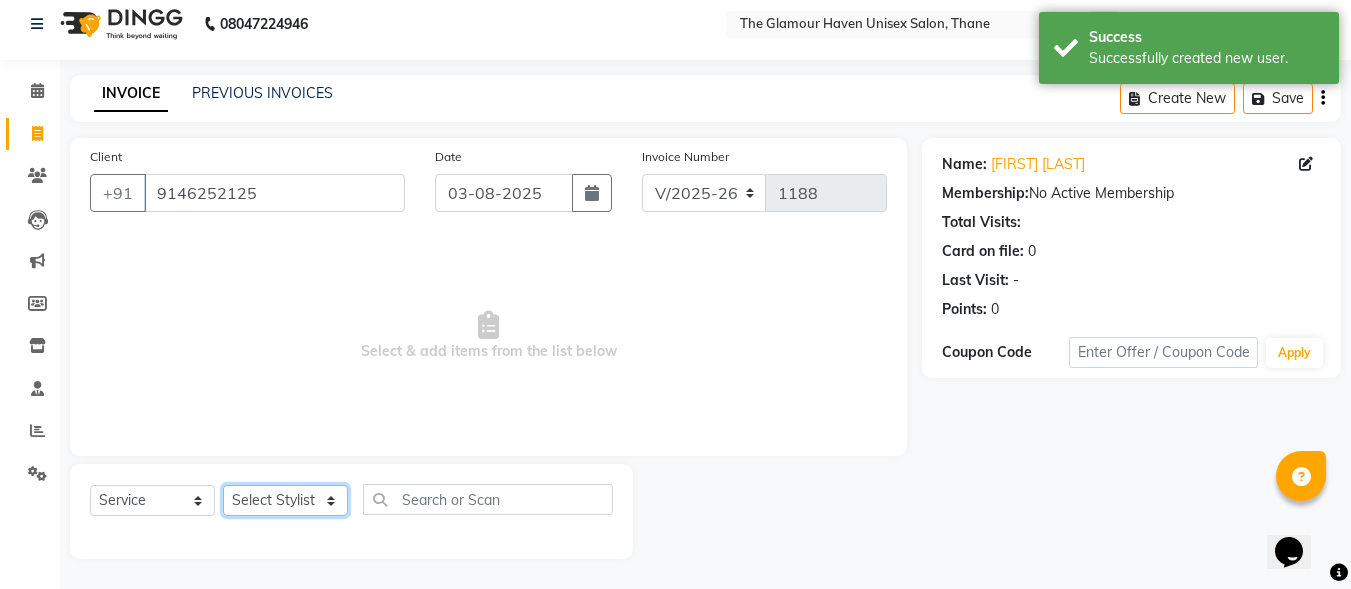 click on "Select Stylist [FIRST] [LAST] [FIRST] [LAST] [FIRST] [LAST] [FIRST] [LAST] [FIRST] [LAST] [FIRST] [LAST] [FIRST] [LAST] [FIRST] [LAST]" 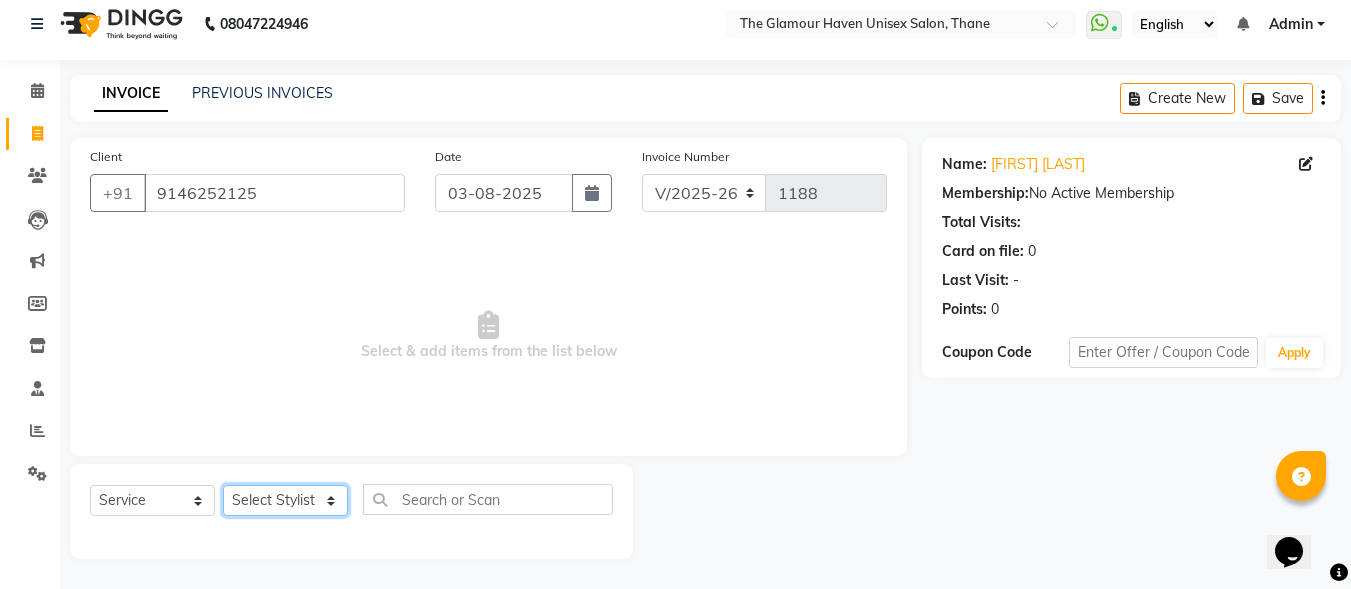 select on "63040" 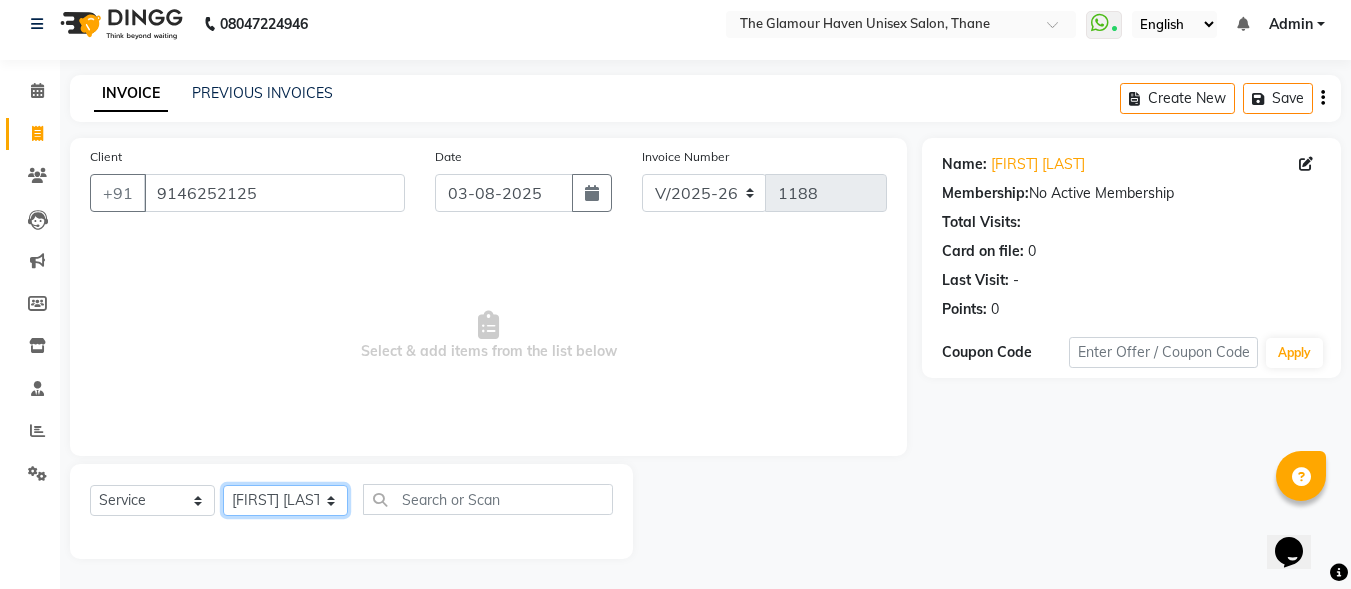 click on "Select Stylist [FIRST] [LAST] [FIRST] [LAST] [FIRST] [LAST] [FIRST] [LAST] [FIRST] [LAST] [FIRST] [LAST] [FIRST] [LAST] [FIRST] [LAST]" 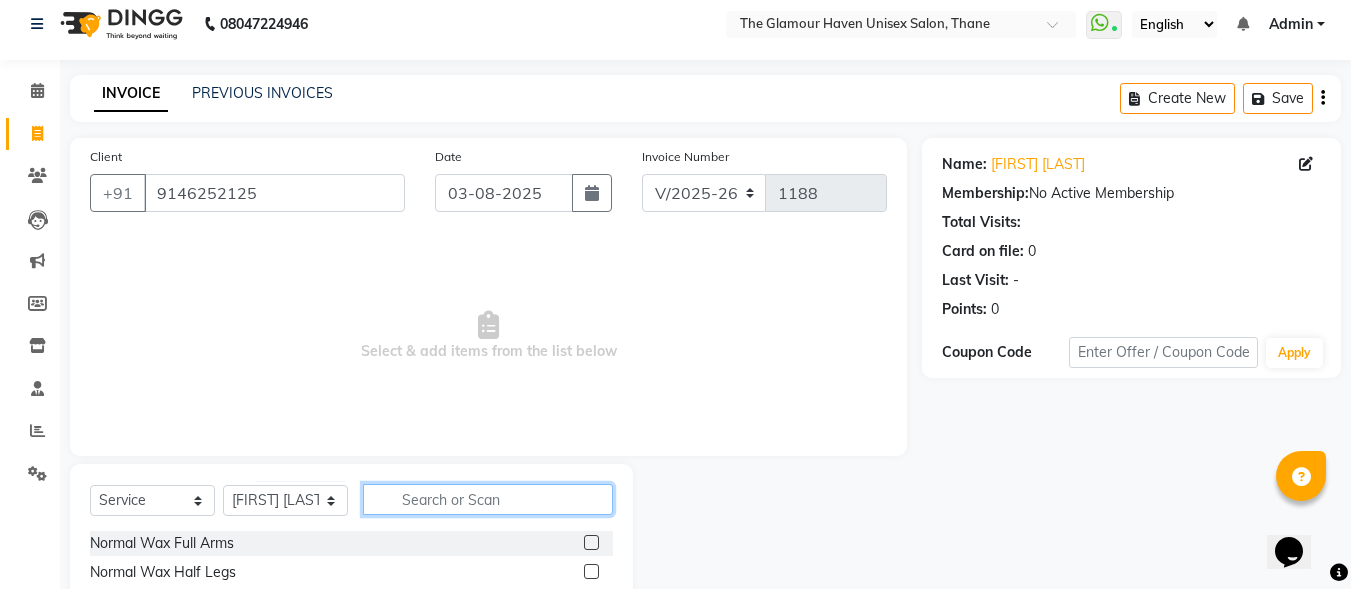 click 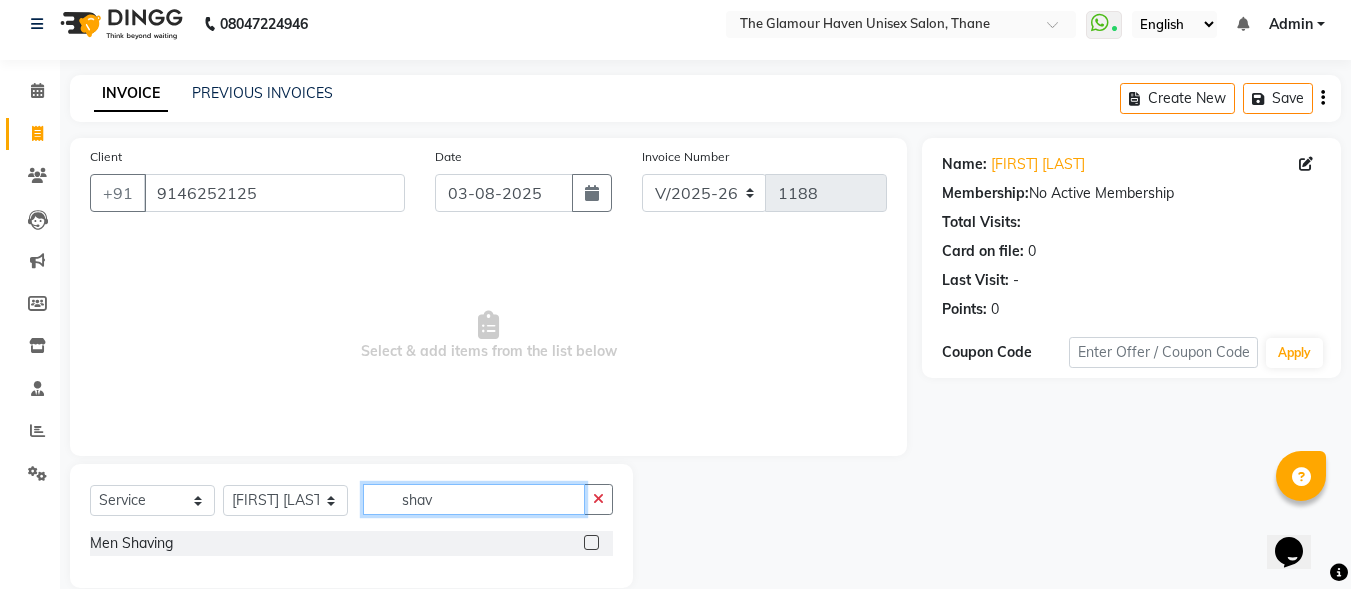 type on "shav" 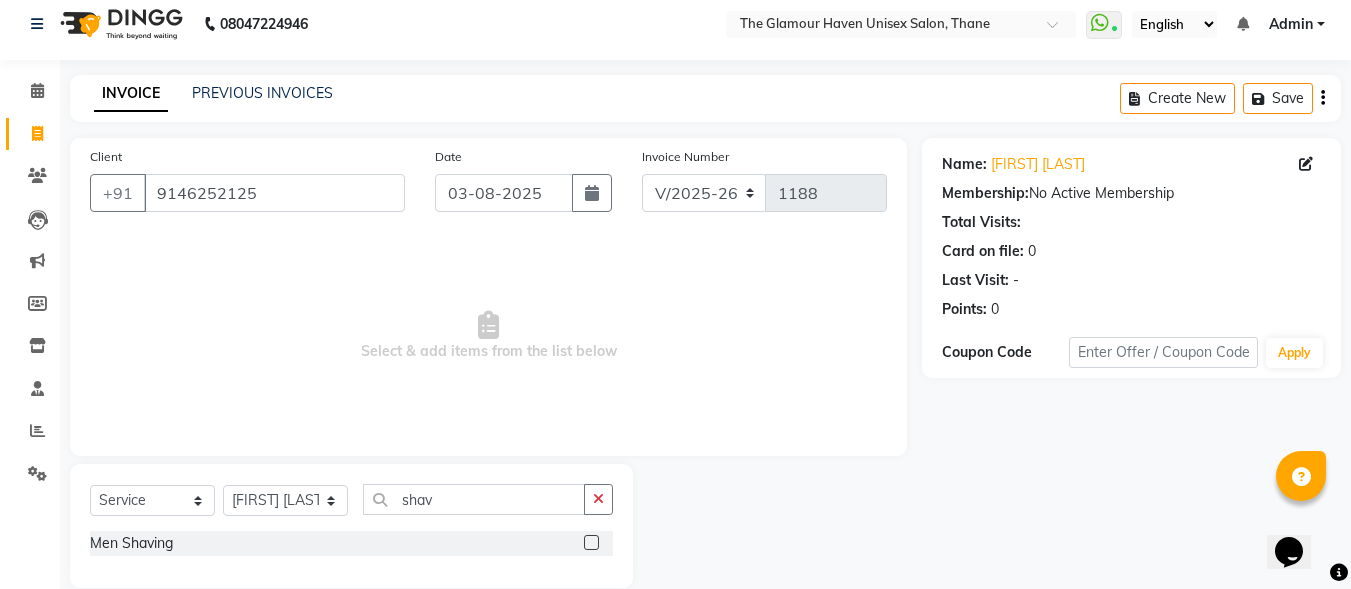 click 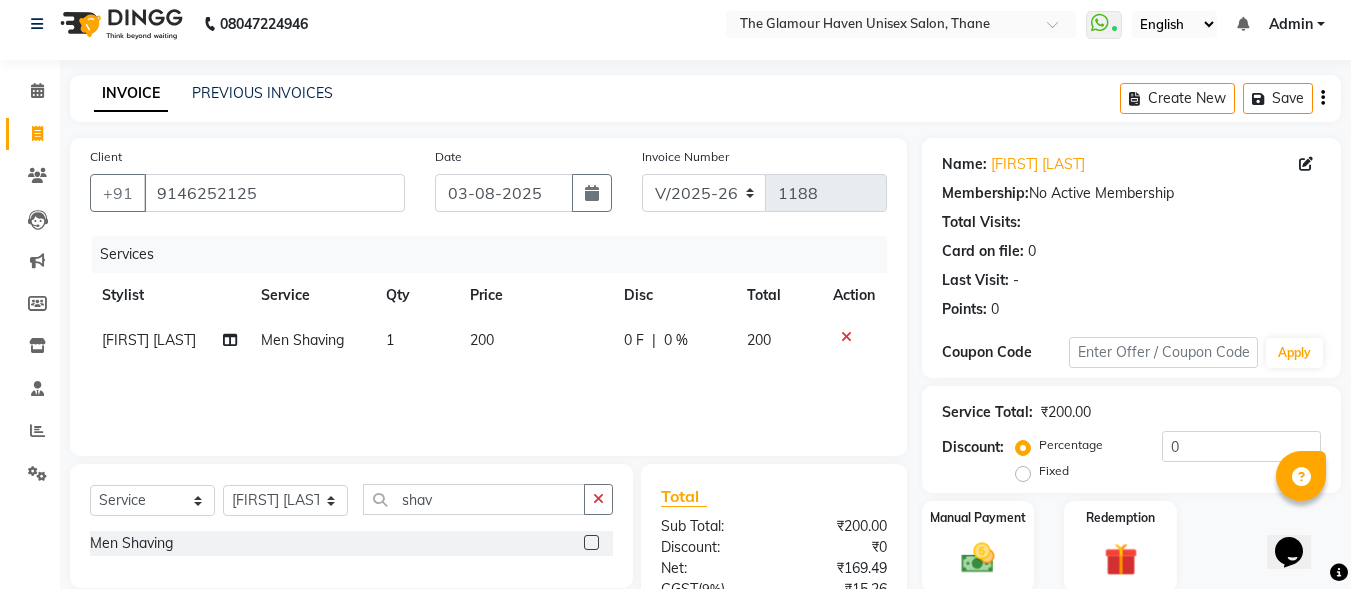 checkbox on "false" 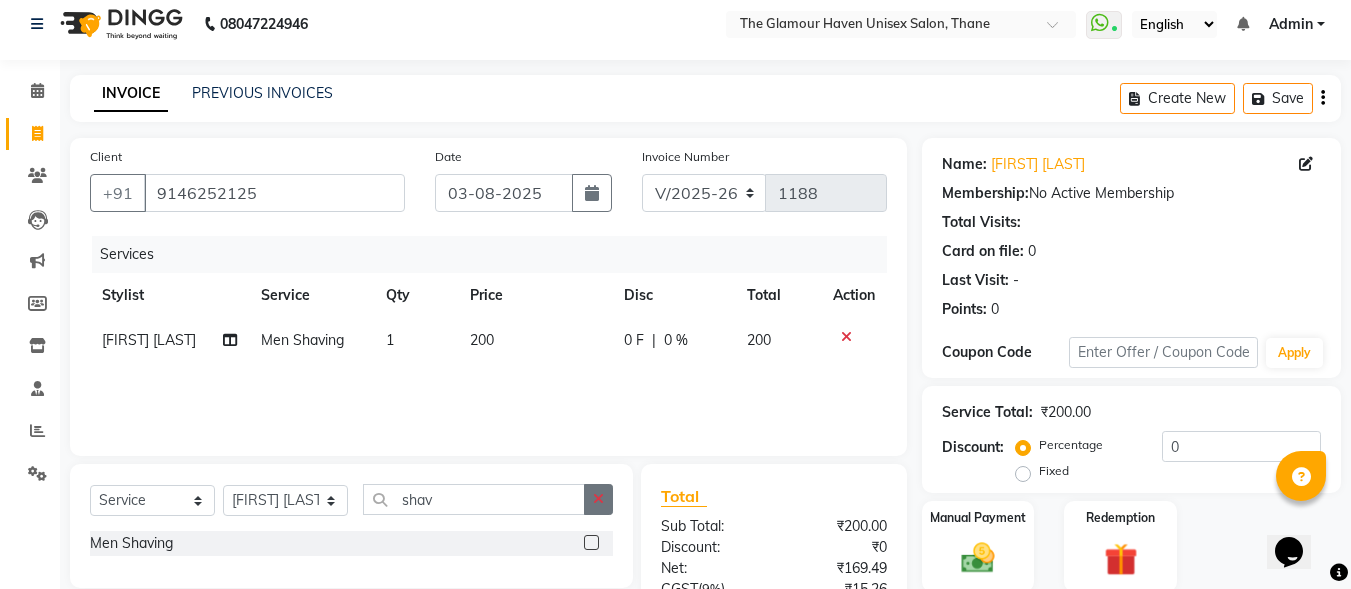 click 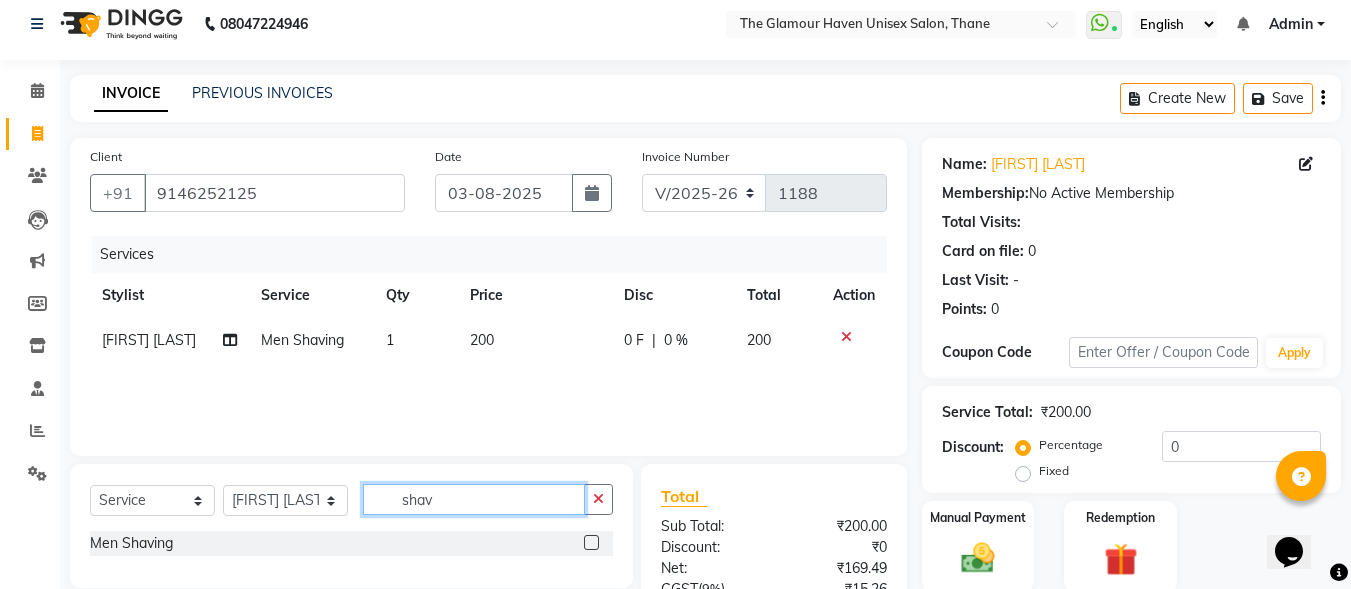 type 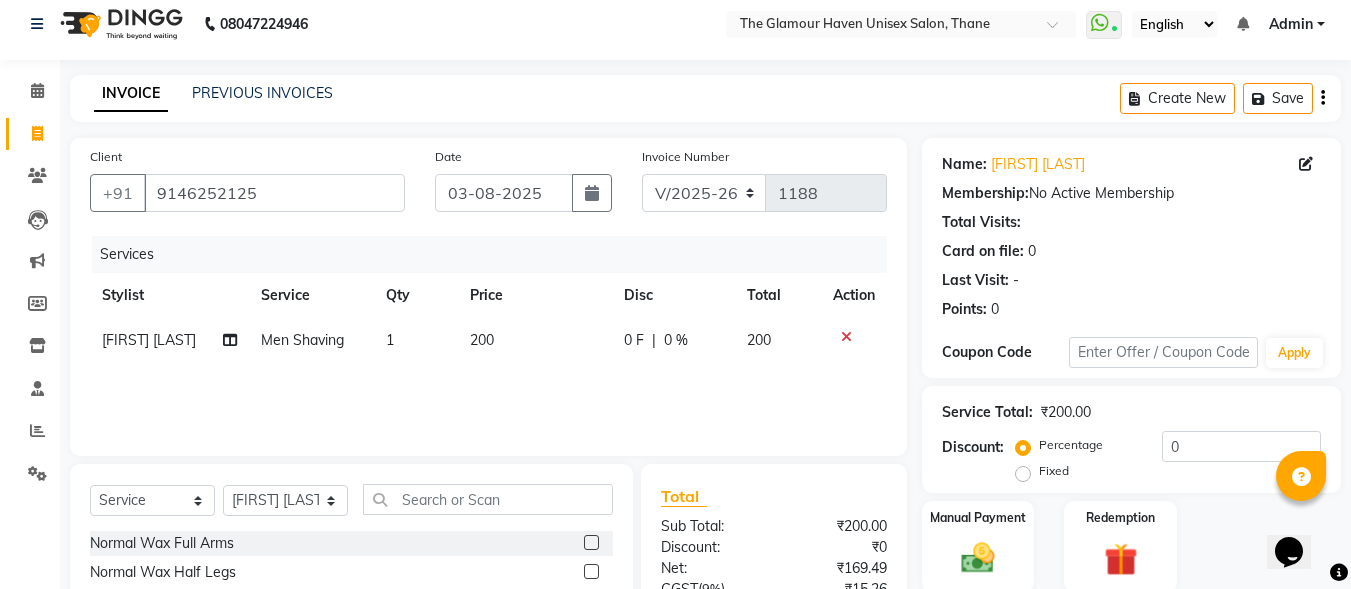 click on "200" 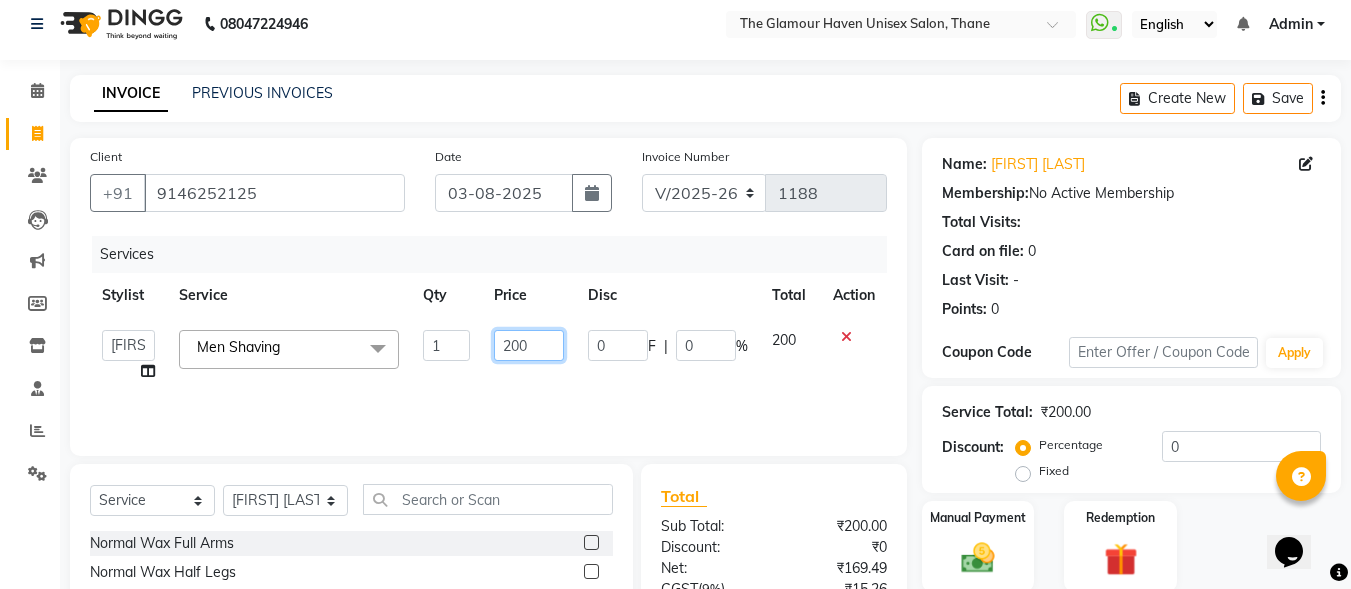 drag, startPoint x: 539, startPoint y: 339, endPoint x: 498, endPoint y: 344, distance: 41.303753 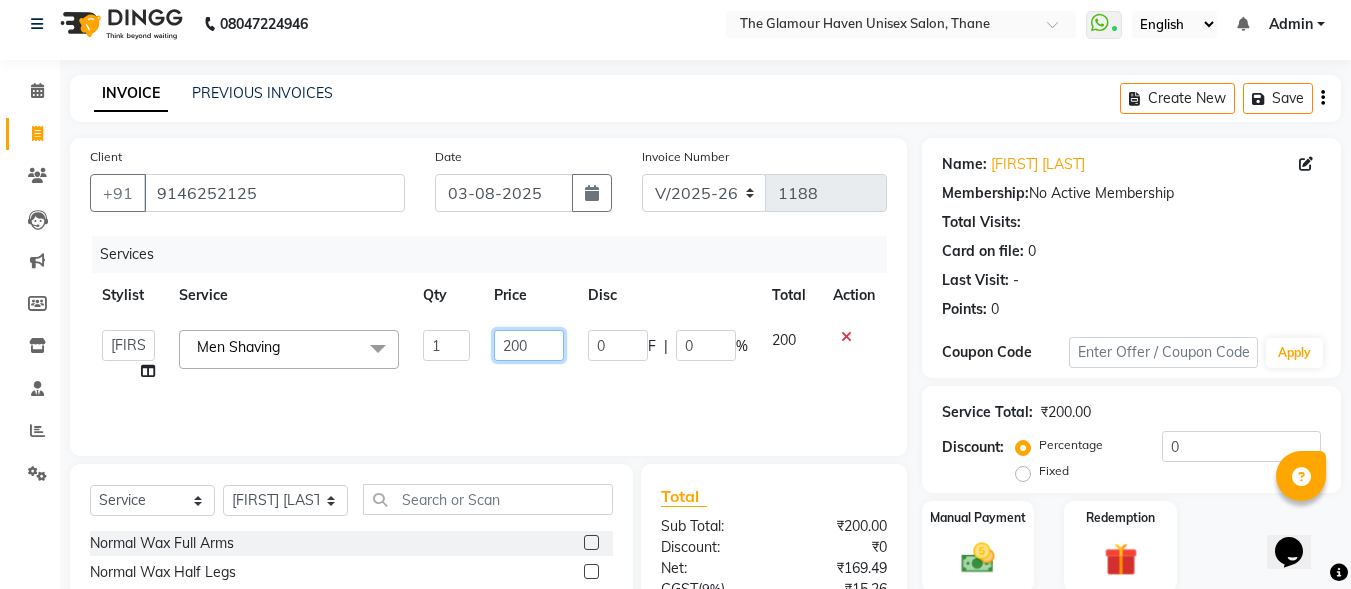 click on "200" 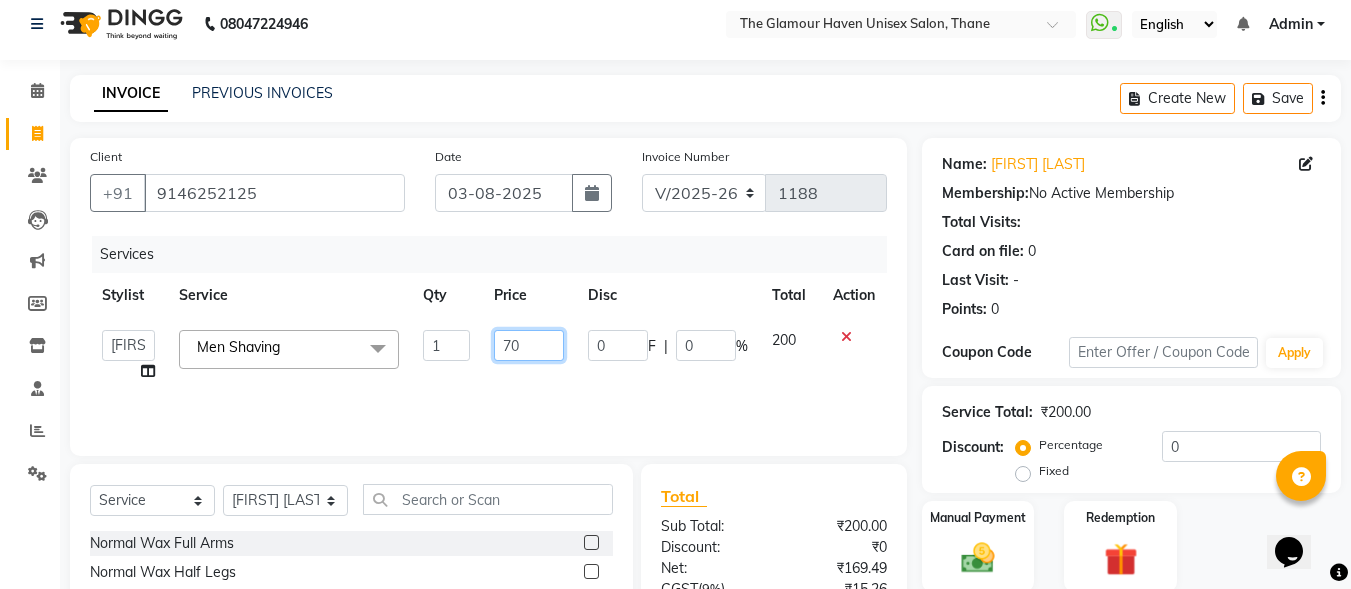 type on "700" 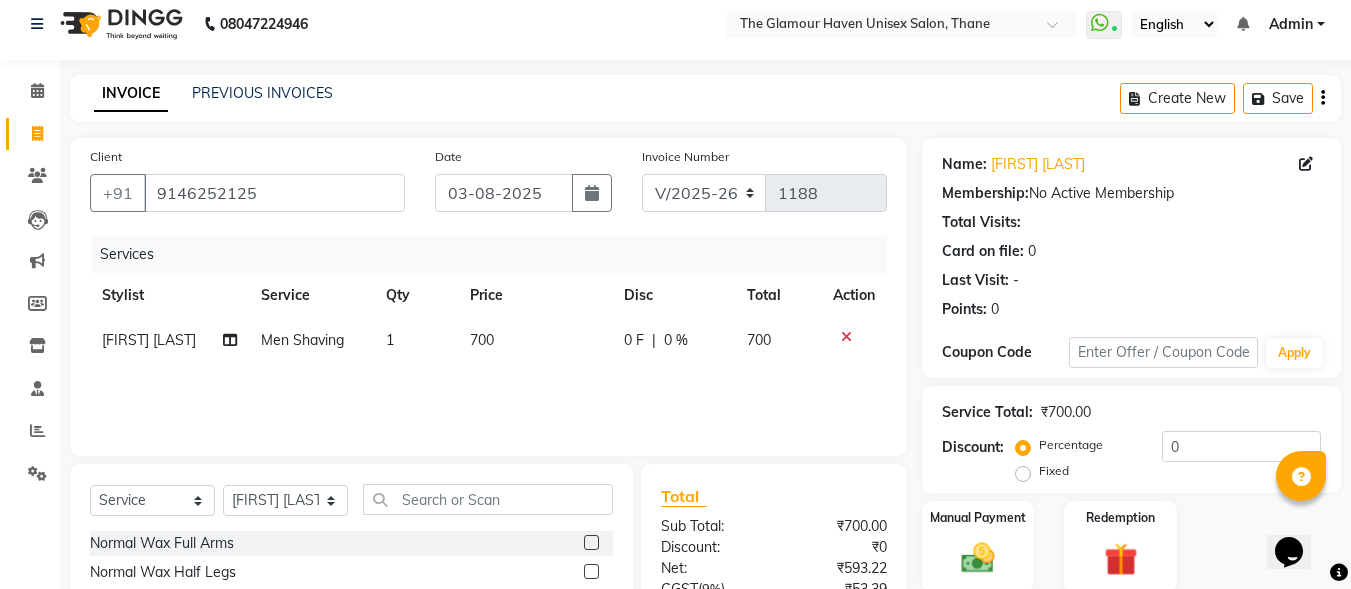 click on "Services Stylist Service Qty Price Disc Total Action [FIRST] [LAST] Men Shaving 1 700 0 F | 0 % 700" 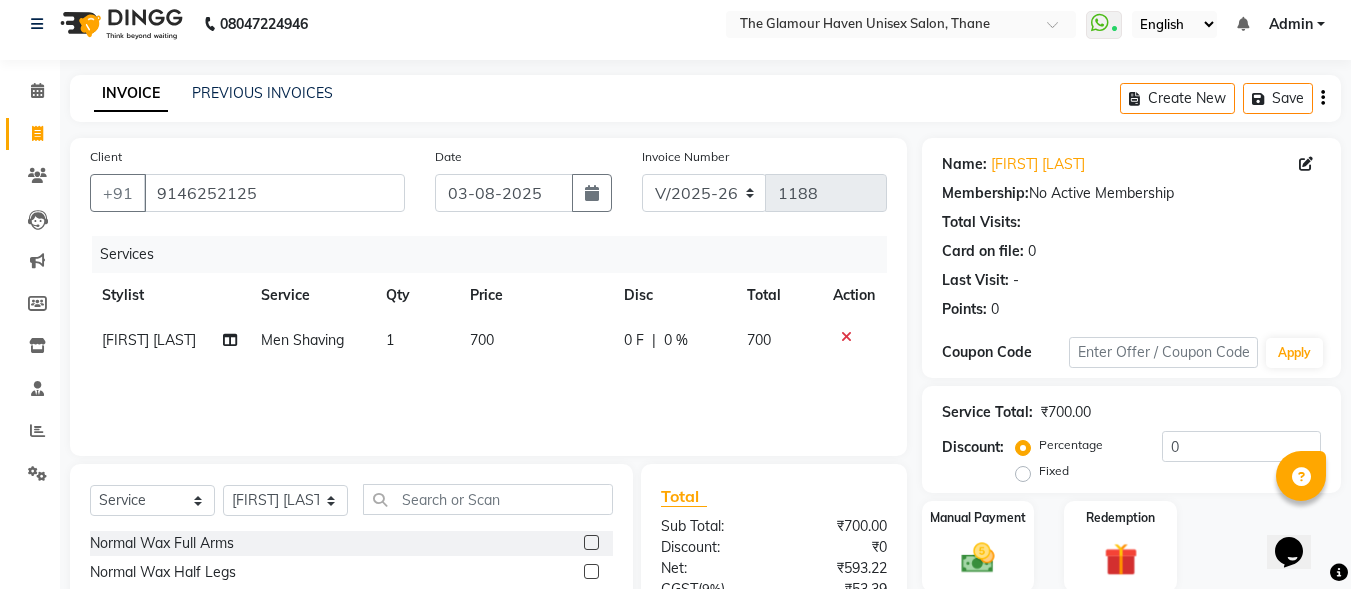scroll, scrollTop: 212, scrollLeft: 0, axis: vertical 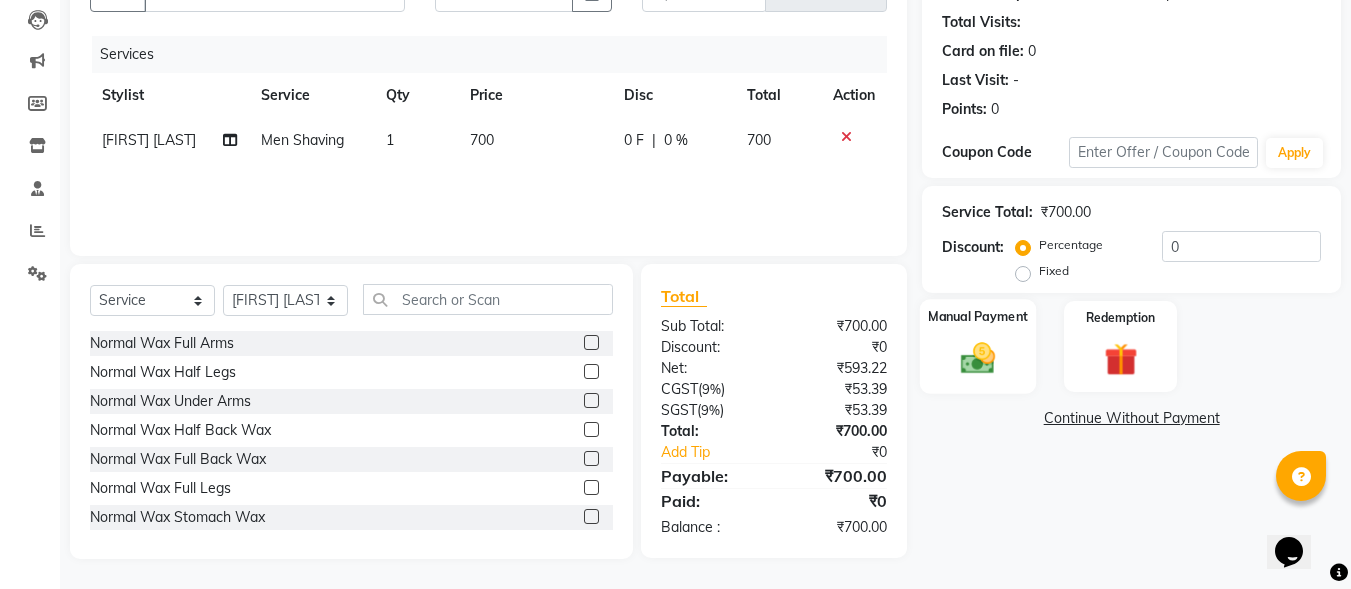 click 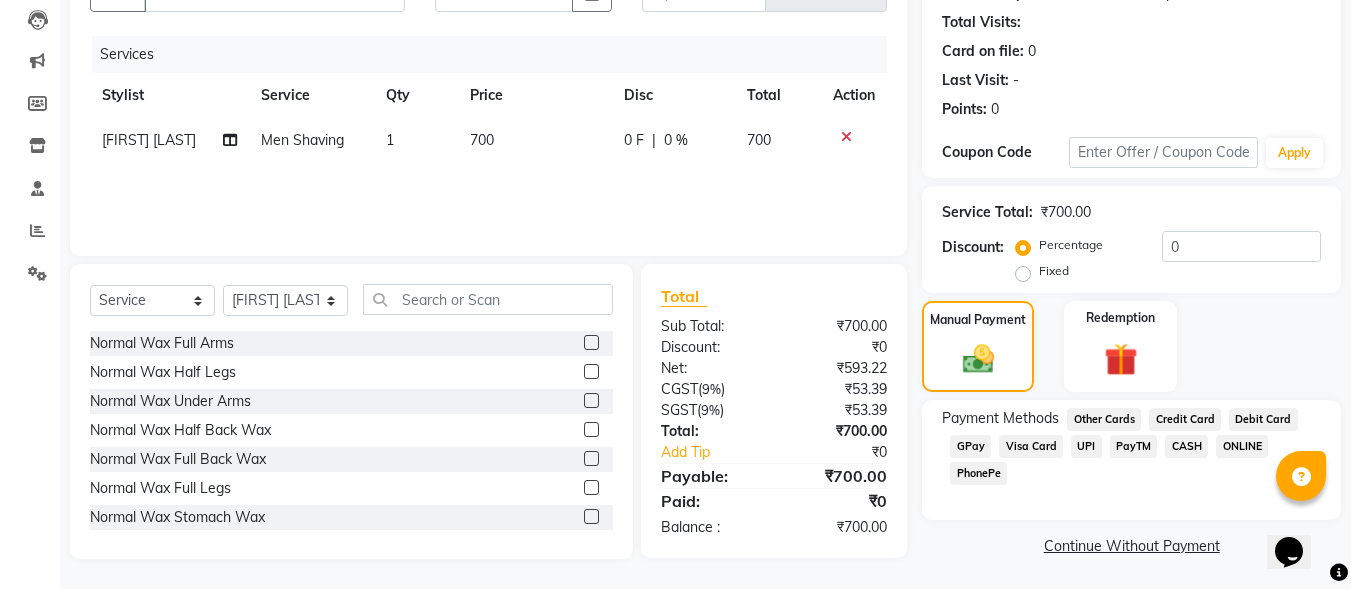 scroll, scrollTop: 214, scrollLeft: 0, axis: vertical 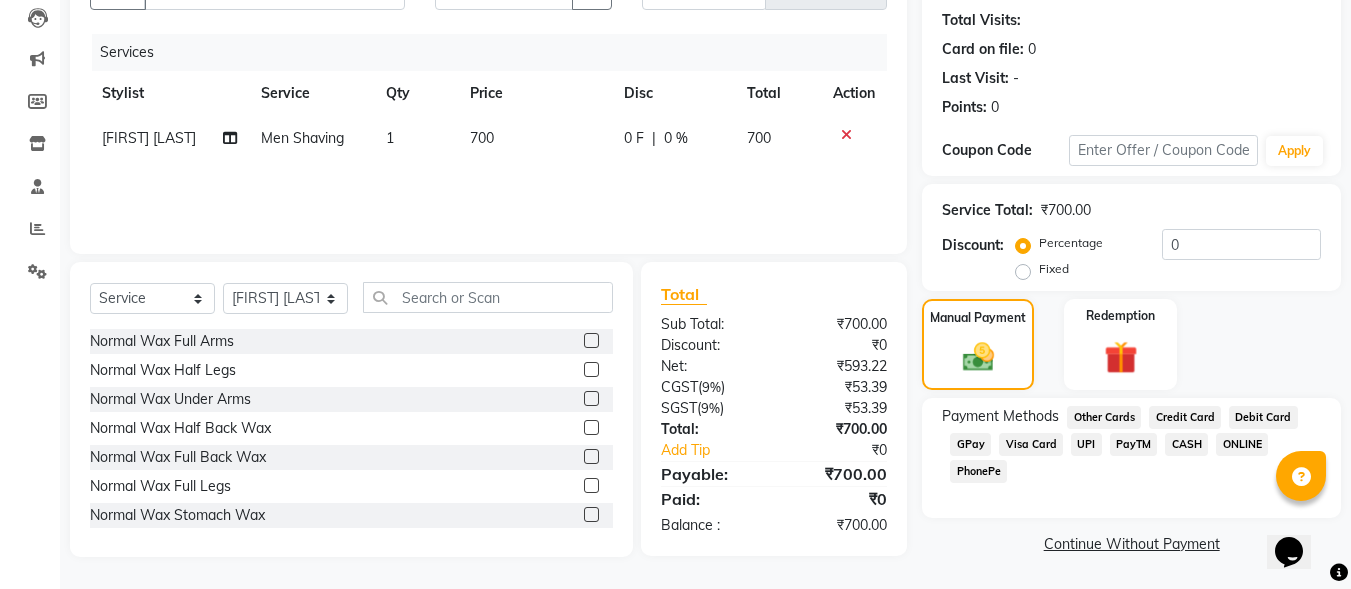 click on "GPay" 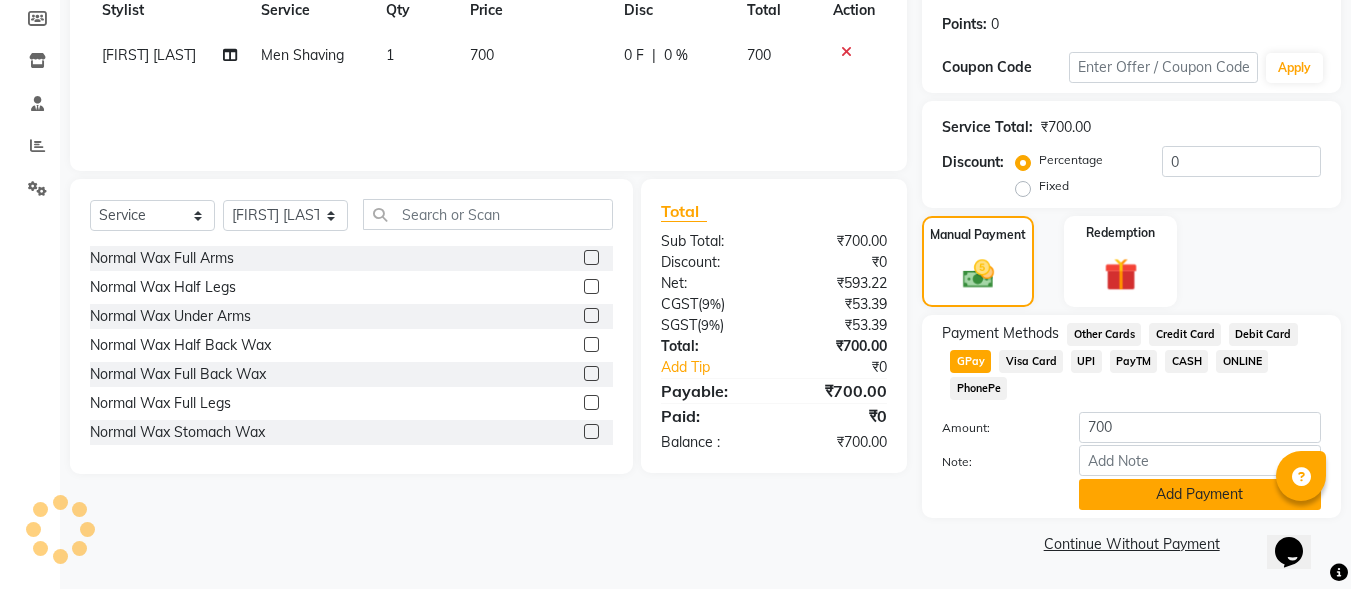 click on "Add Payment" 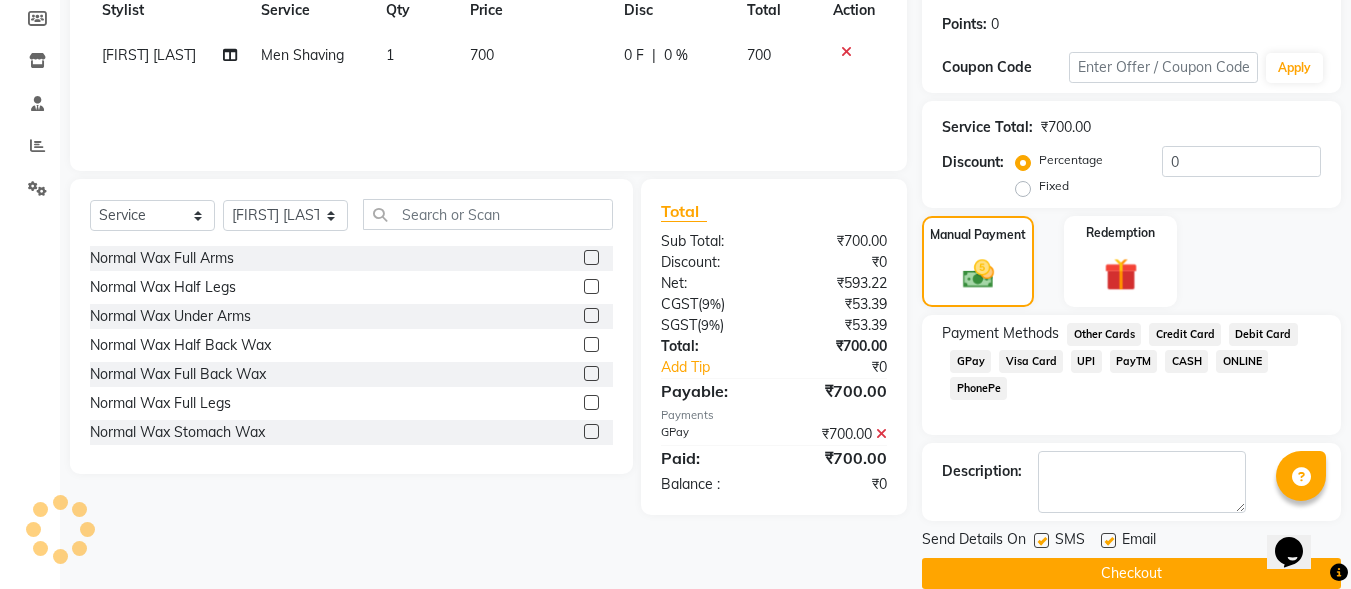 scroll, scrollTop: 327, scrollLeft: 0, axis: vertical 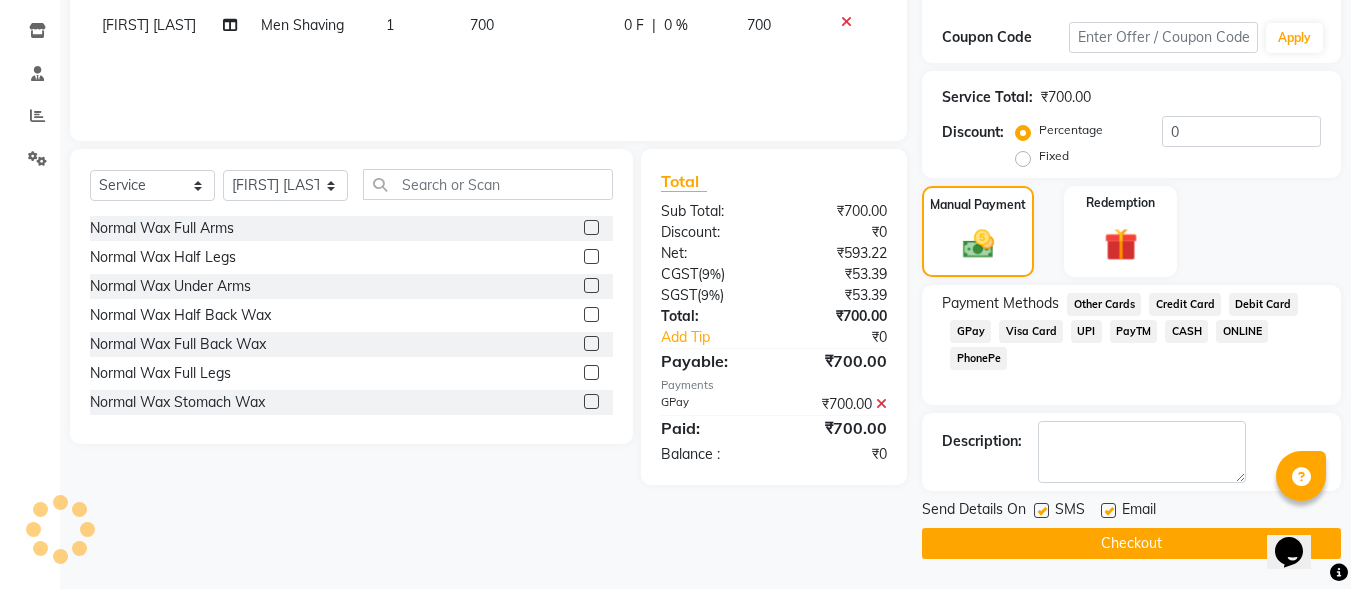 click on "Checkout" 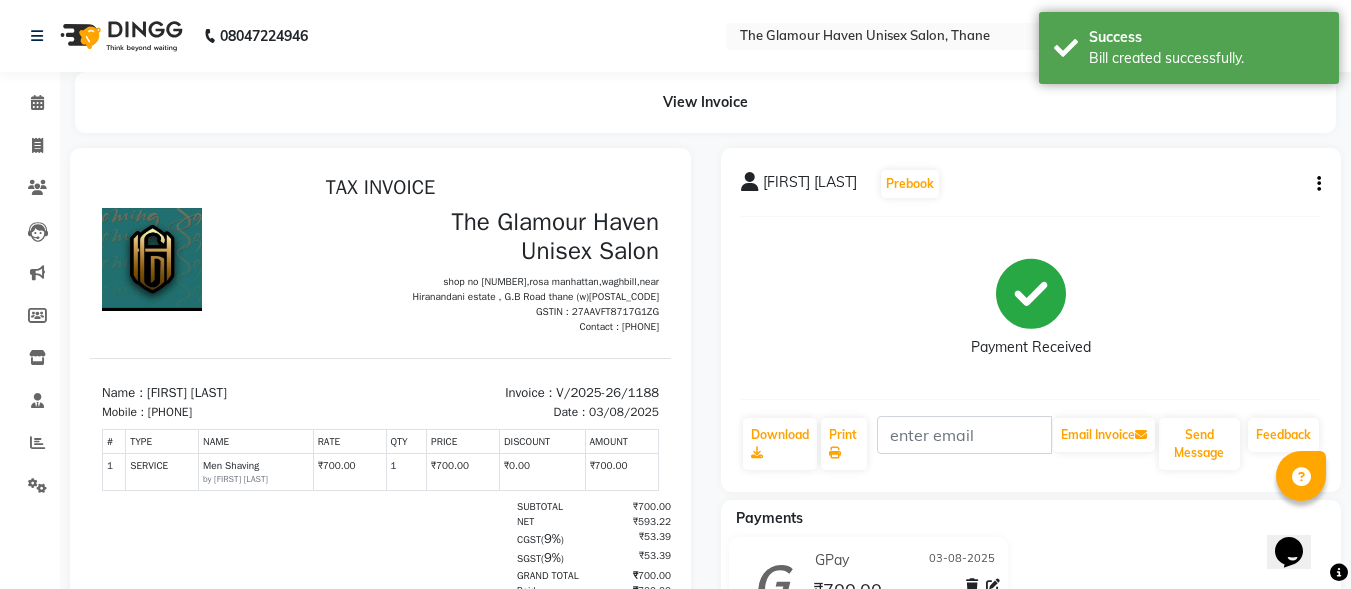 scroll, scrollTop: 0, scrollLeft: 0, axis: both 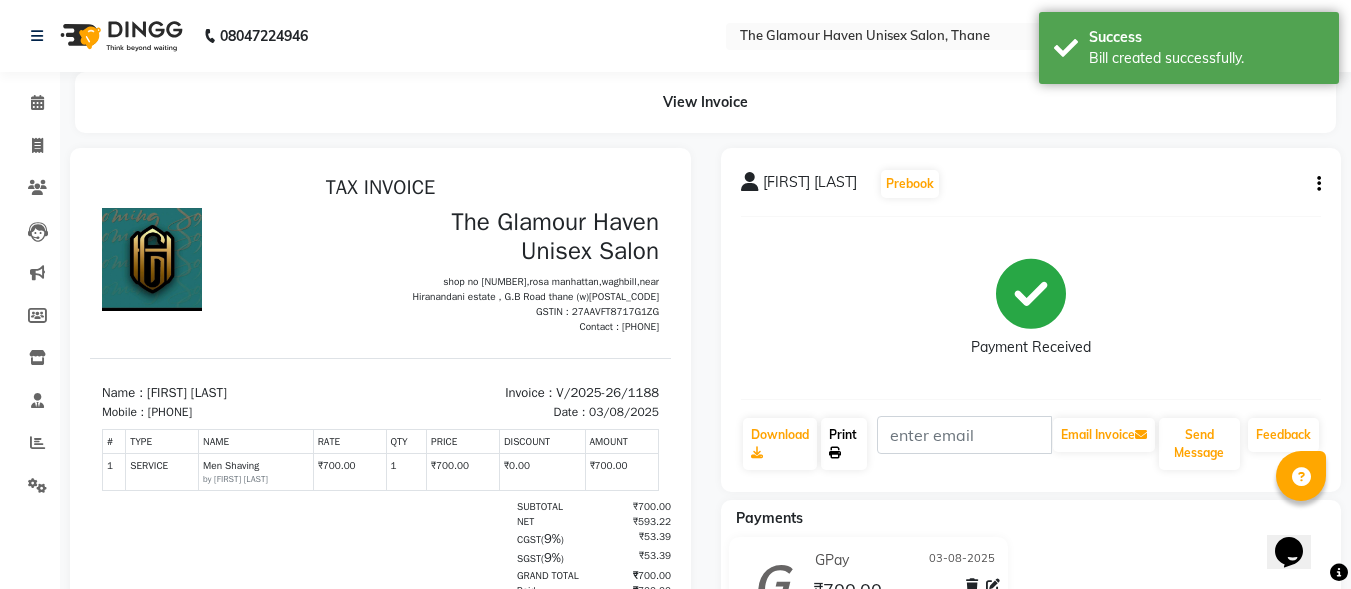 click on "Print" 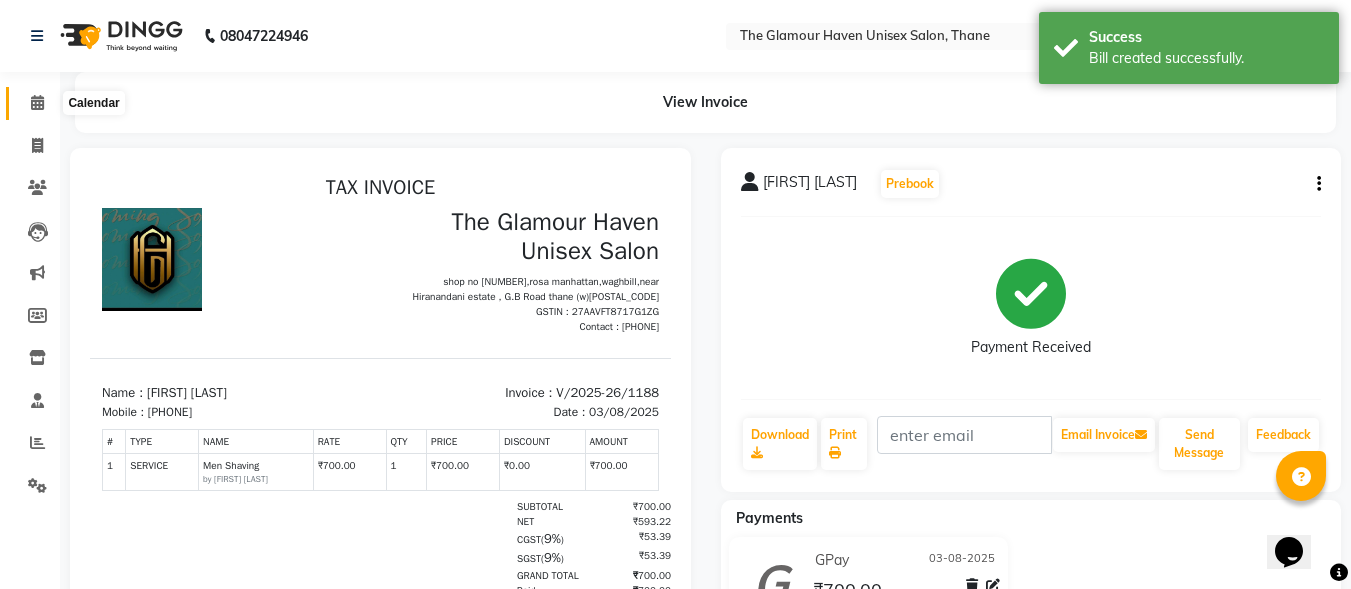 click 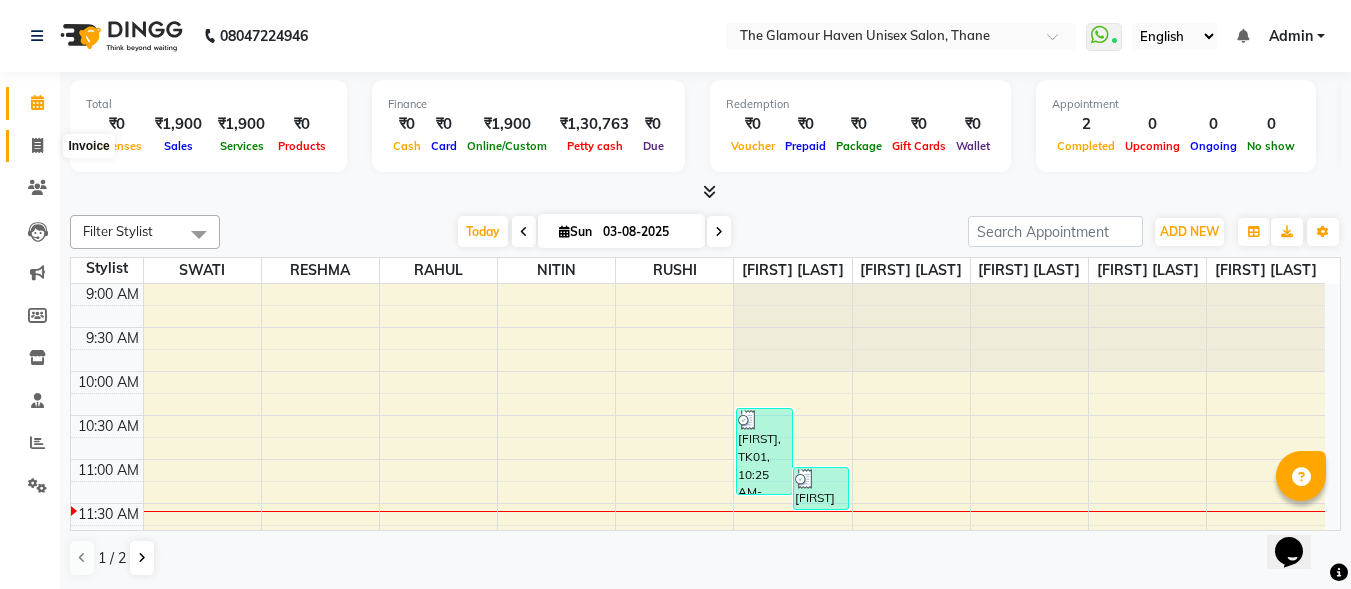 click 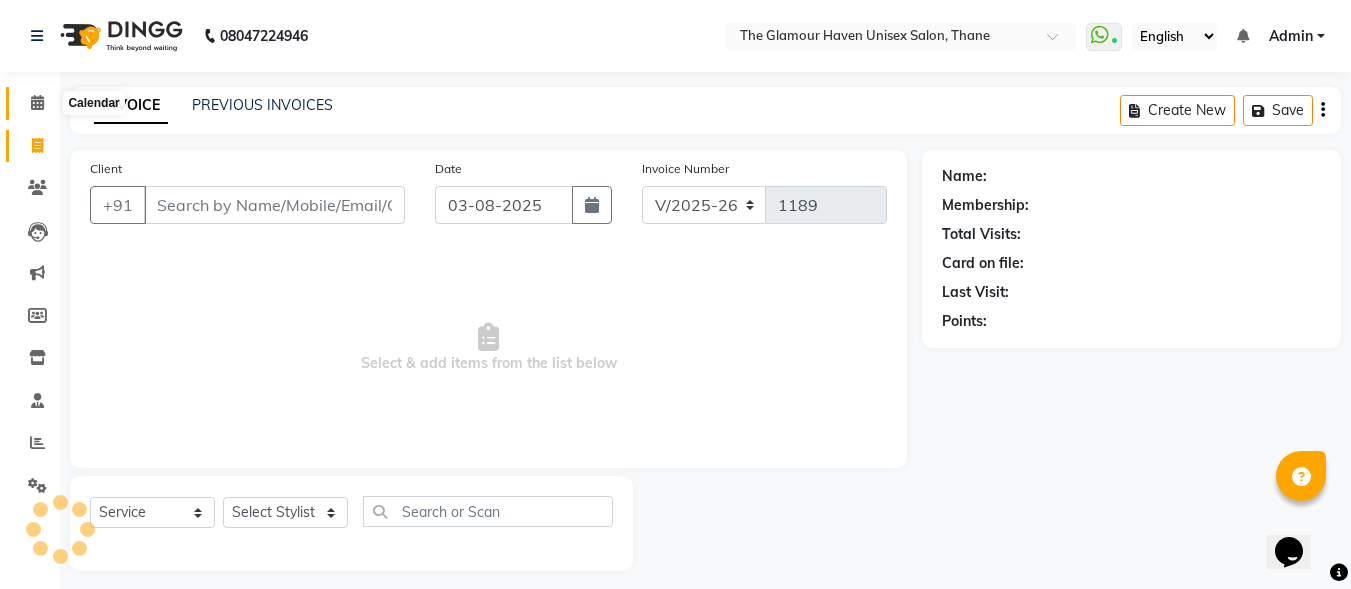 click 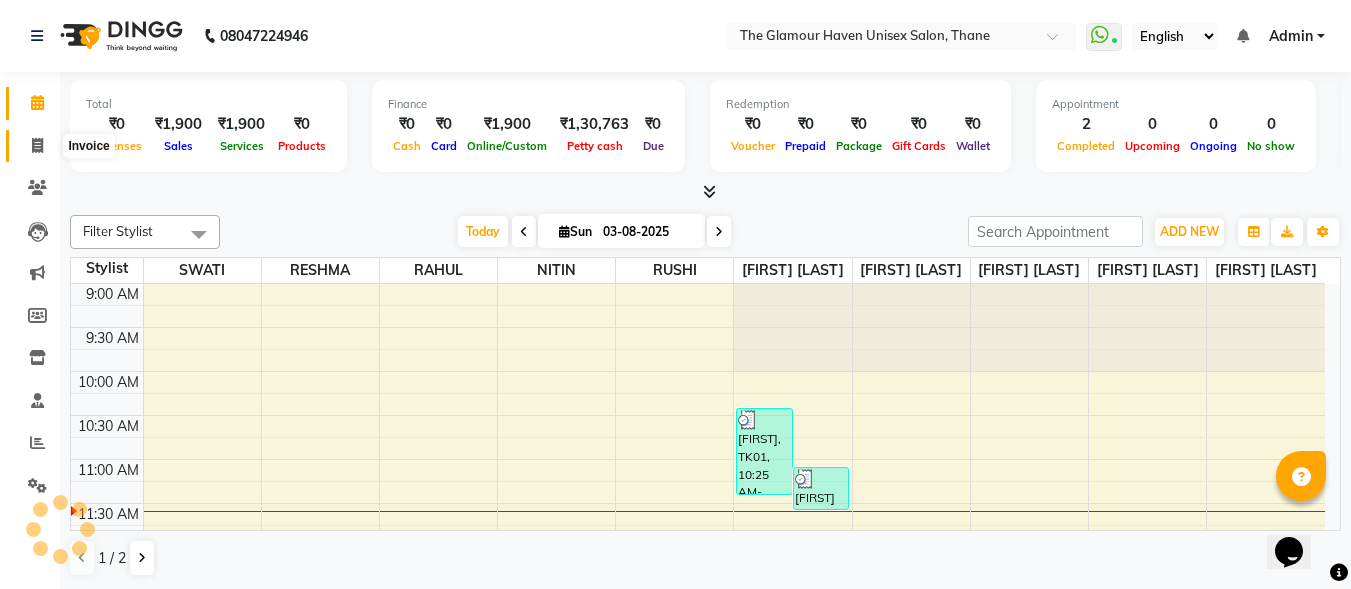 click 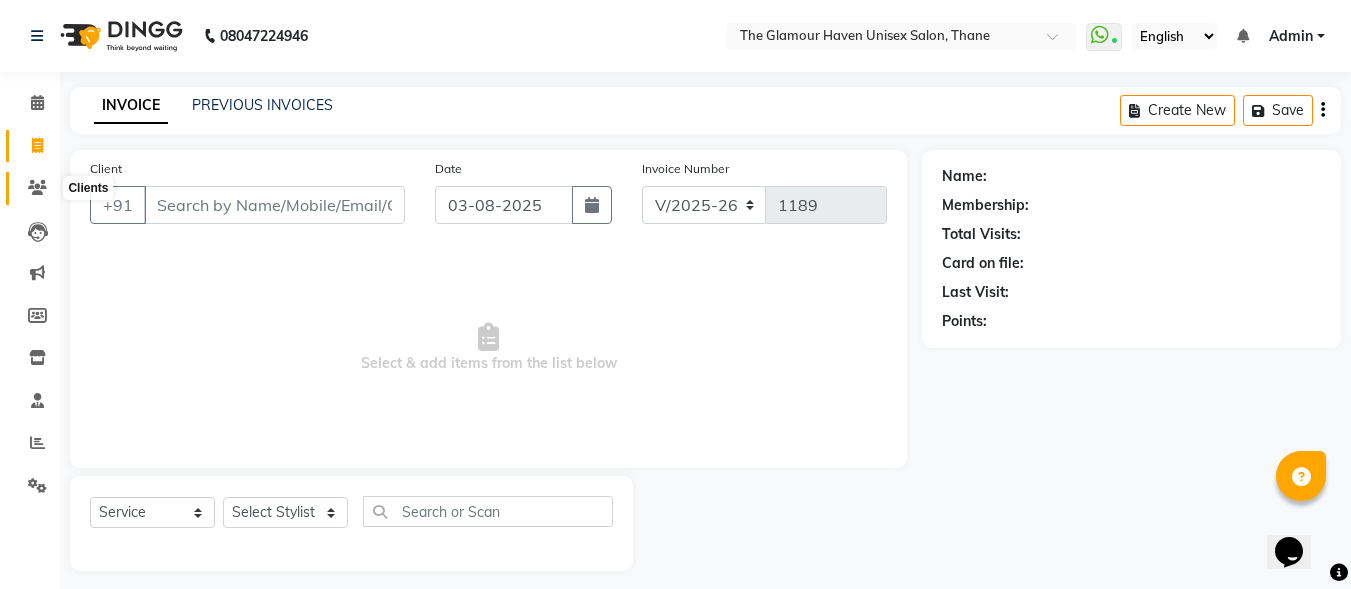 click 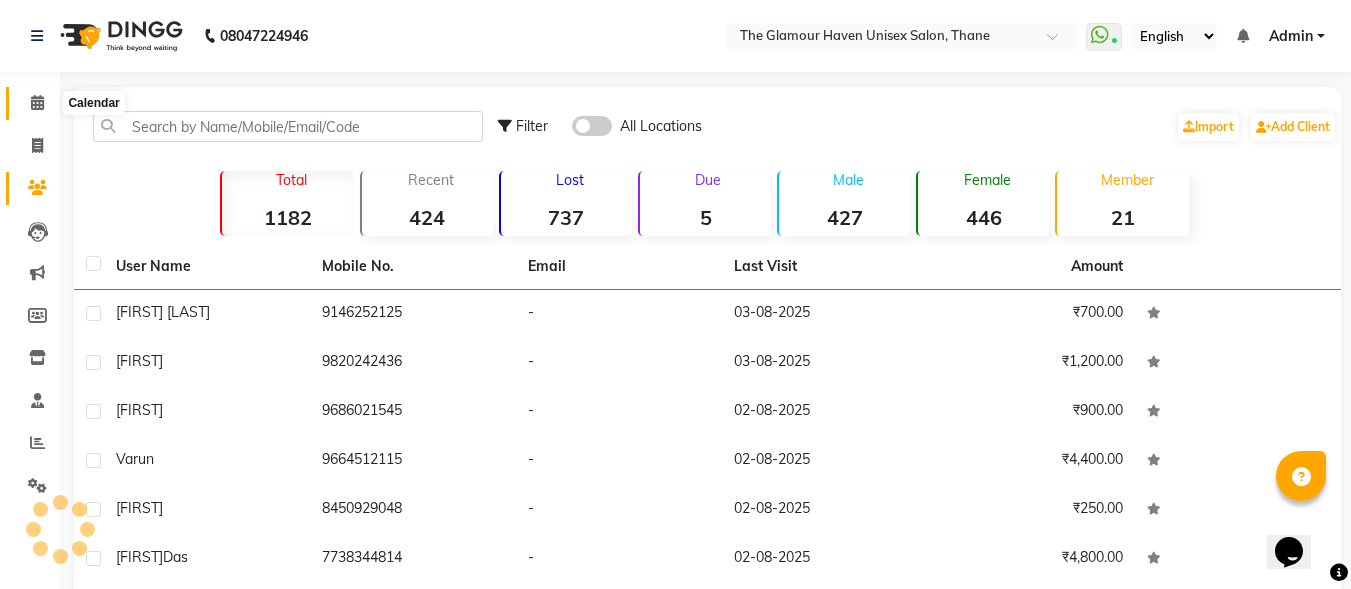 click 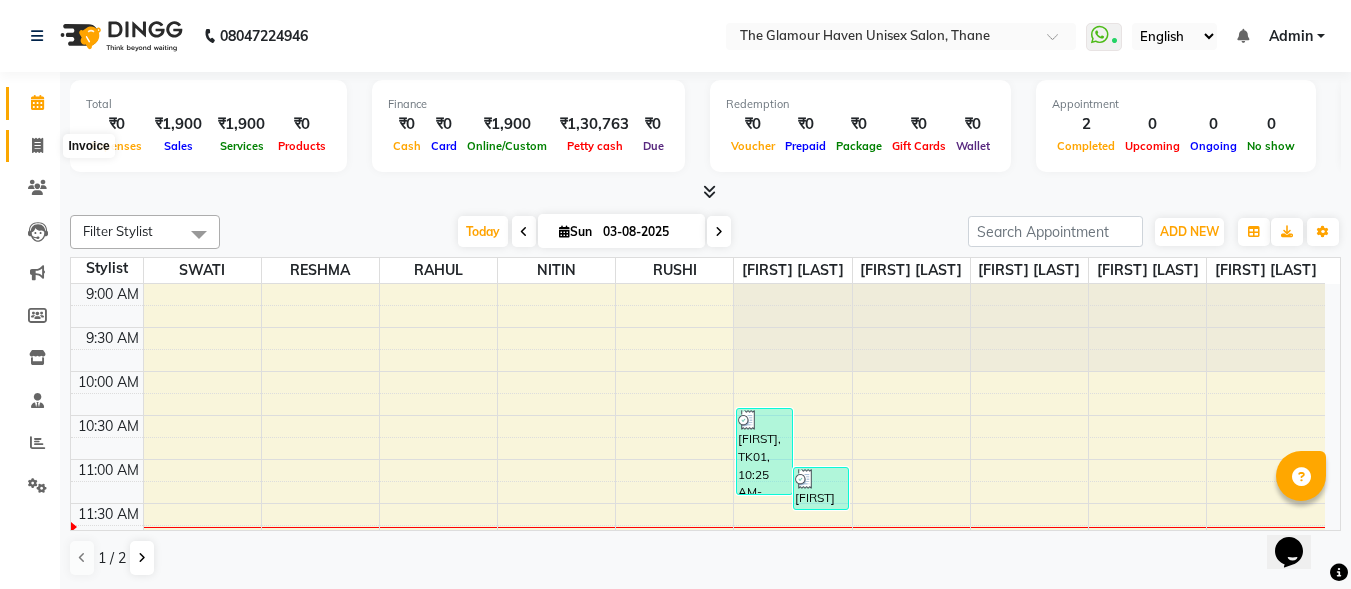 click 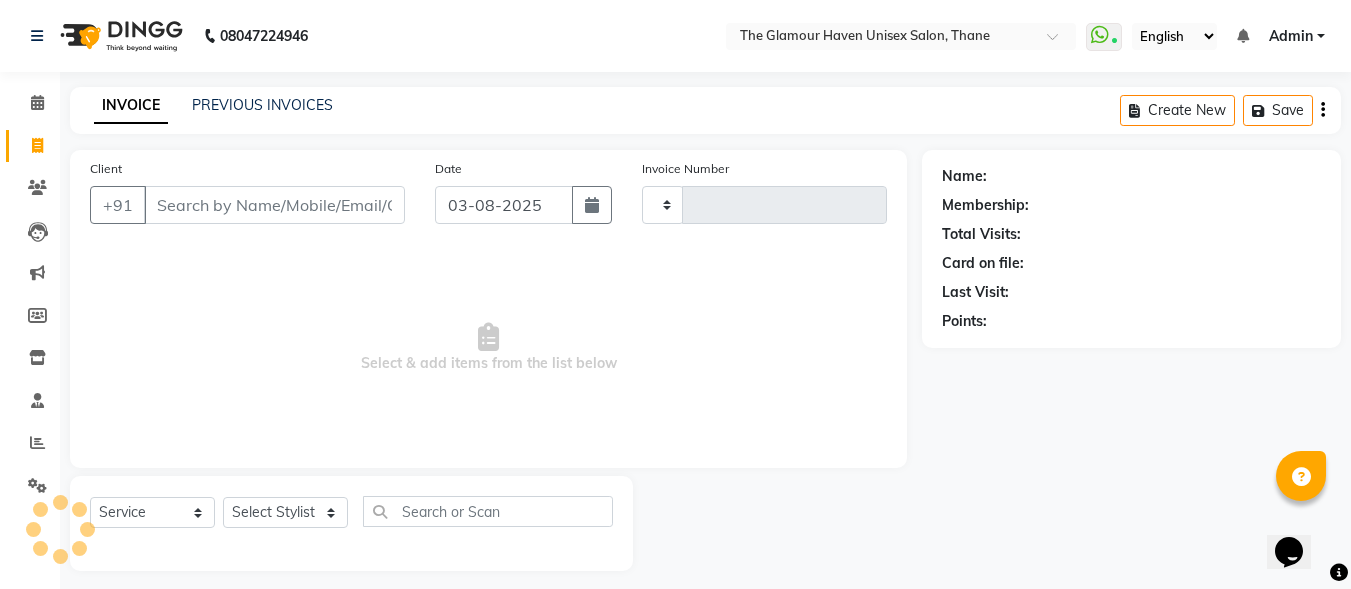 type on "1189" 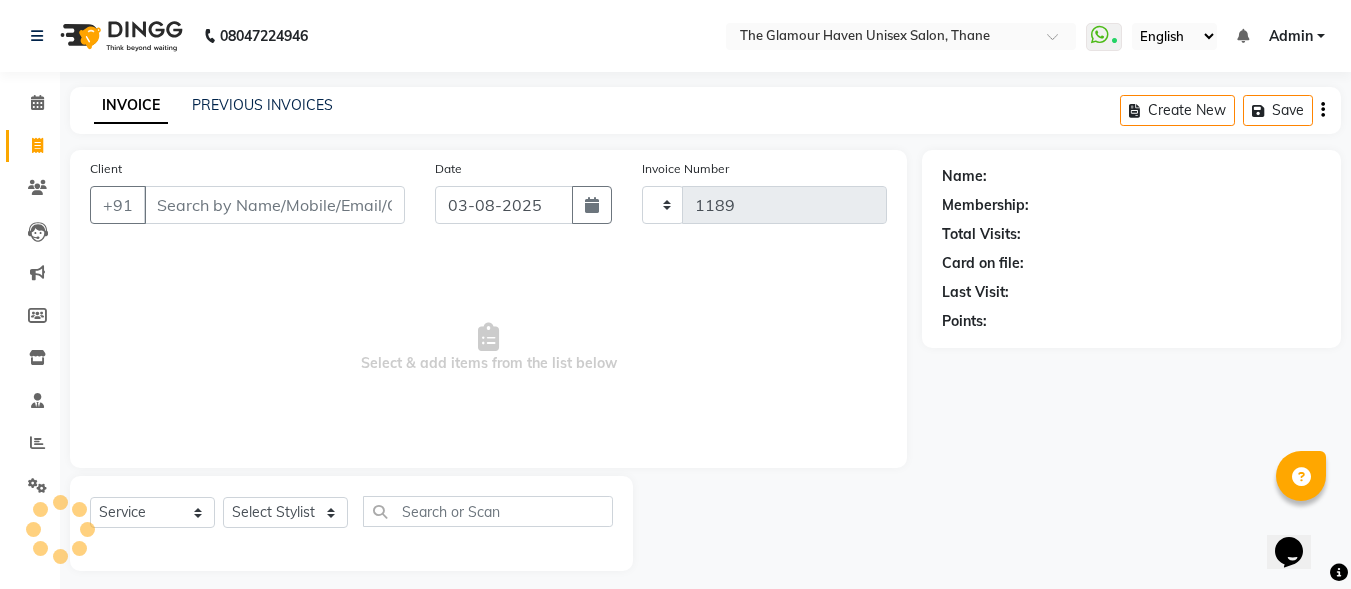 select on "7124" 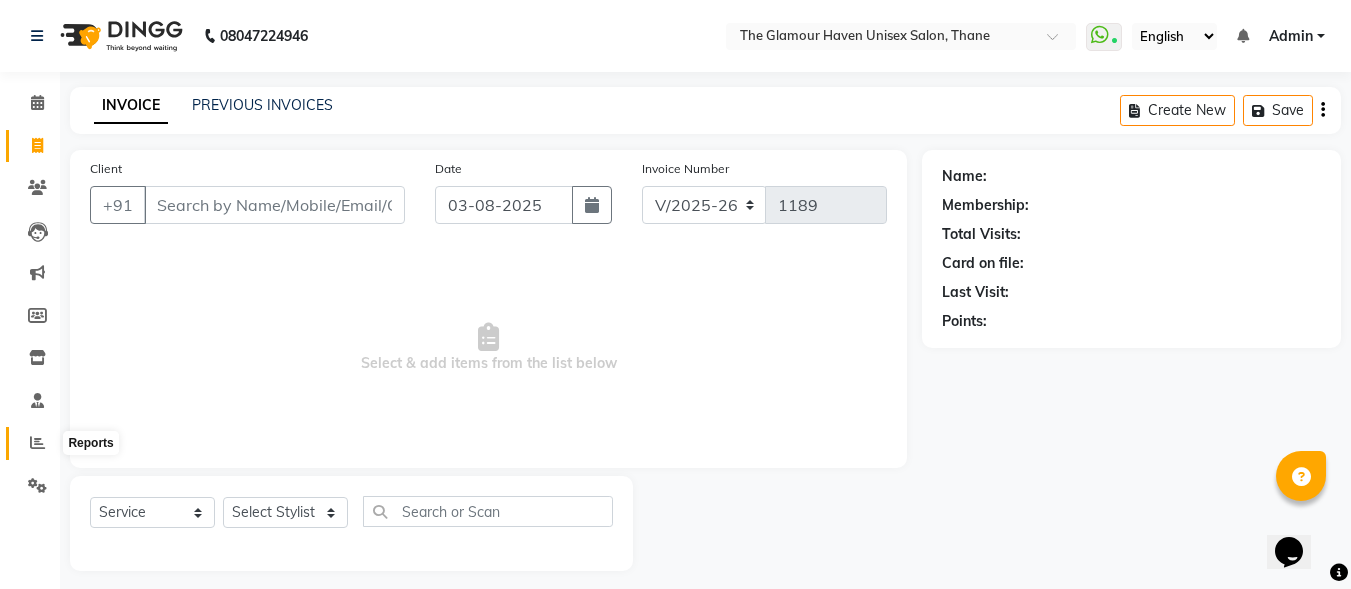 click 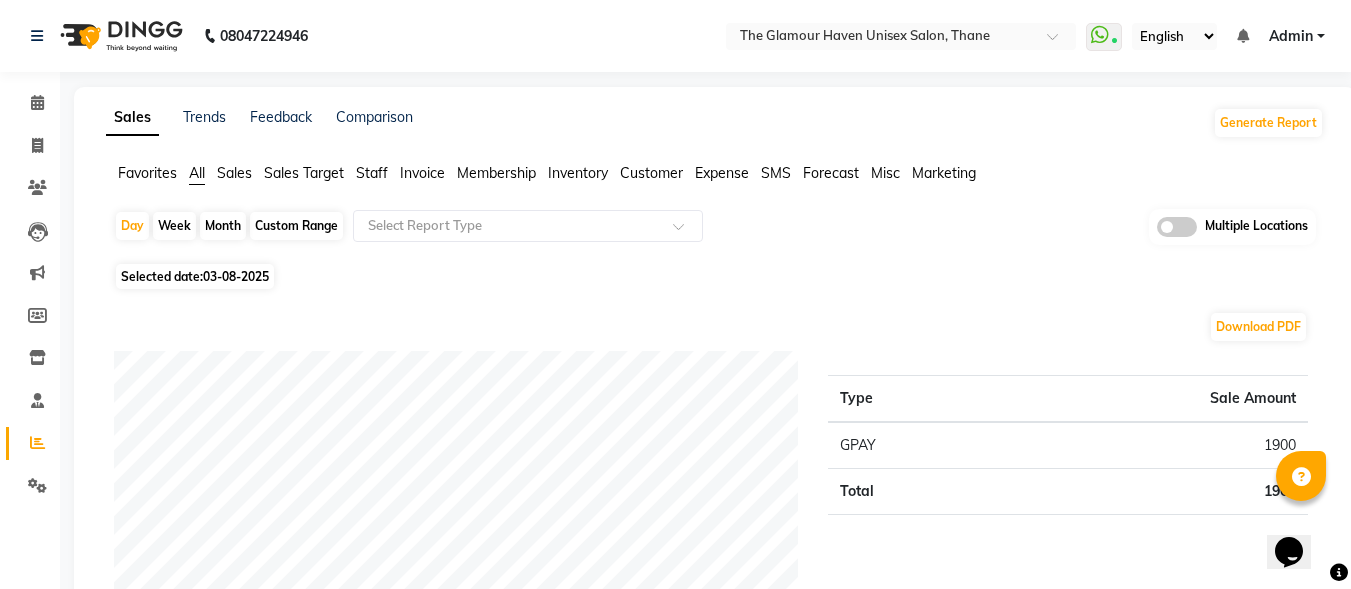 click on "Month" 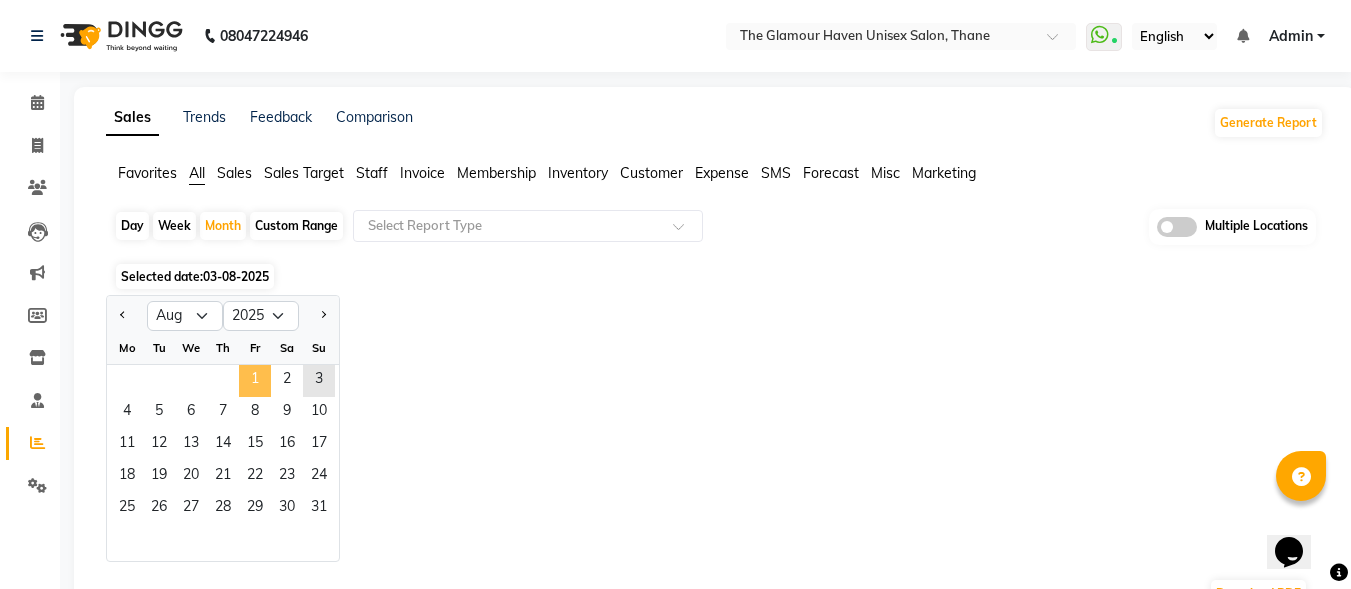 click on "1" 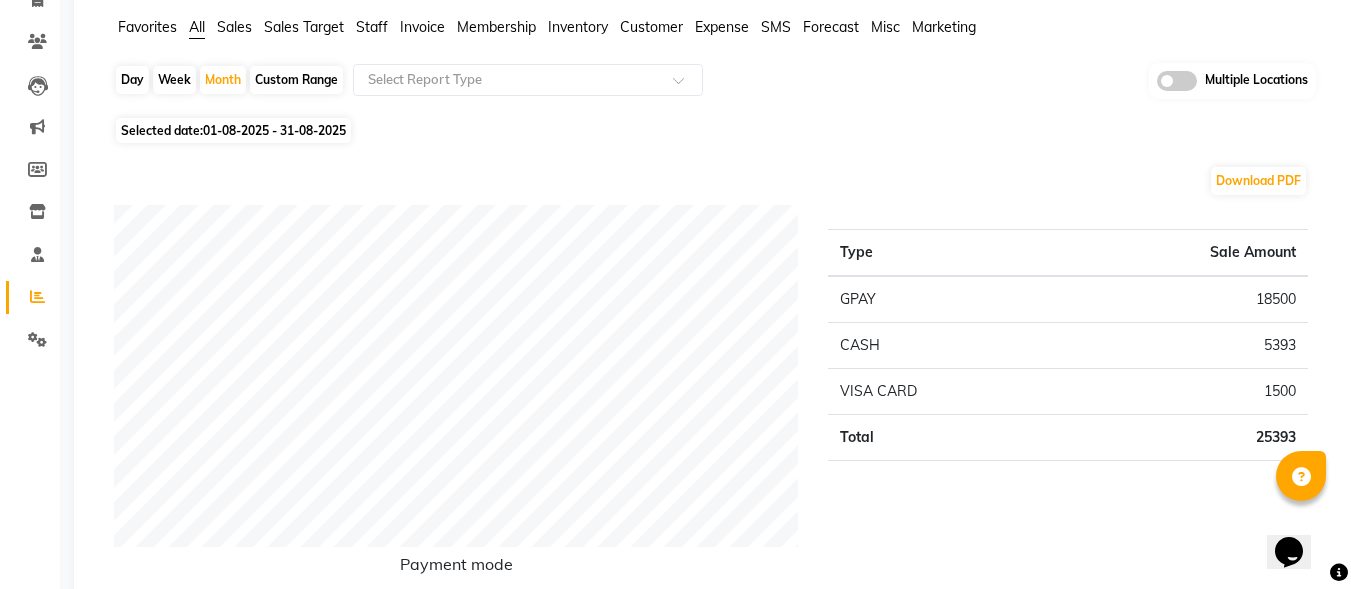 scroll, scrollTop: 159, scrollLeft: 0, axis: vertical 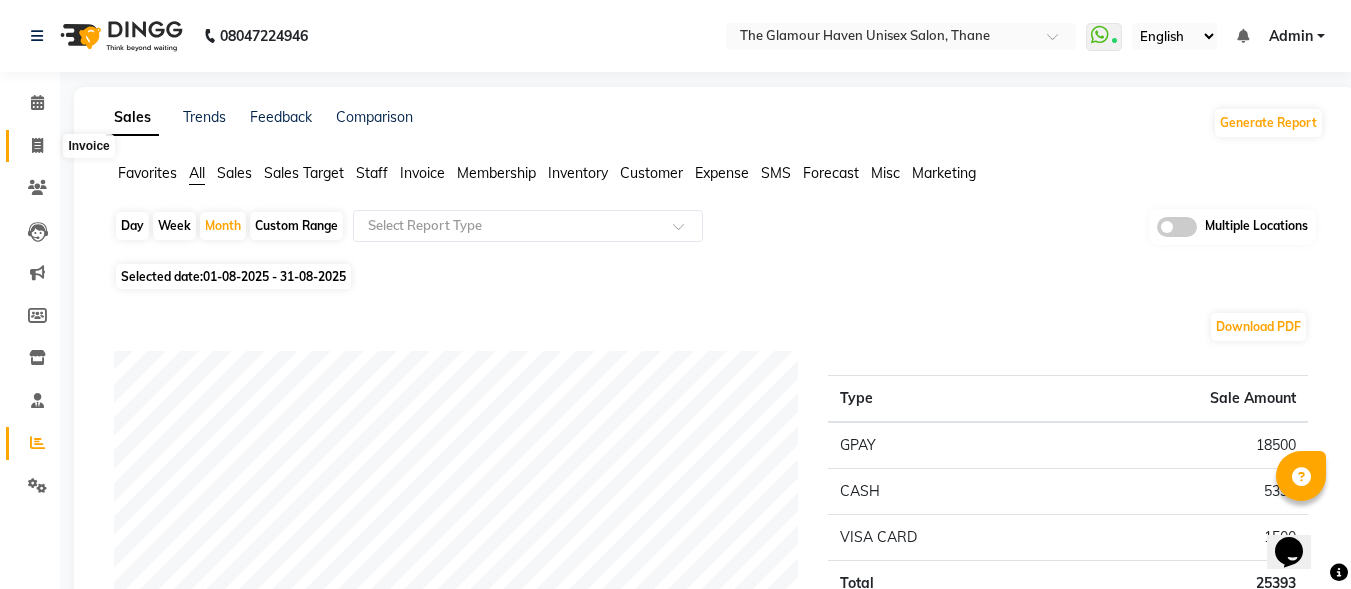 click 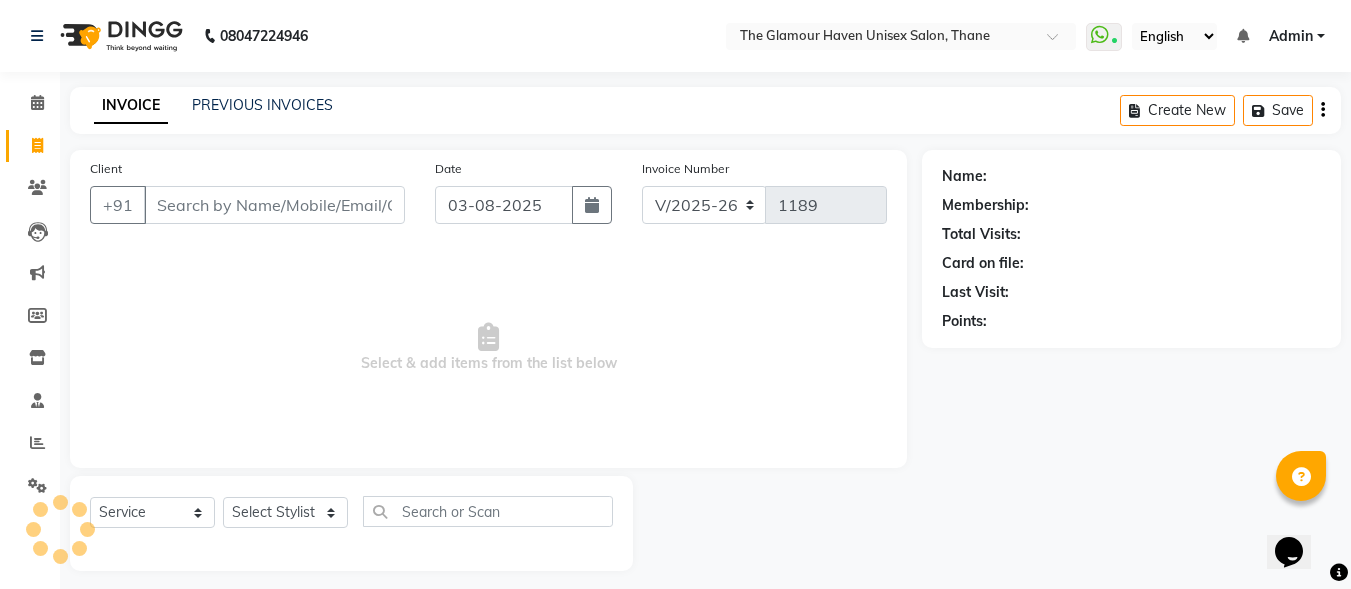 scroll, scrollTop: 12, scrollLeft: 0, axis: vertical 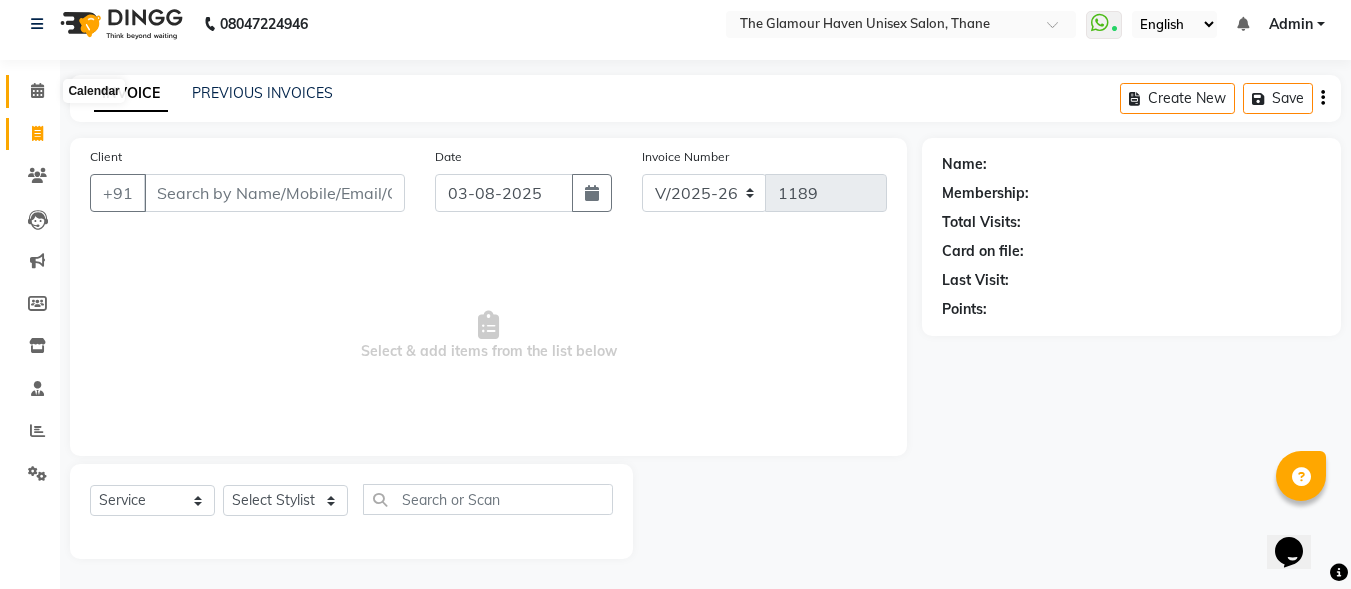 click 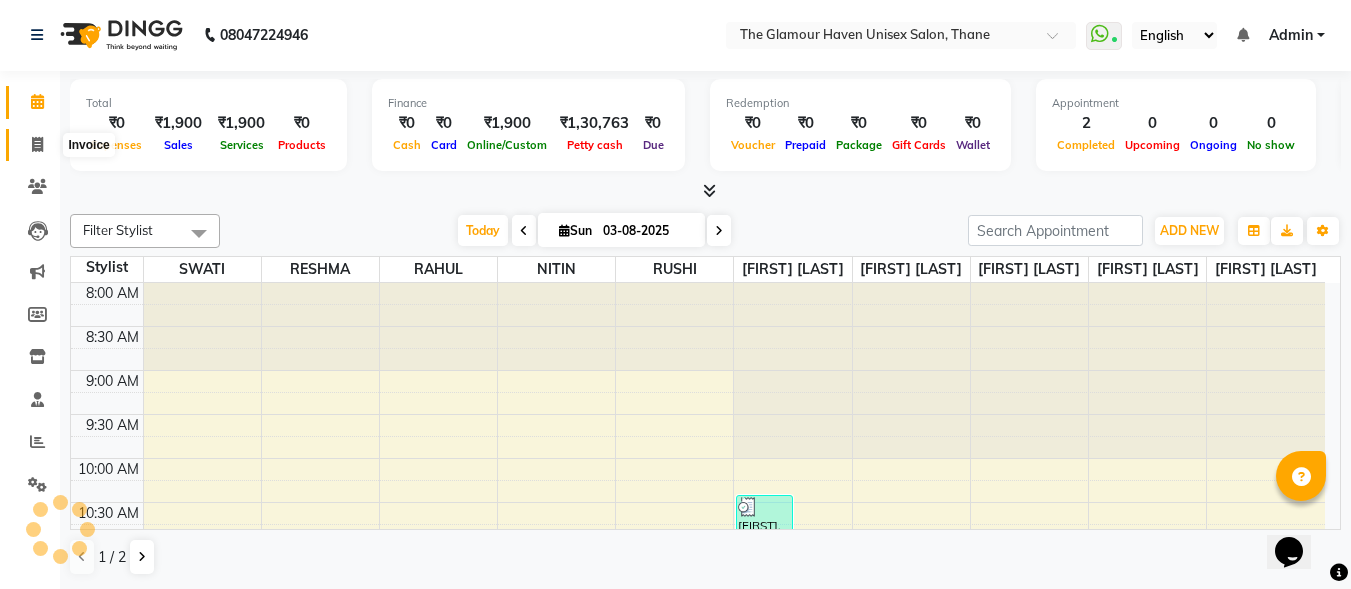 scroll, scrollTop: 0, scrollLeft: 0, axis: both 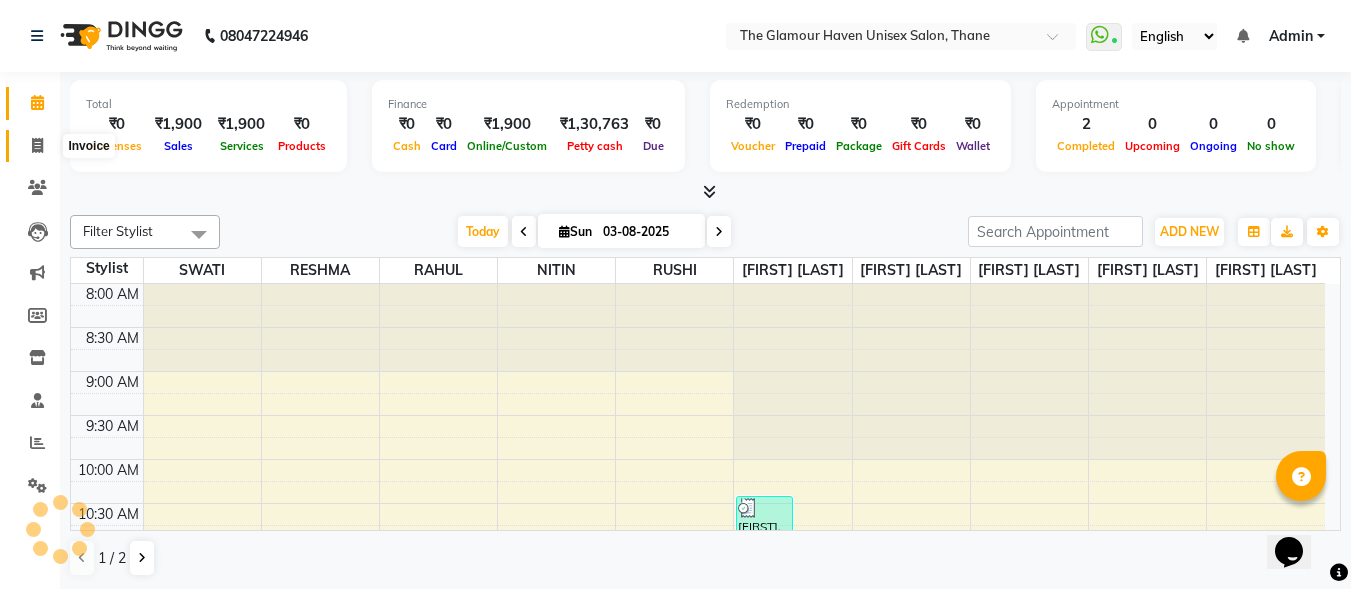click 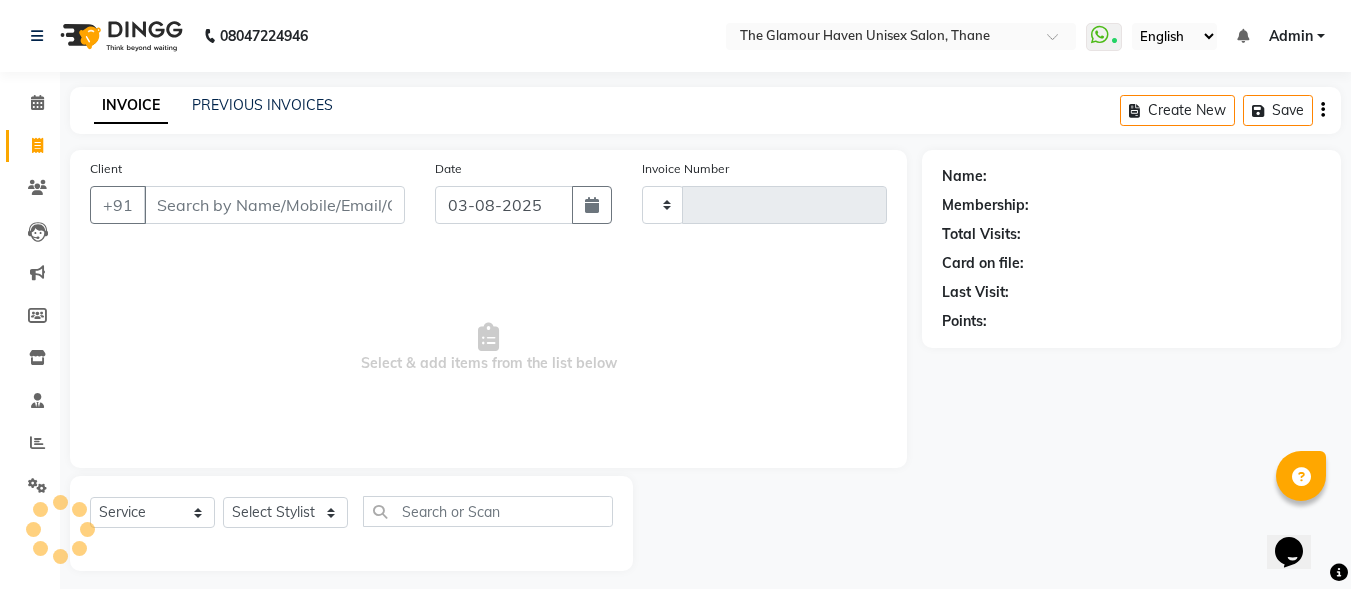 type on "1189" 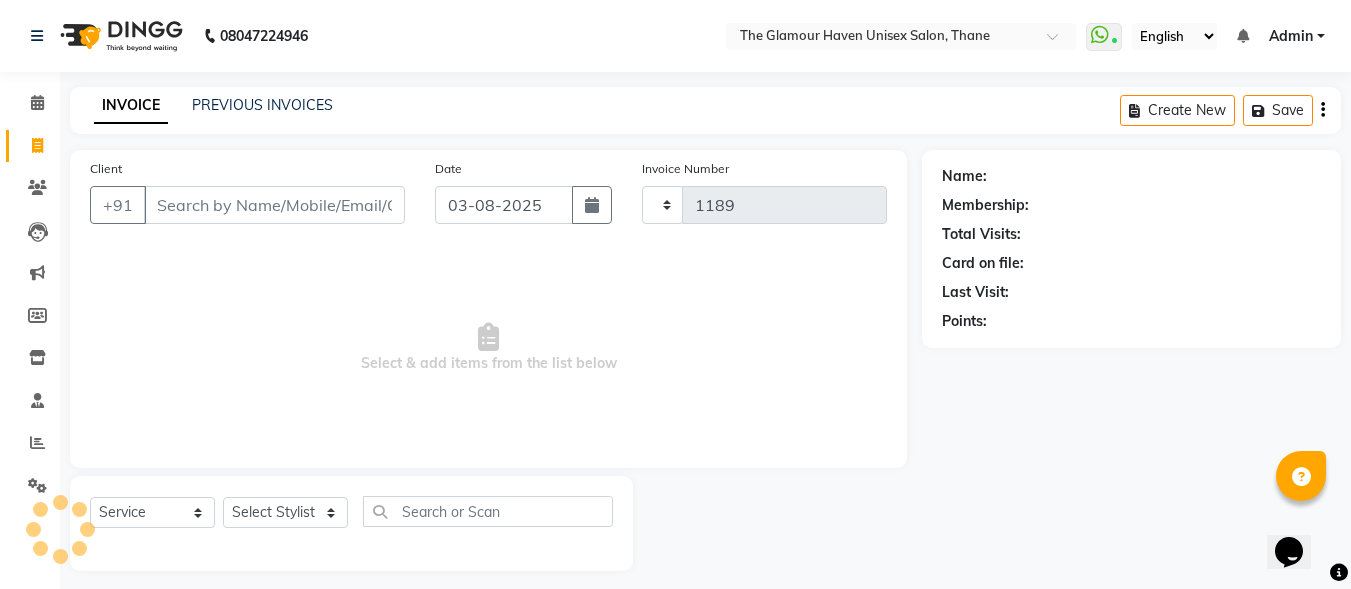 select on "7124" 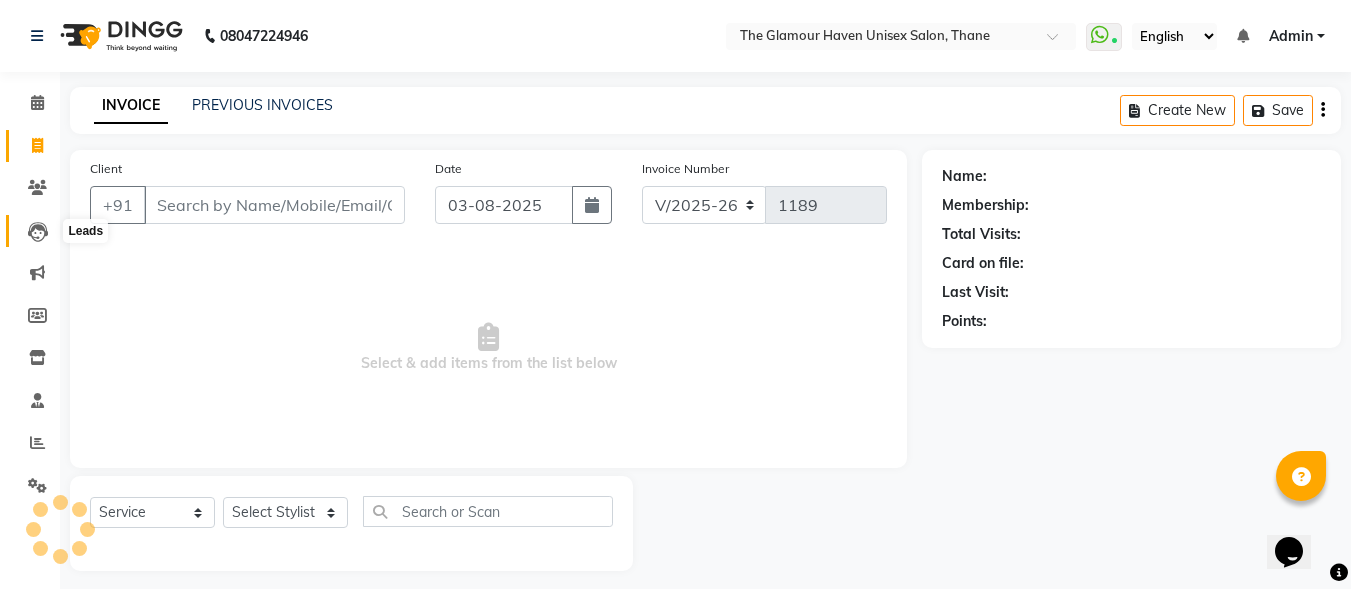 click 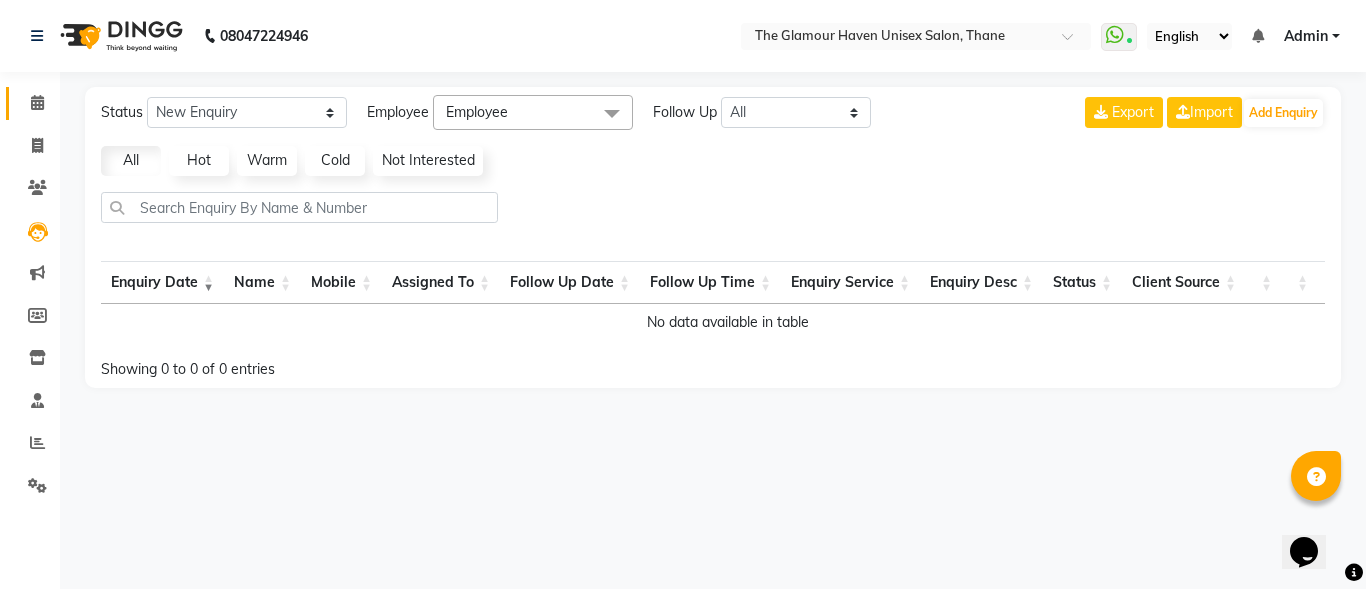 click on "Calendar" 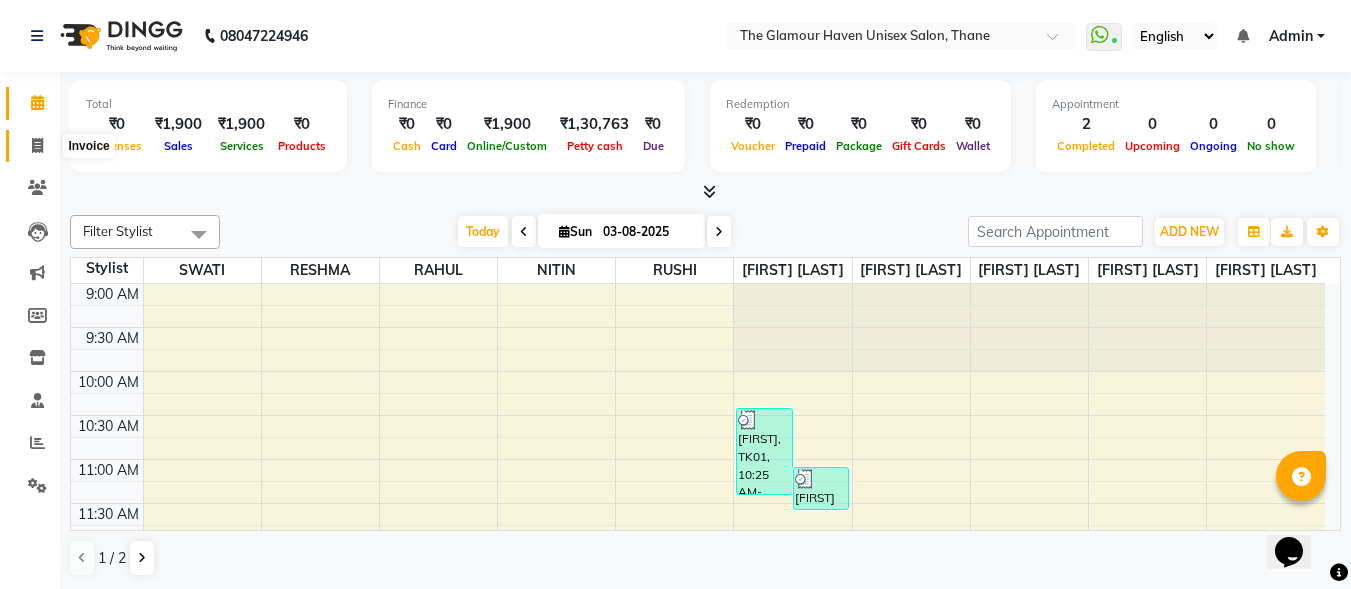 click 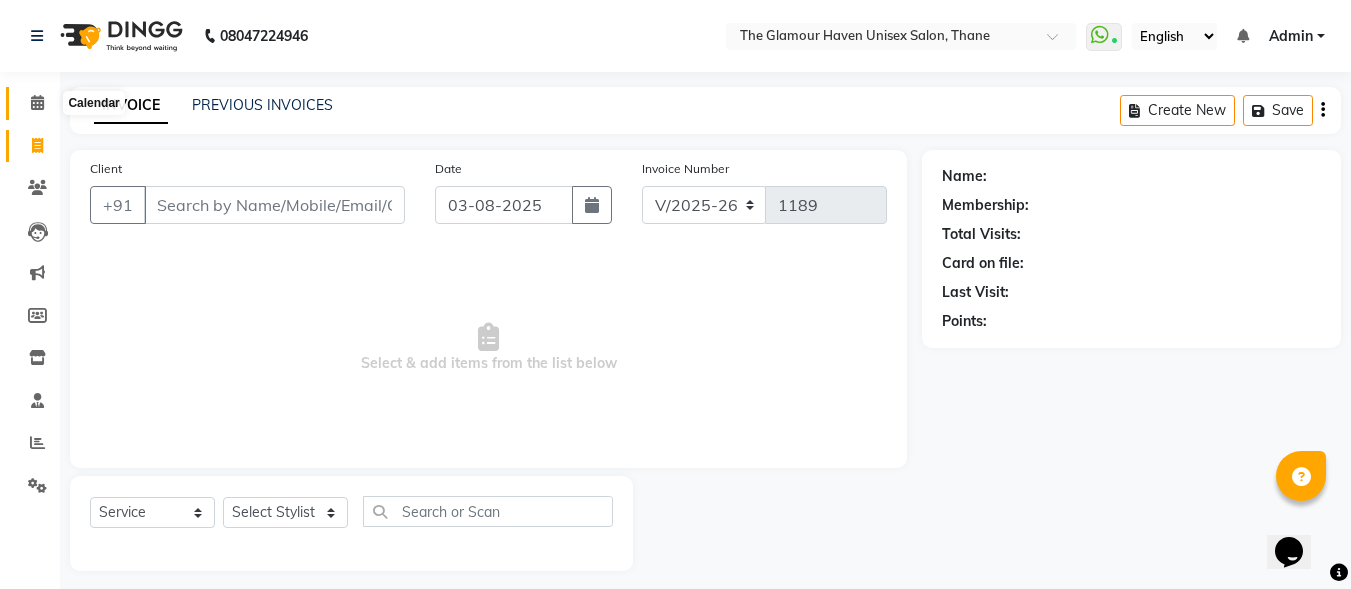 click 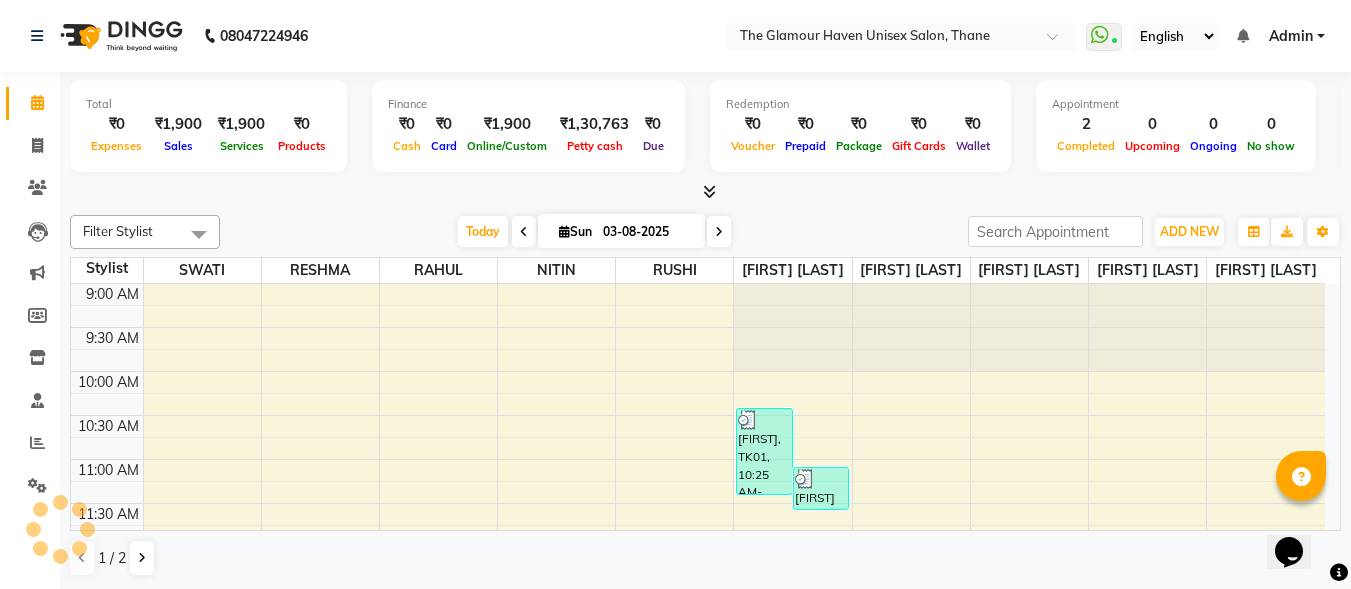 scroll, scrollTop: 265, scrollLeft: 0, axis: vertical 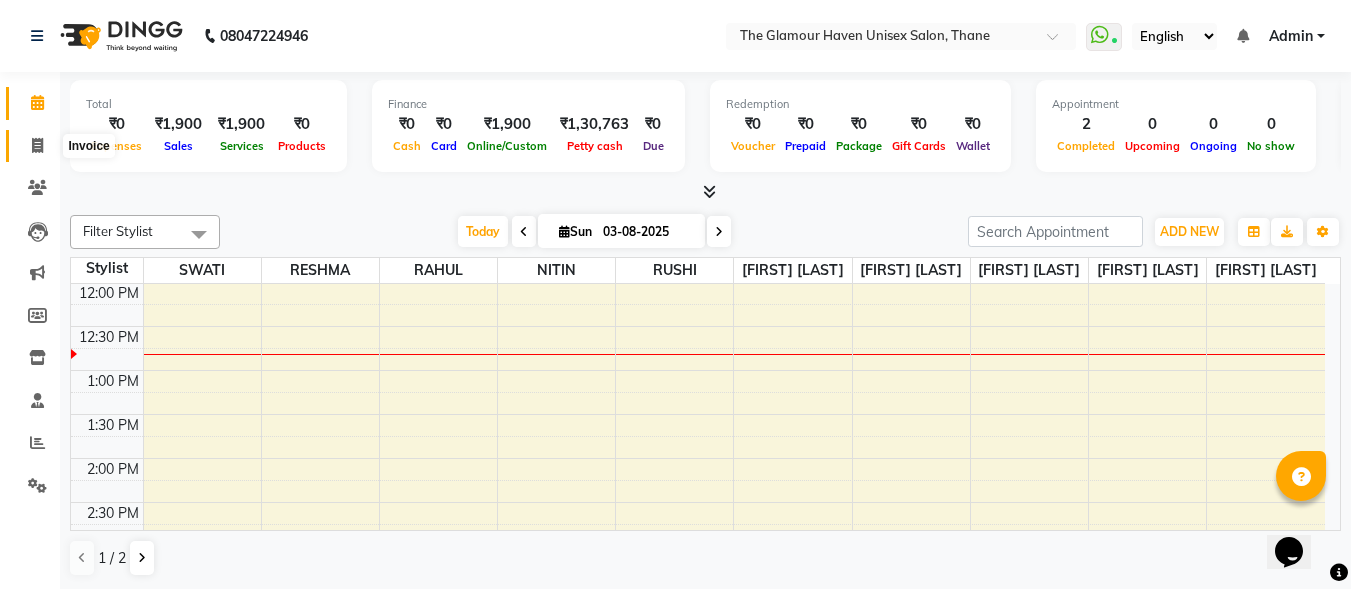 click 